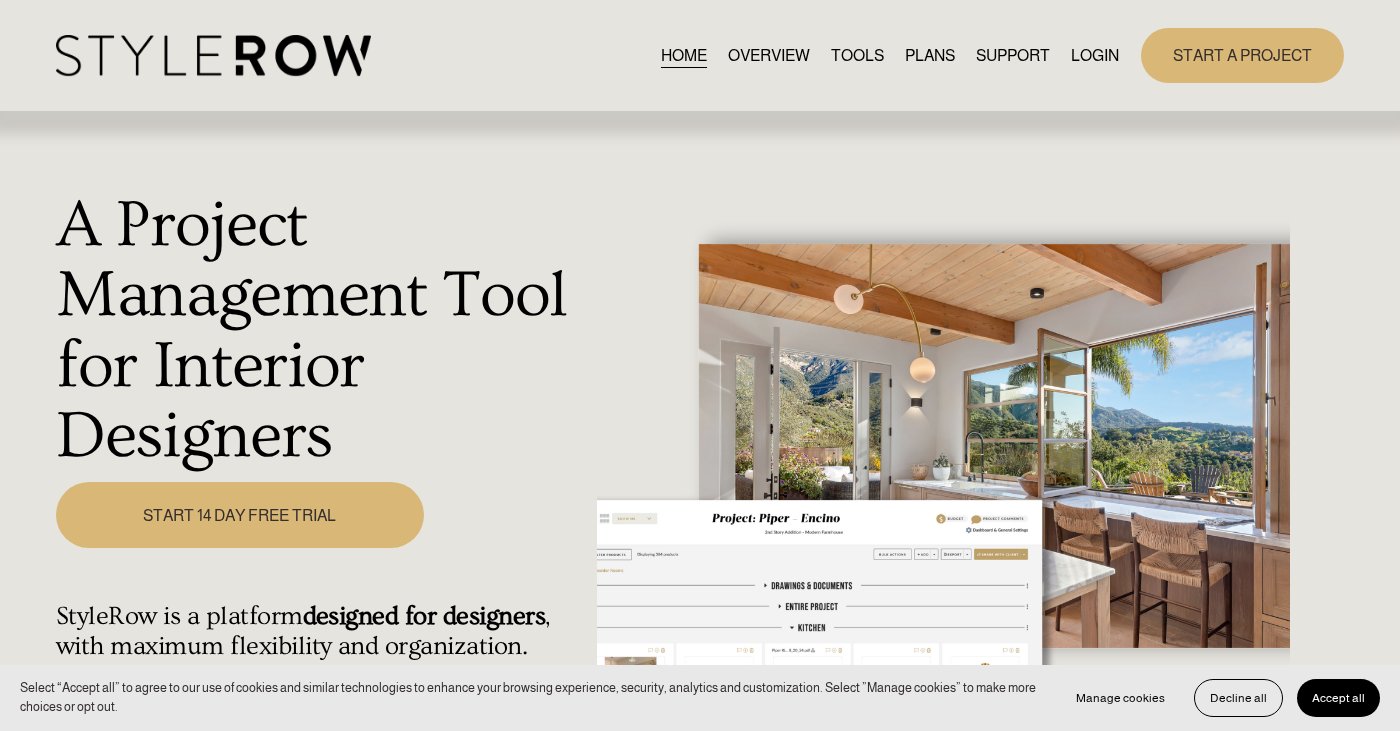 scroll, scrollTop: 0, scrollLeft: 0, axis: both 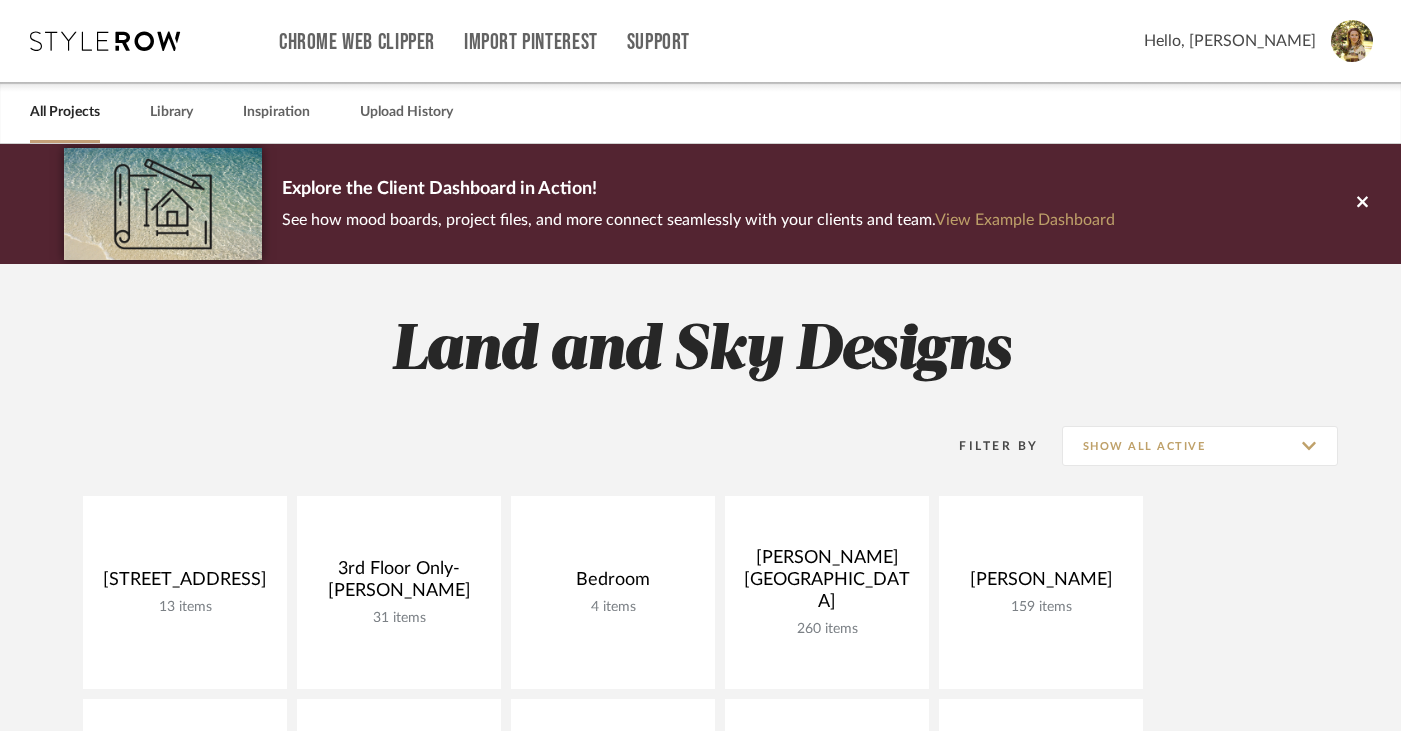 click at bounding box center [1352, 41] 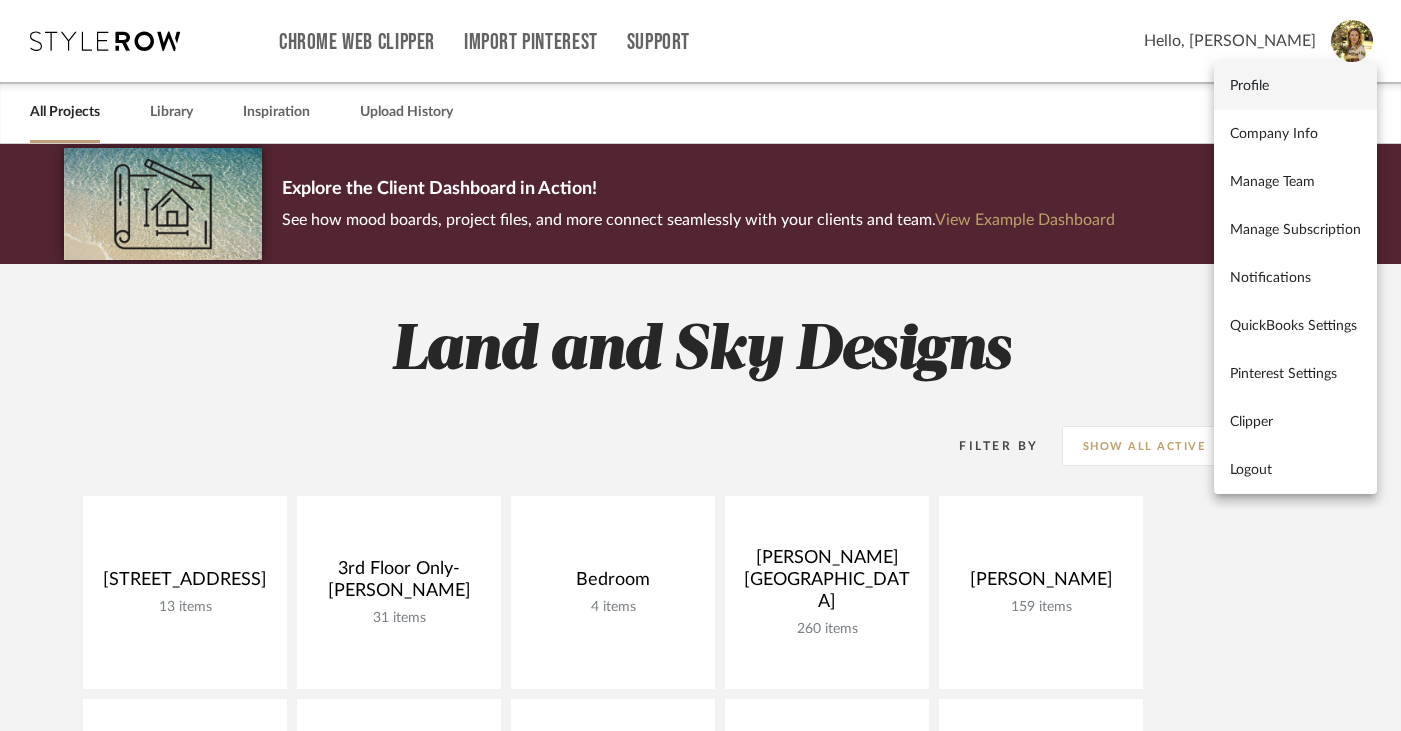 click on "Profile" at bounding box center (1295, 86) 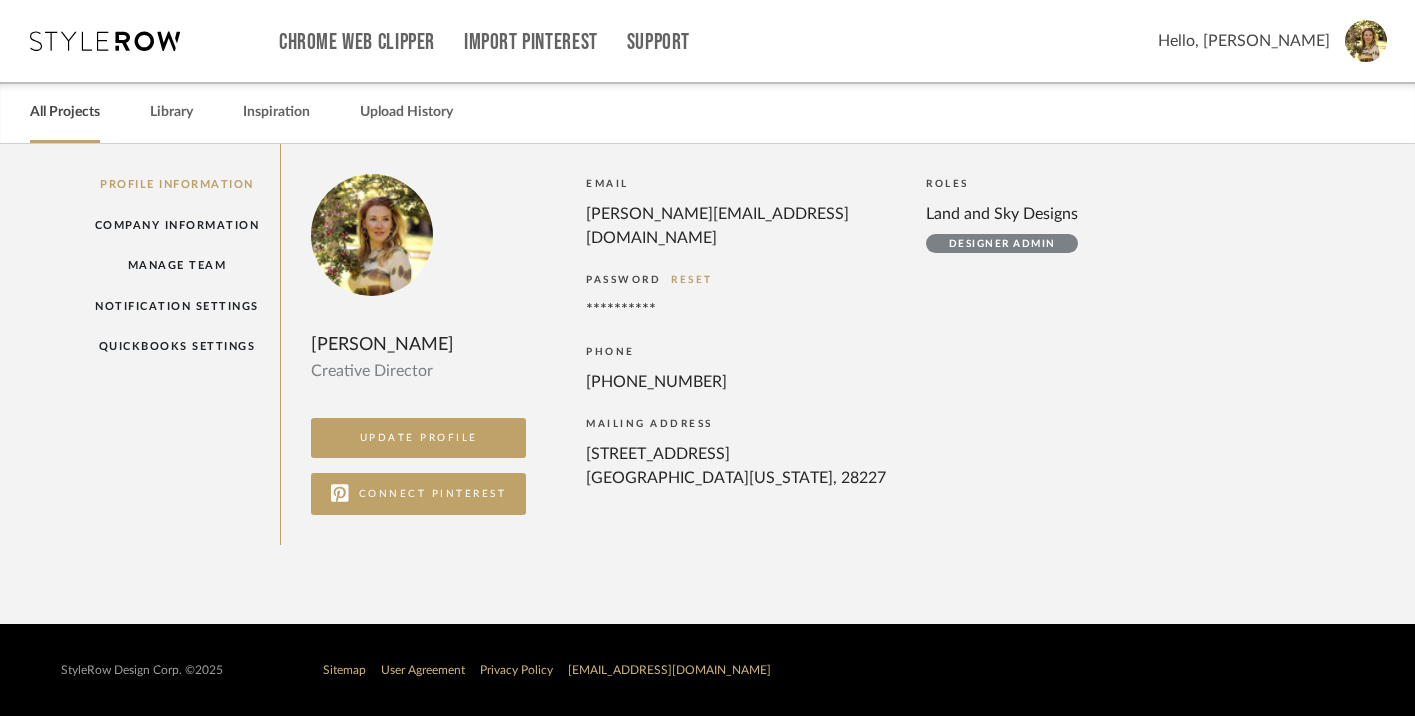 click on "All Projects" at bounding box center (65, 112) 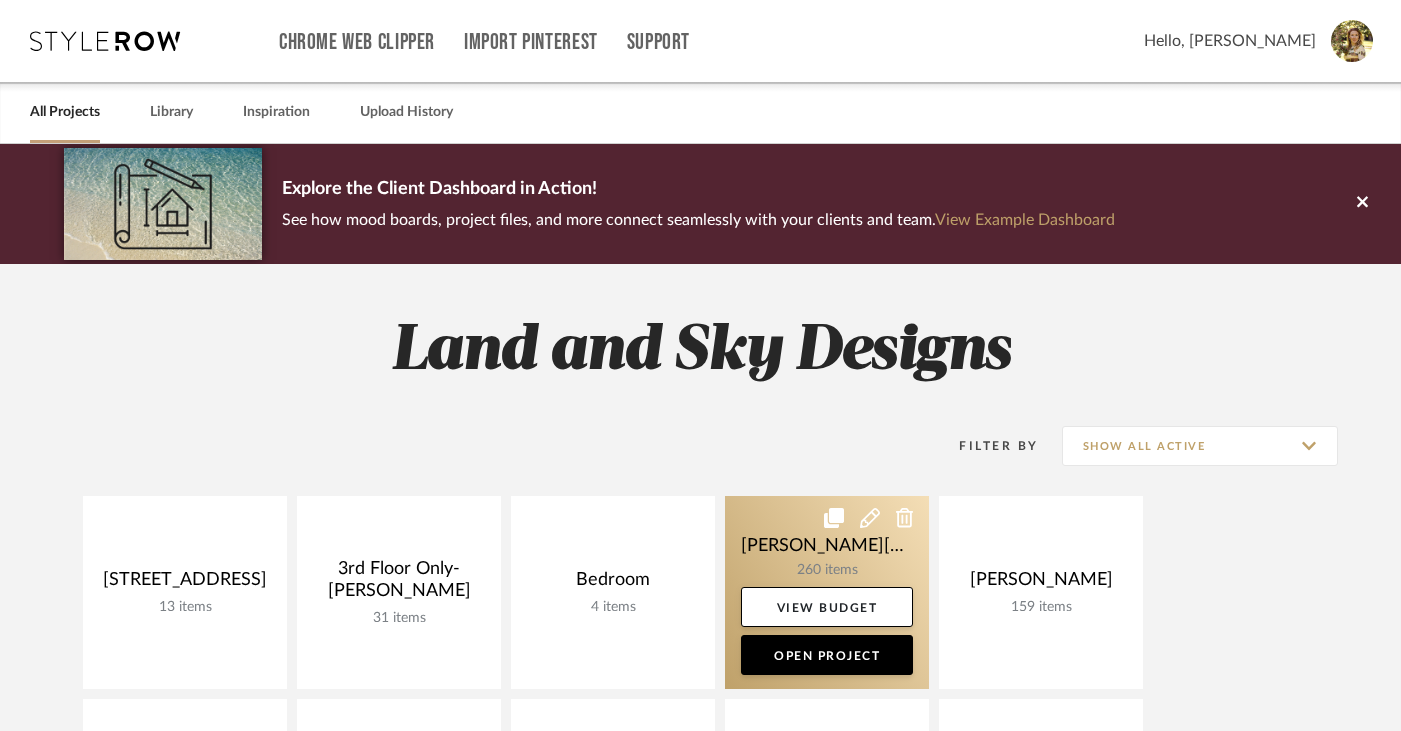 click 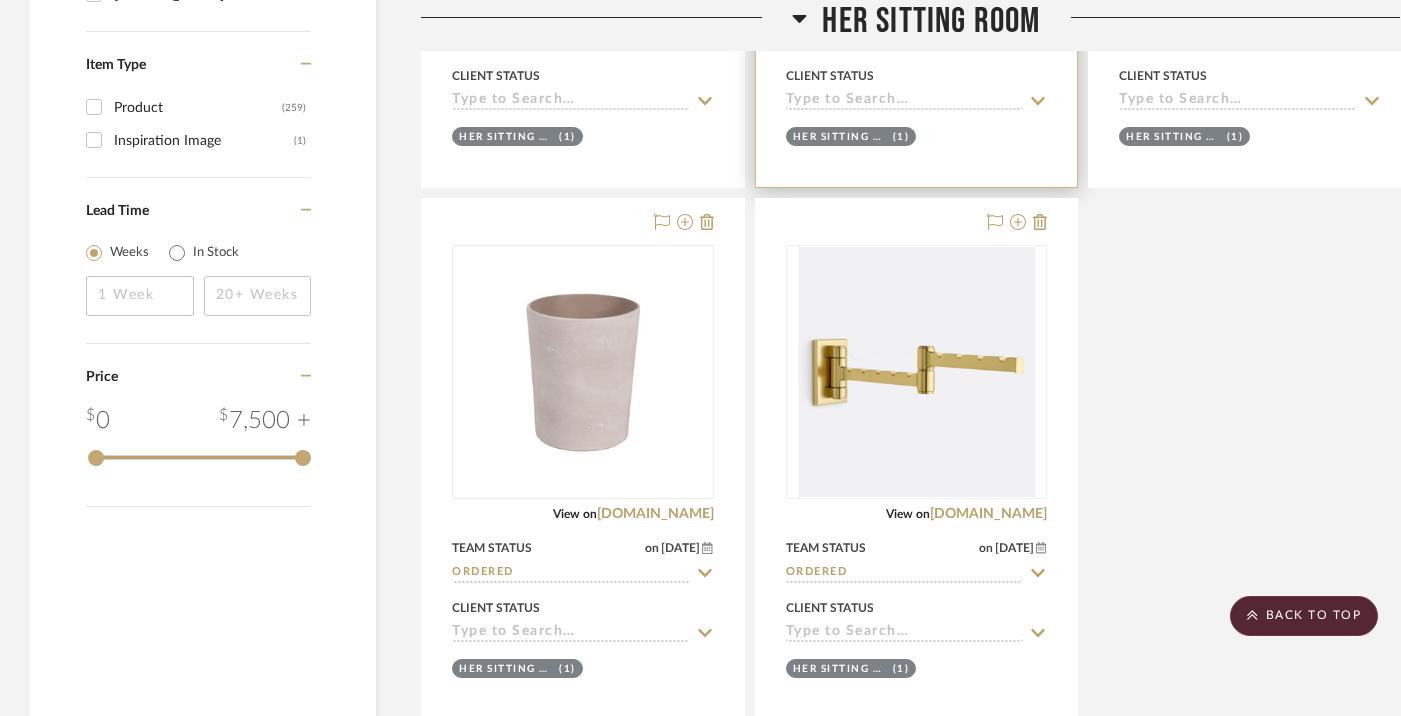 scroll, scrollTop: 4189, scrollLeft: 0, axis: vertical 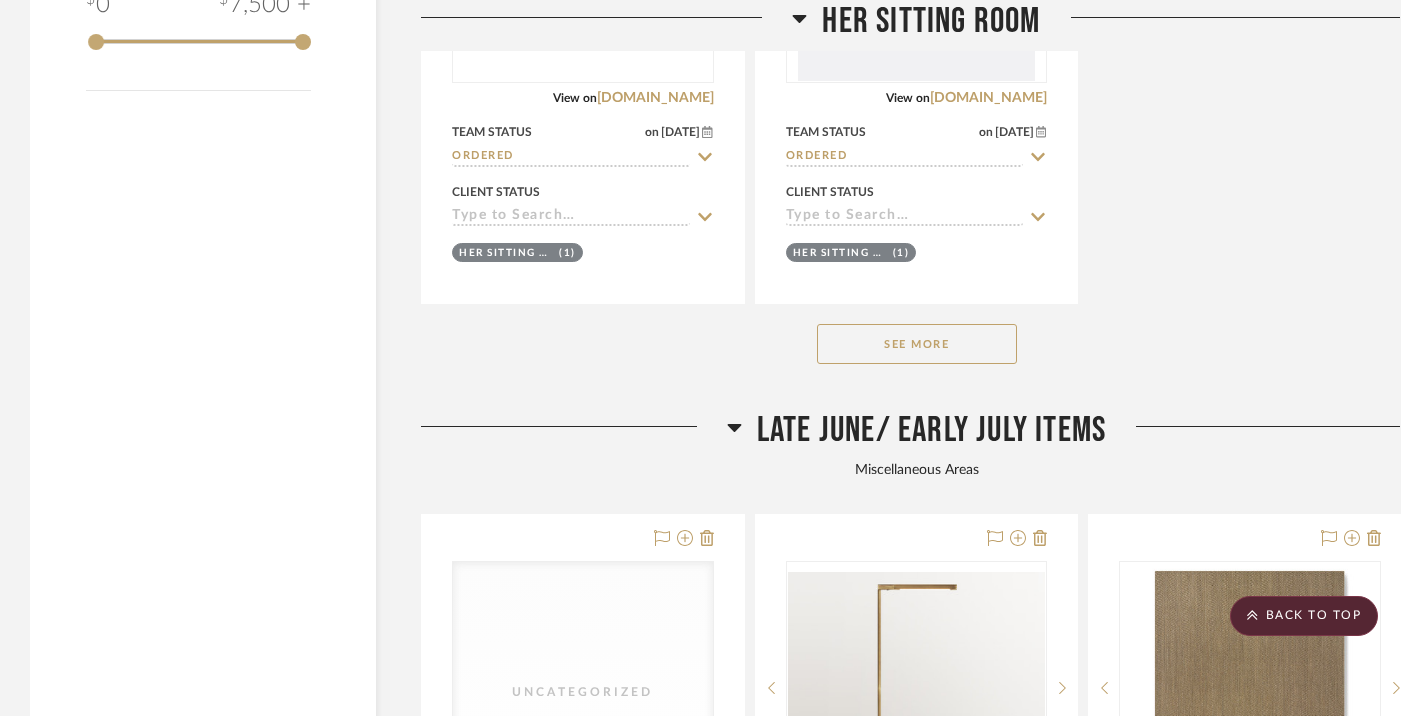 click on "See More" 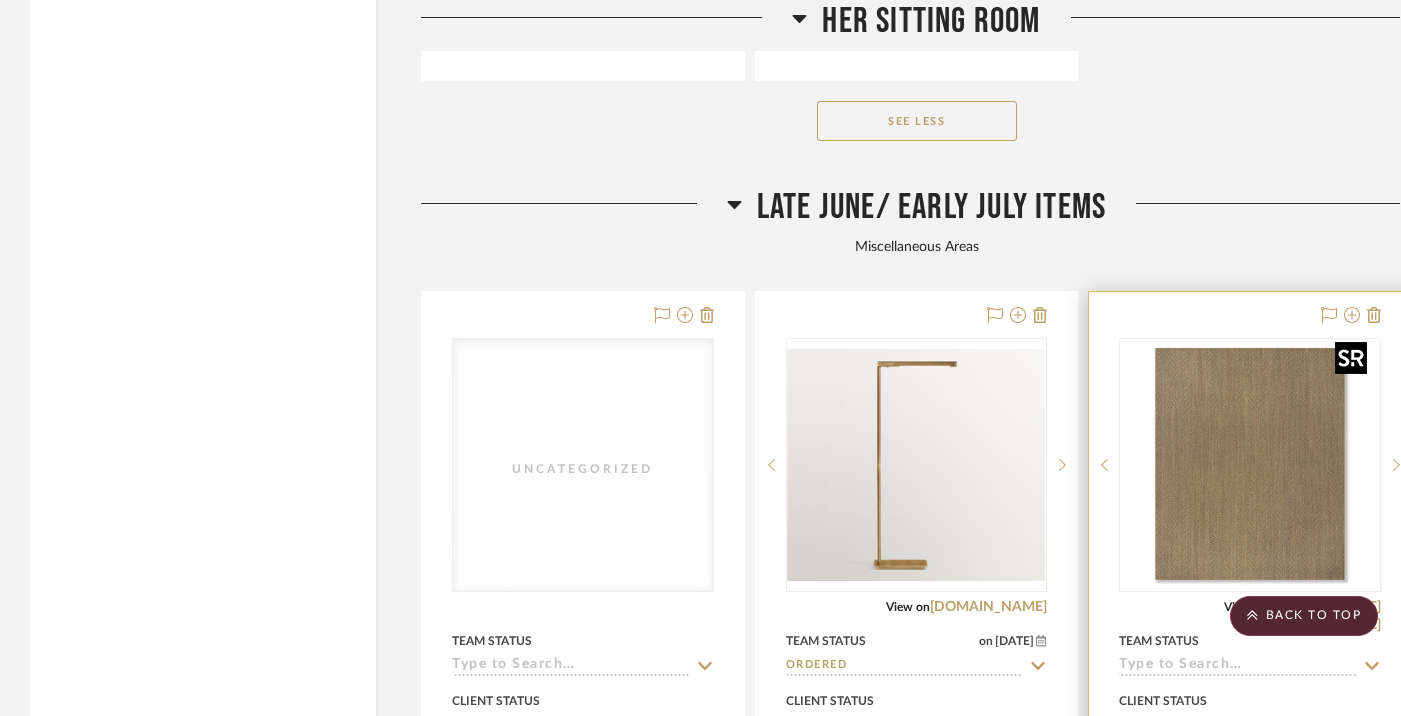 scroll, scrollTop: 4340, scrollLeft: 0, axis: vertical 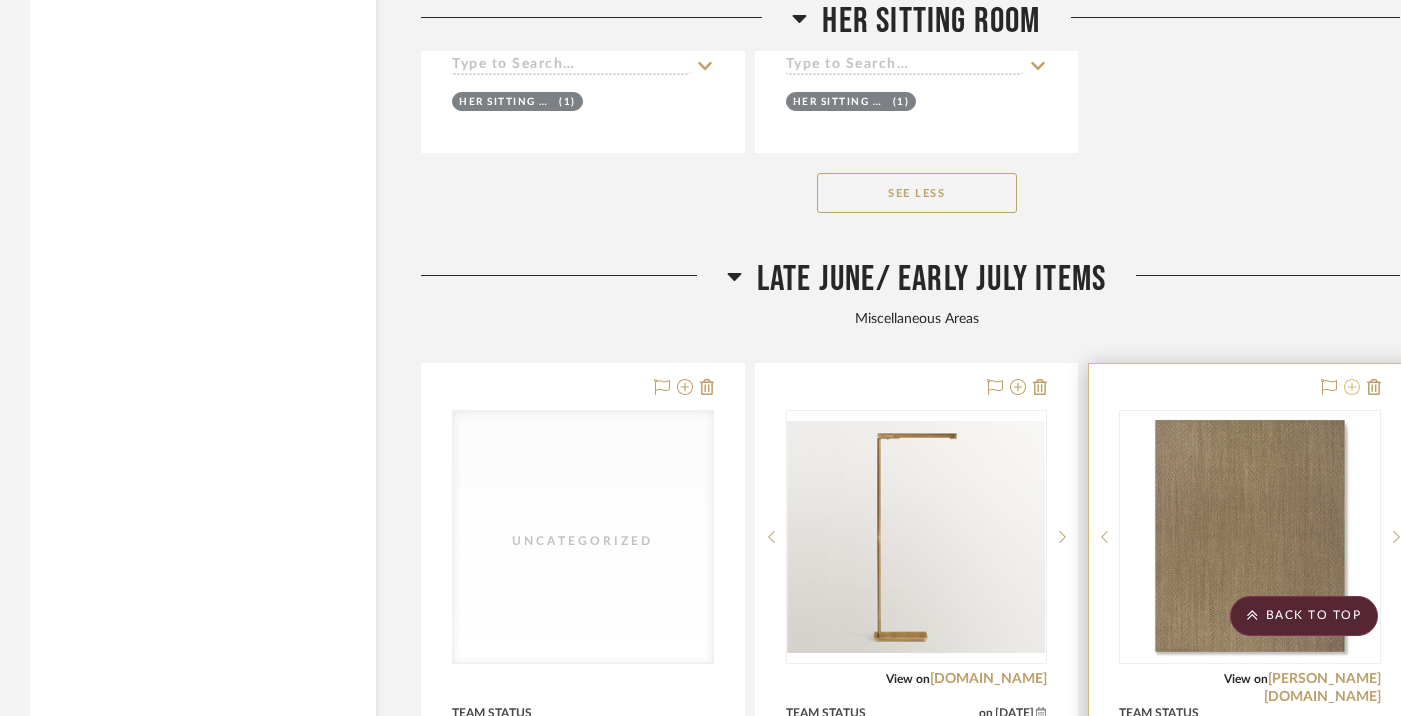 click 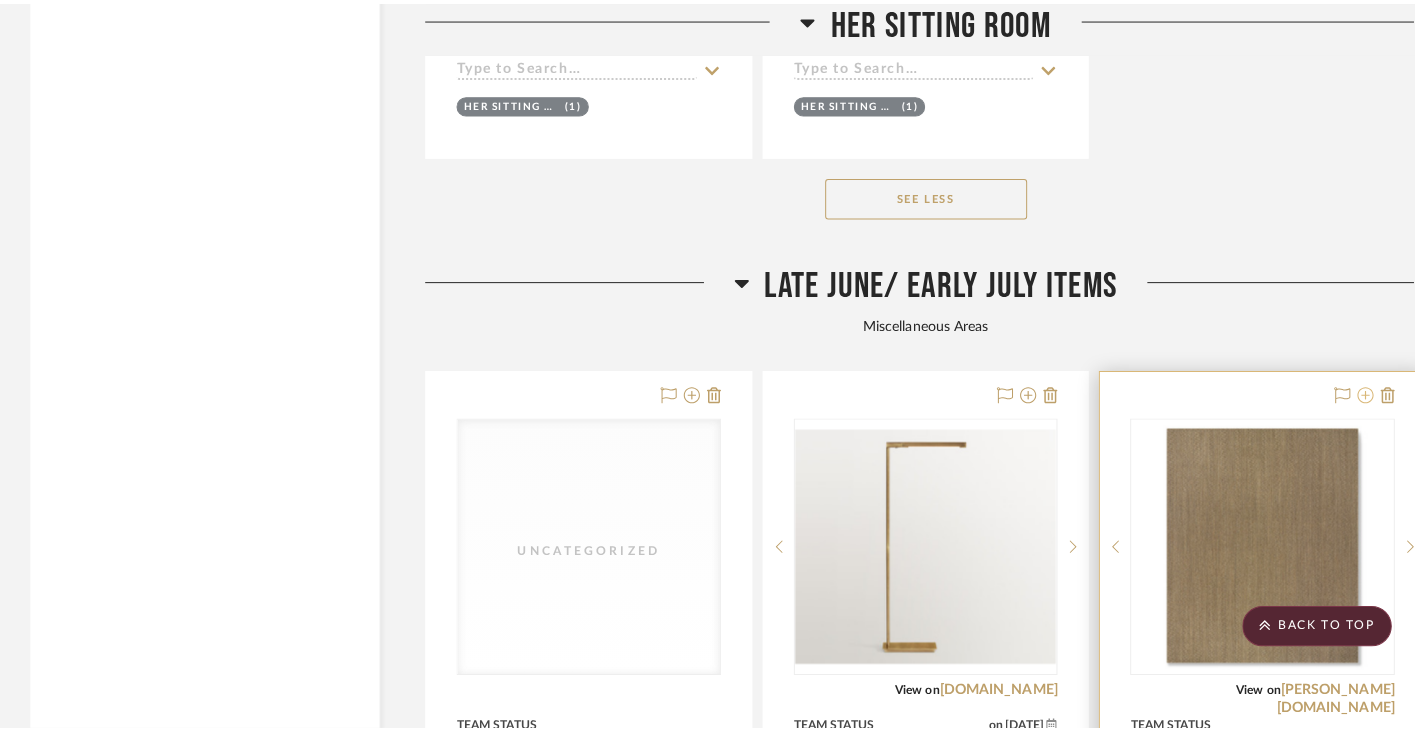scroll, scrollTop: 0, scrollLeft: 0, axis: both 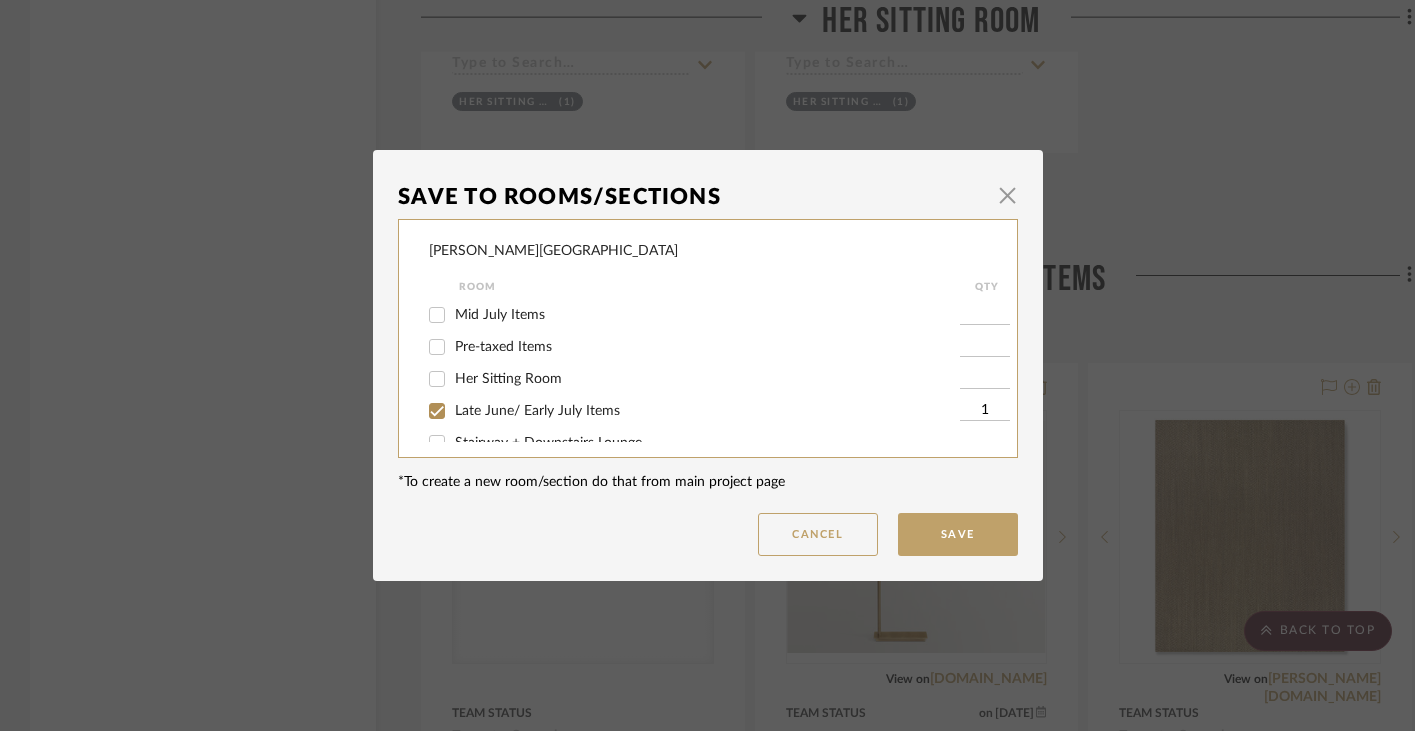 click on "Mid July Items" at bounding box center (437, 315) 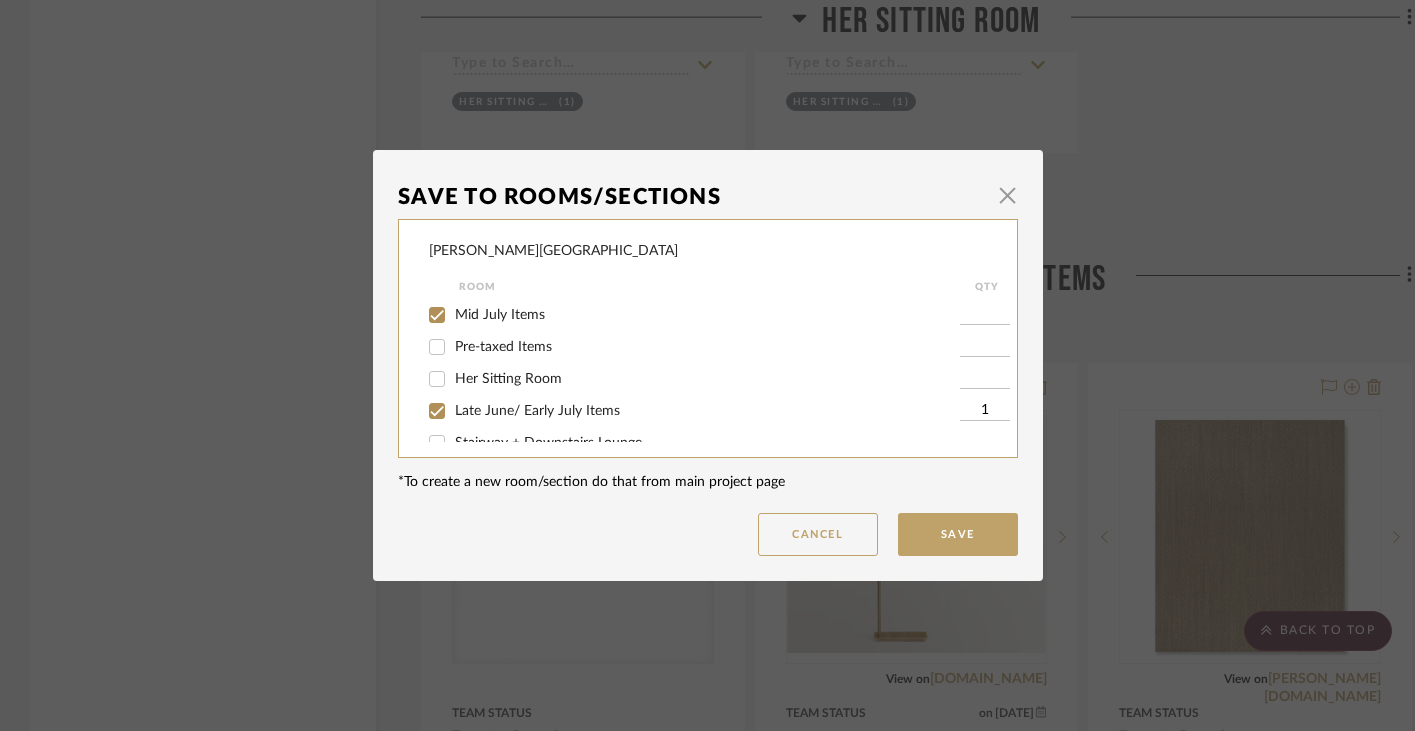 checkbox on "true" 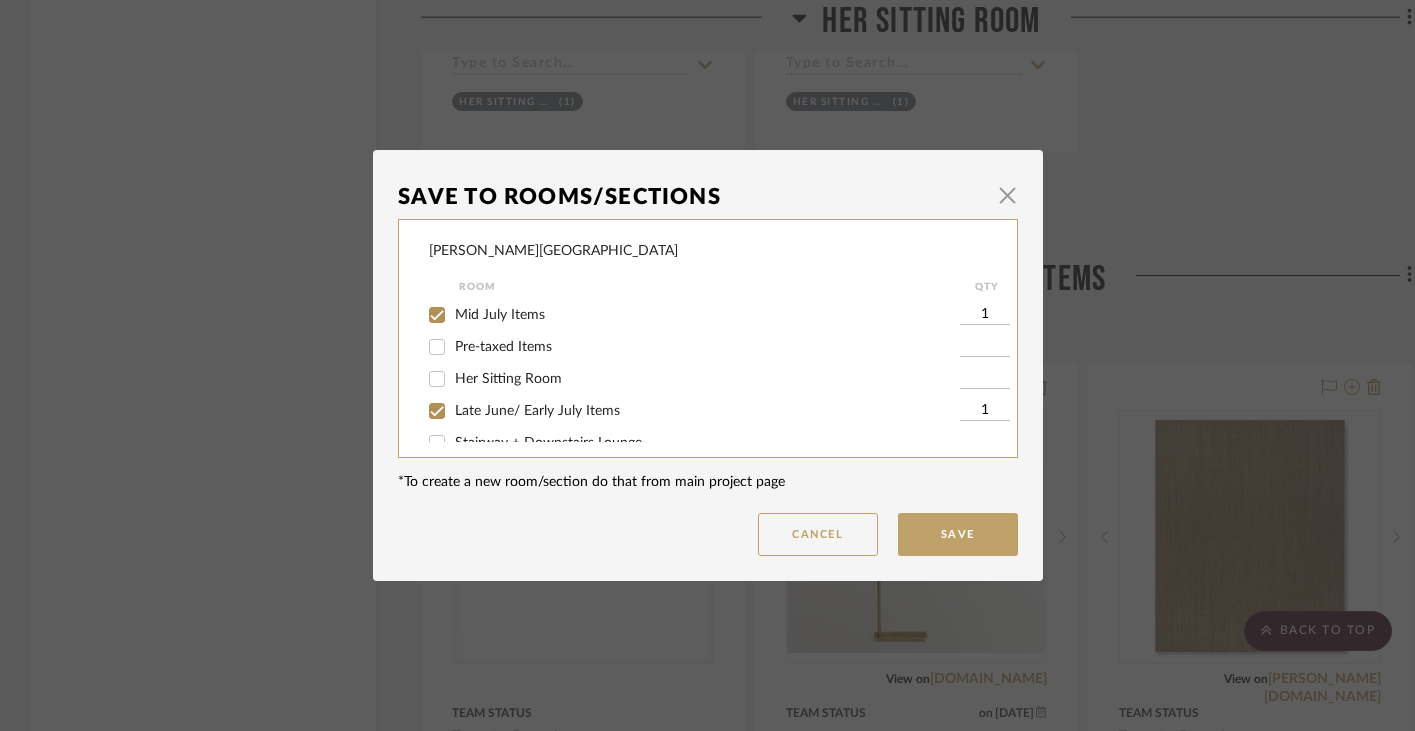click on "Late June/ Early July Items" at bounding box center (437, 411) 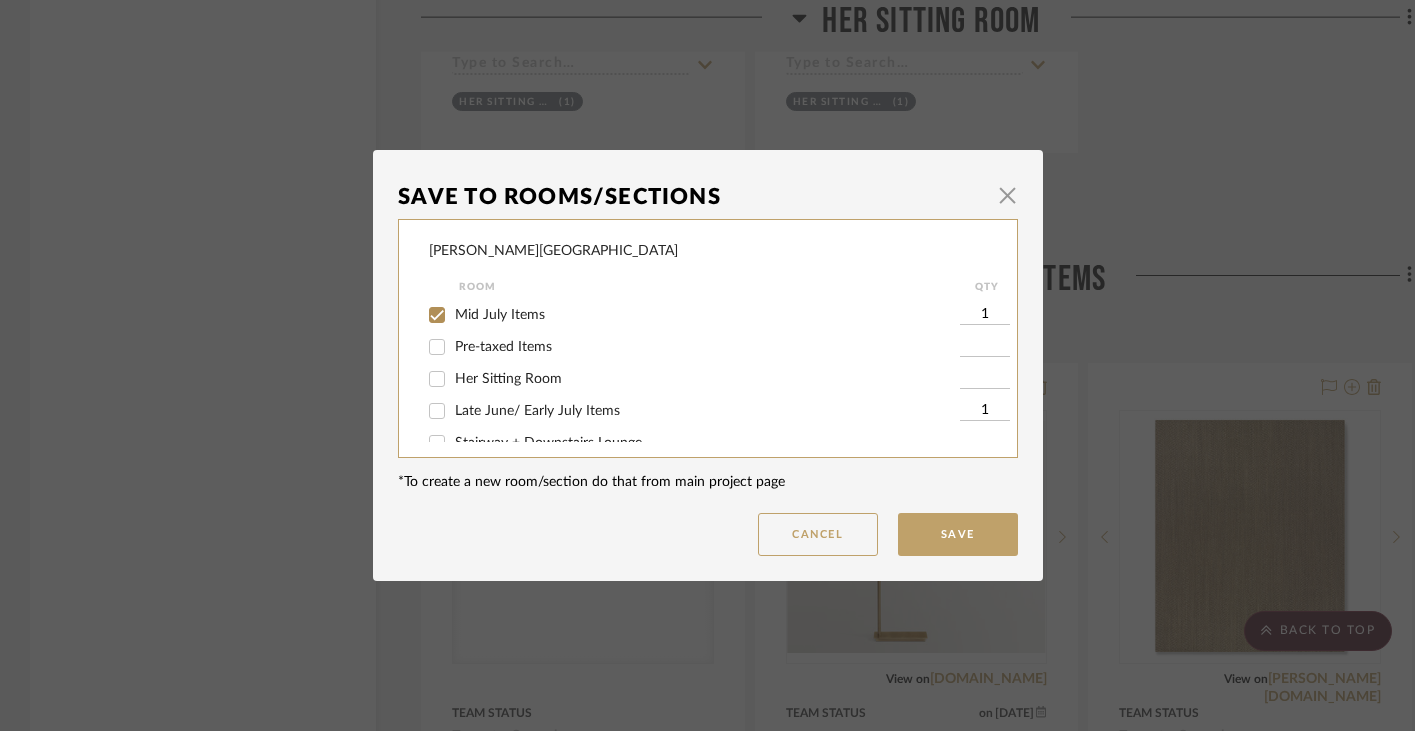 checkbox on "false" 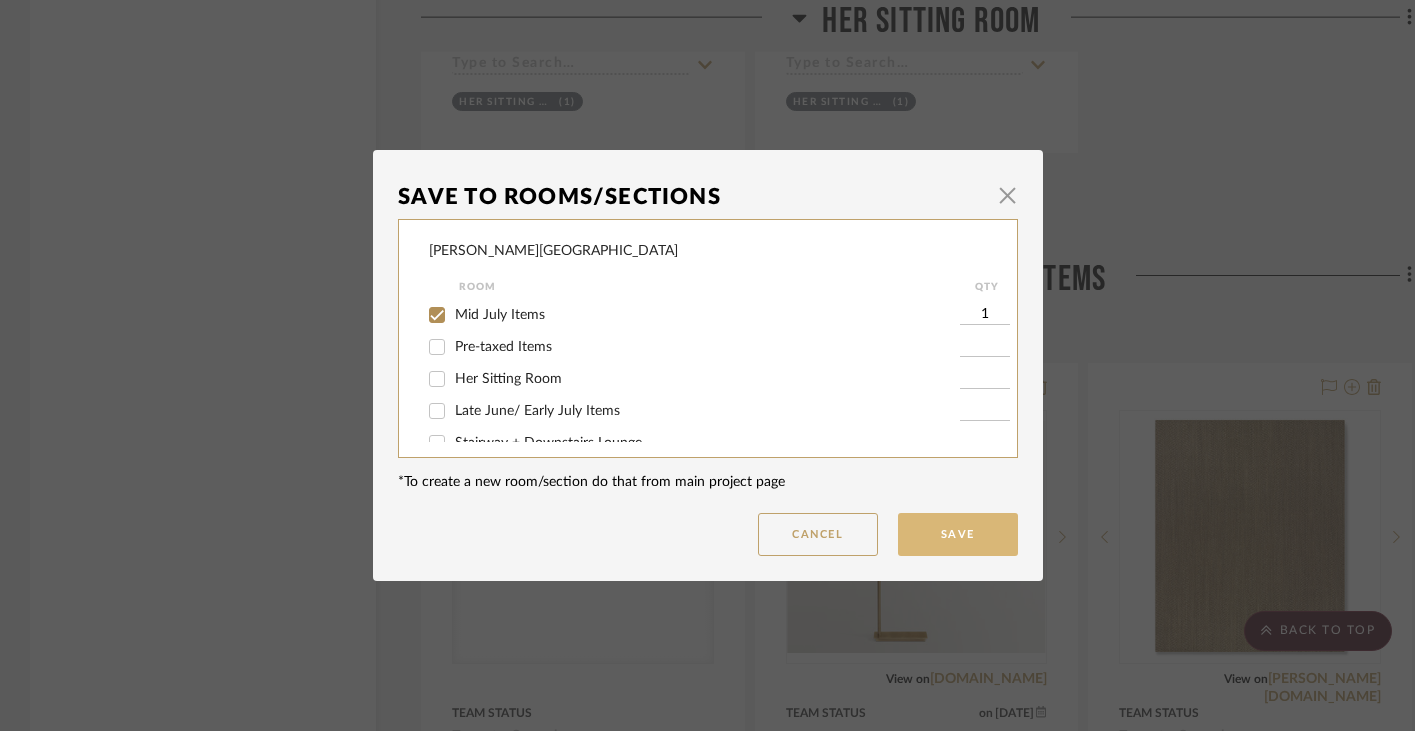 click on "Save" at bounding box center [958, 534] 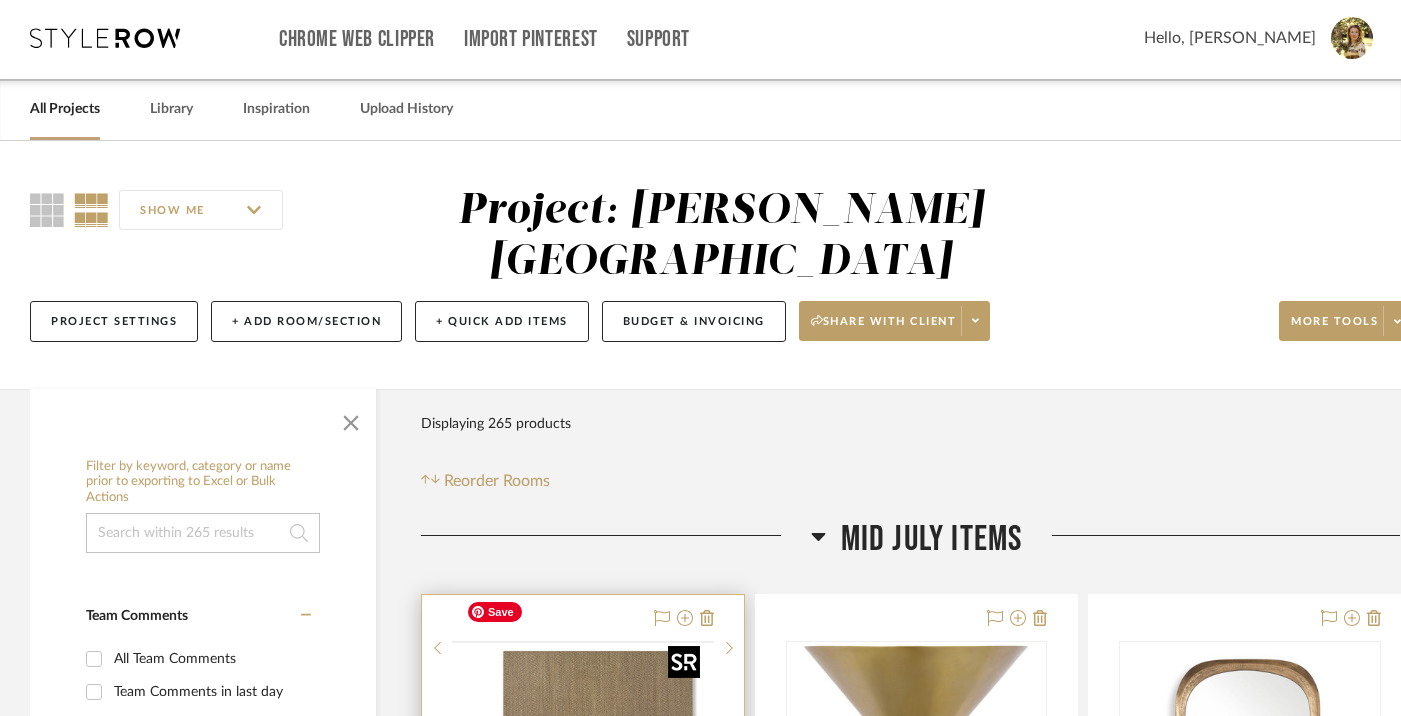 scroll, scrollTop: 4, scrollLeft: 0, axis: vertical 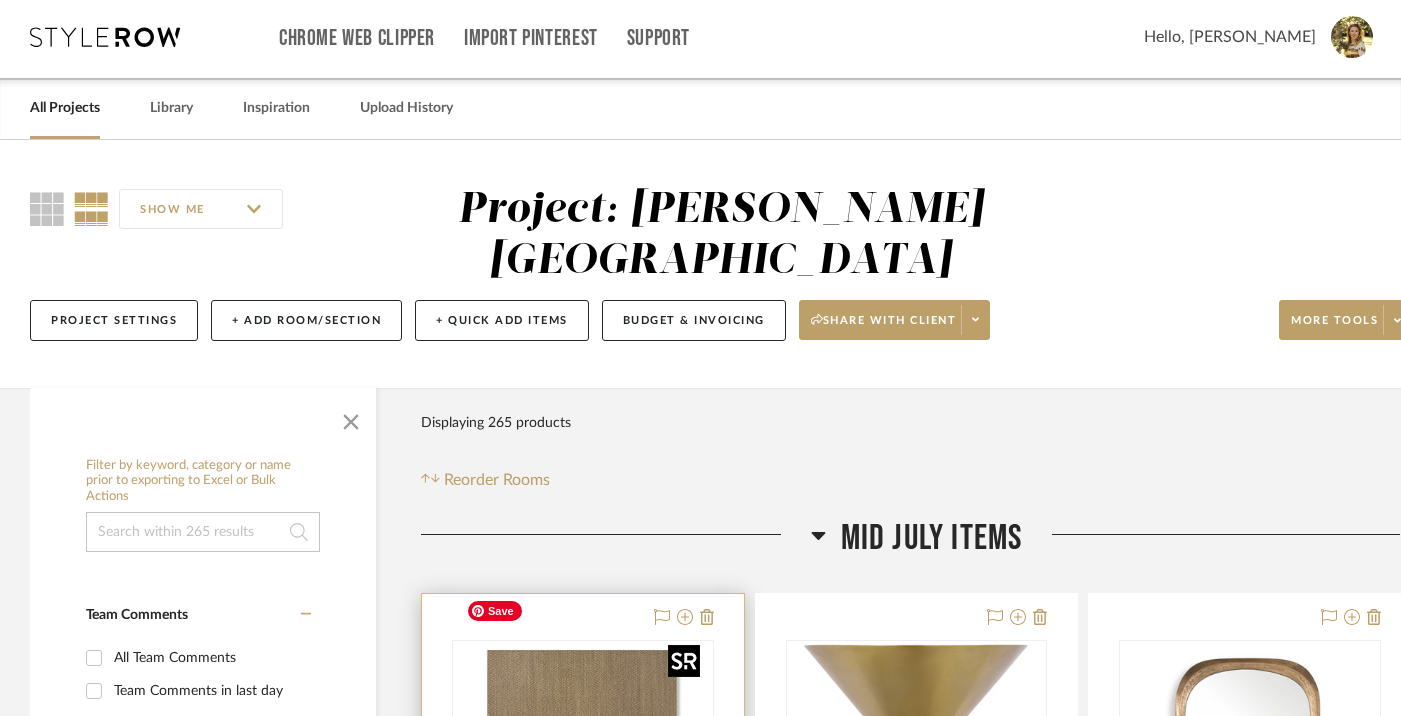 click at bounding box center [0, 0] 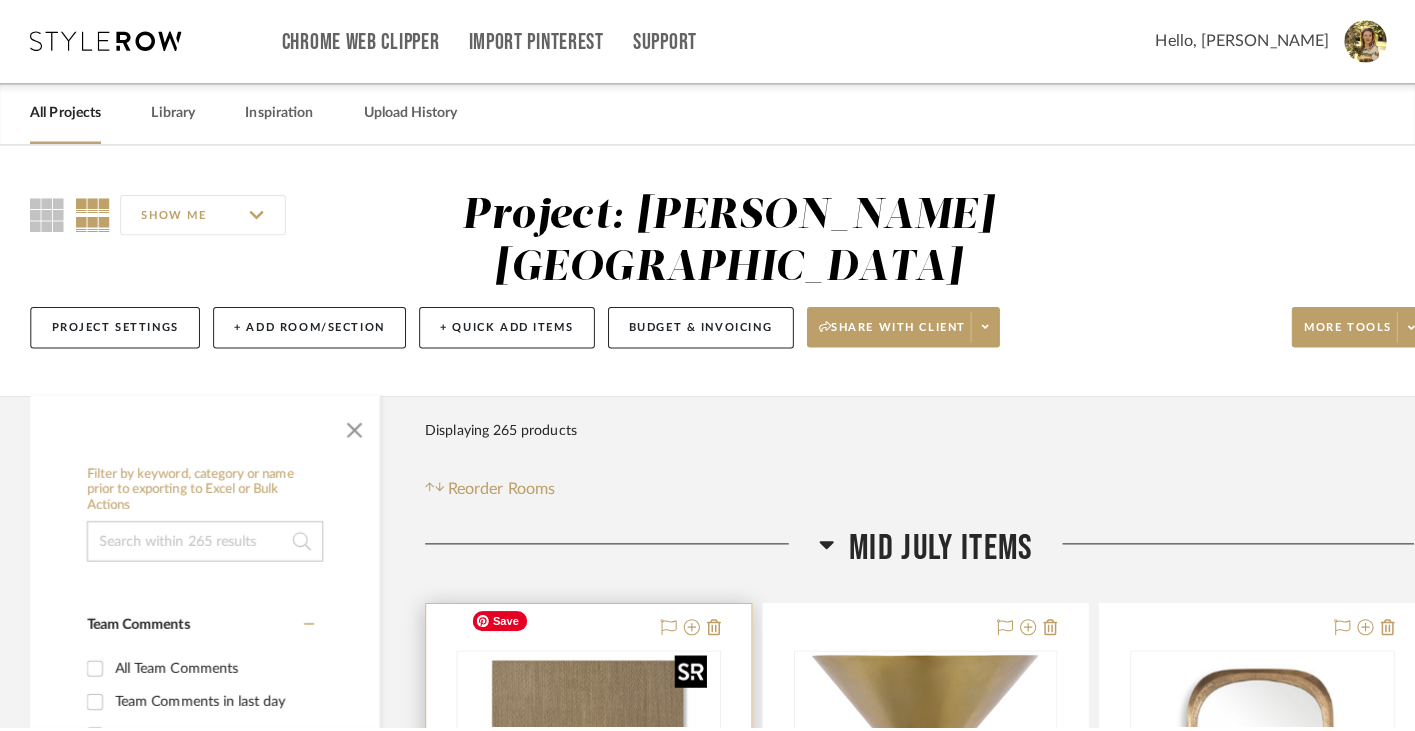 scroll, scrollTop: 0, scrollLeft: 0, axis: both 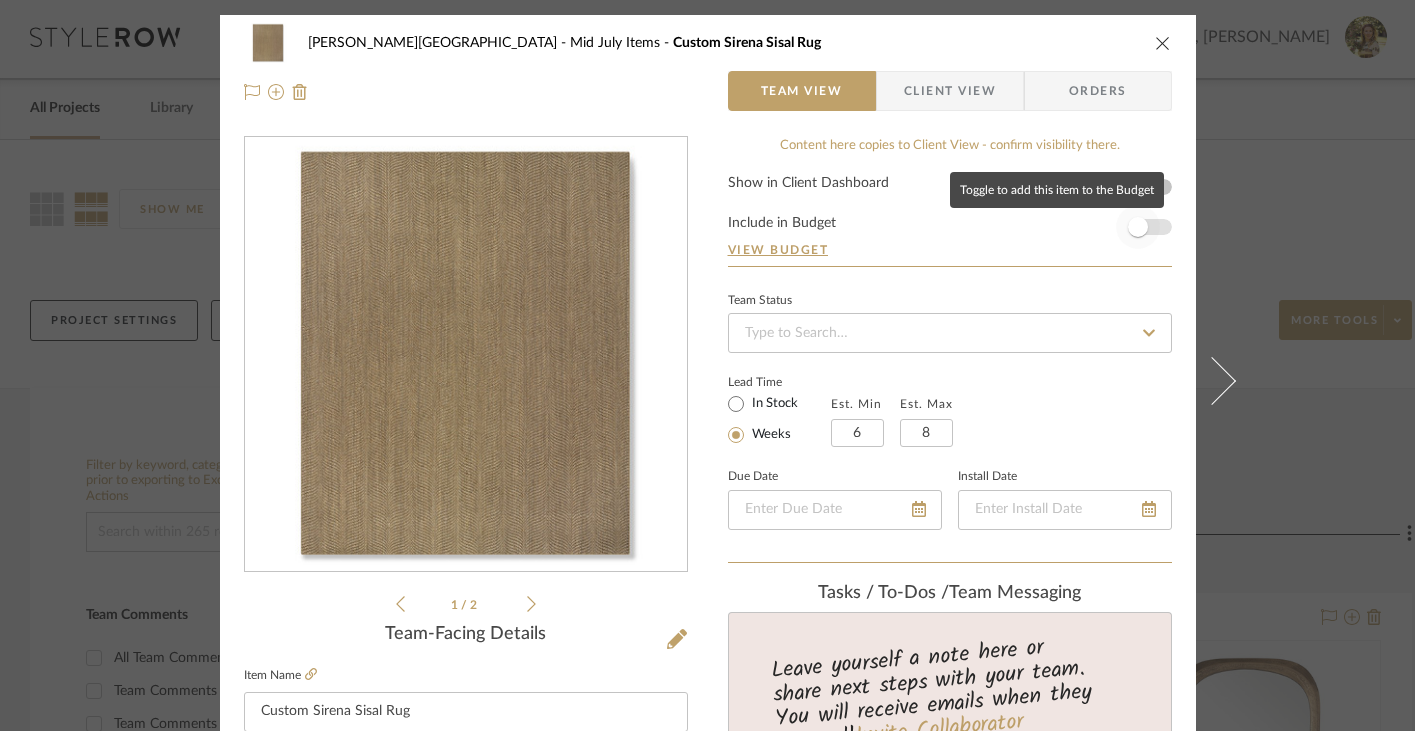 click at bounding box center (1138, 227) 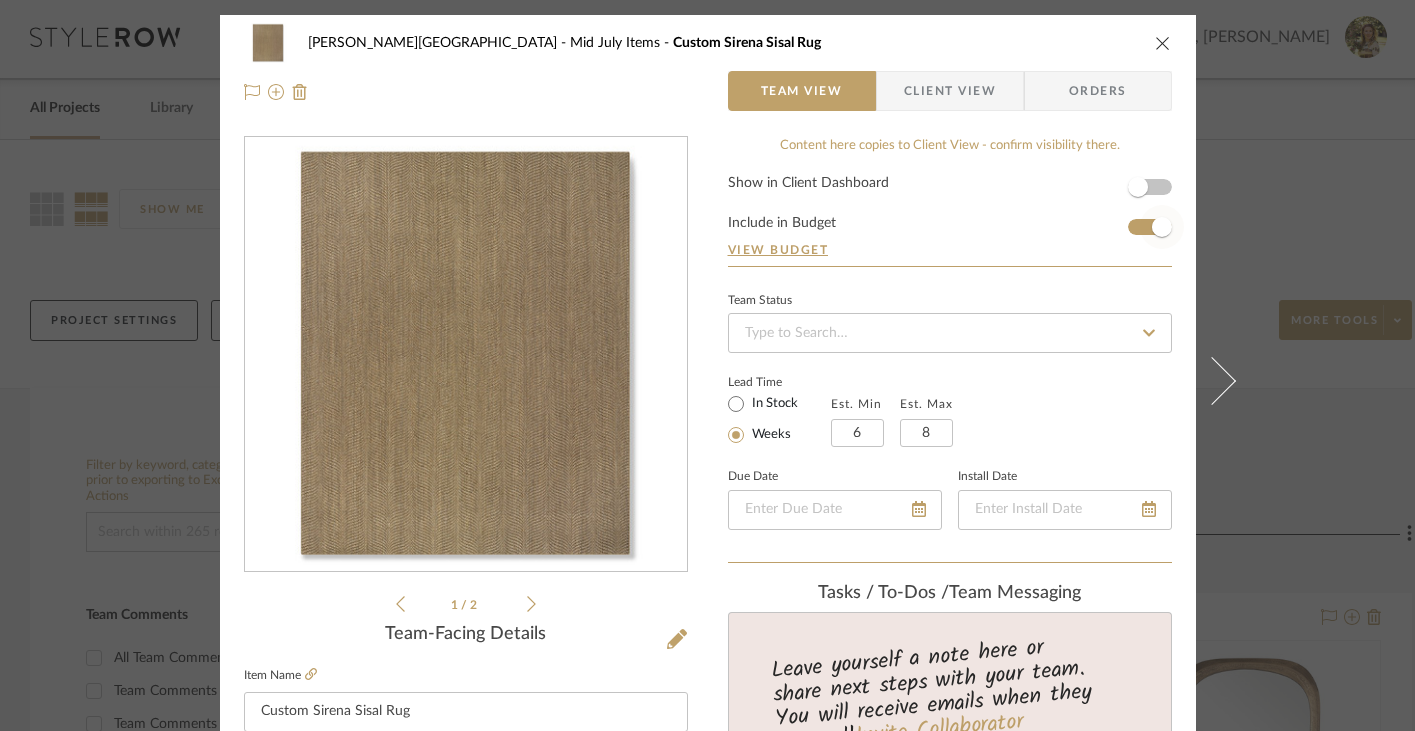 type 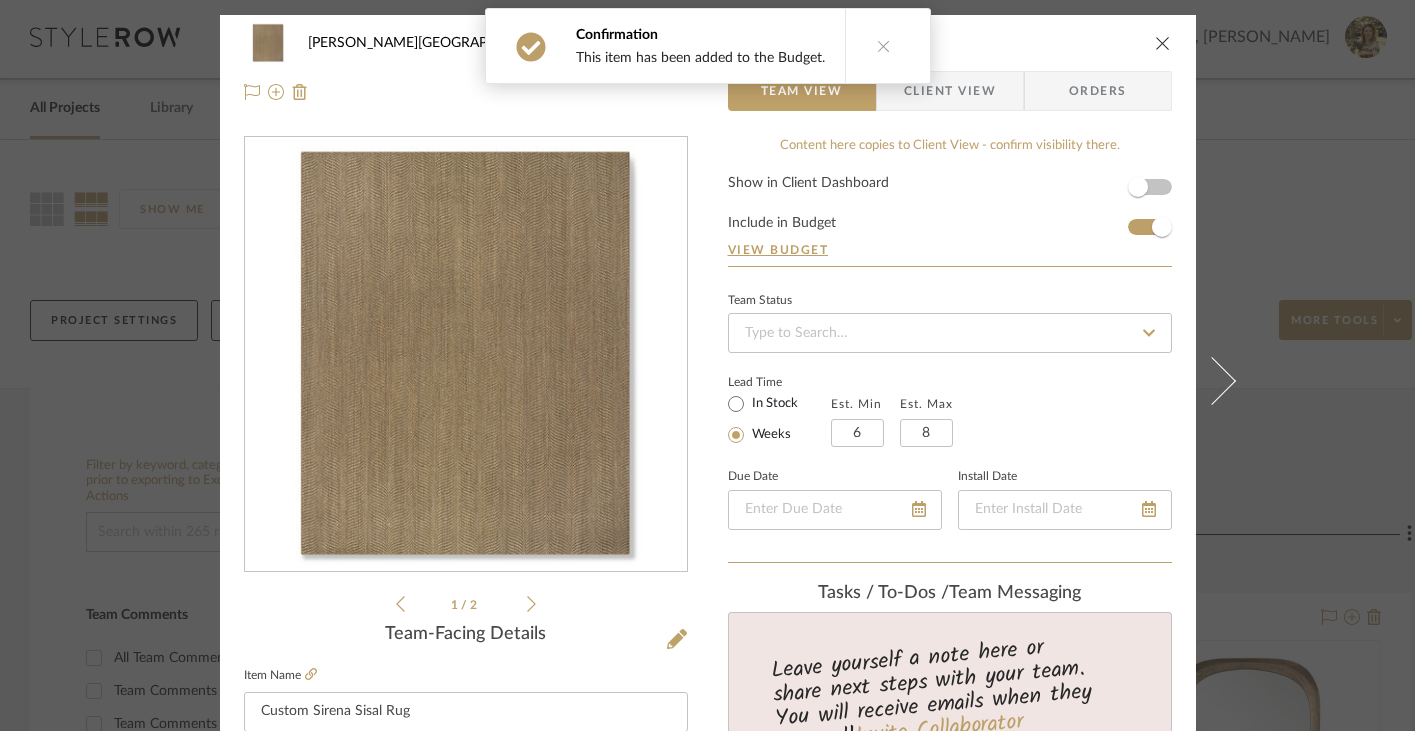 click on "1 / 2" at bounding box center [466, 604] 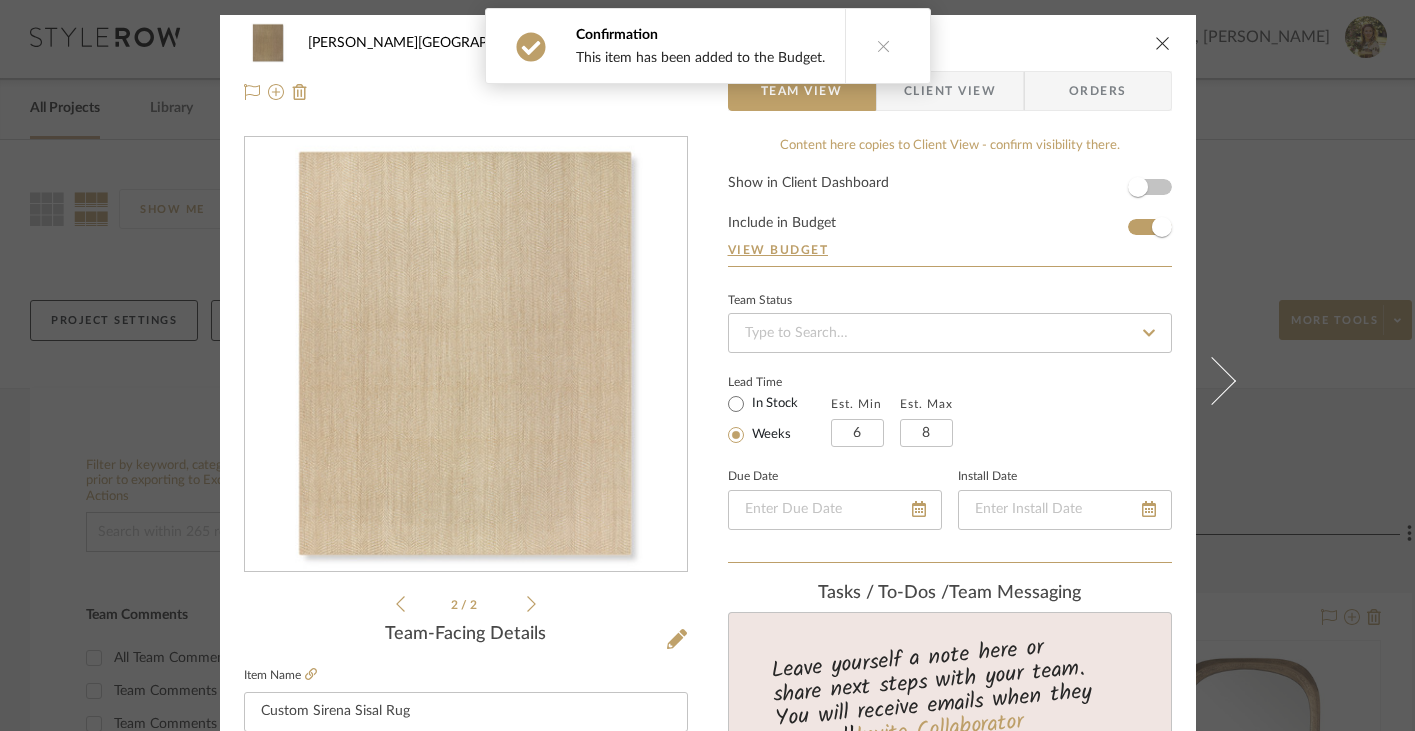 click on "2 / 2" at bounding box center (466, 604) 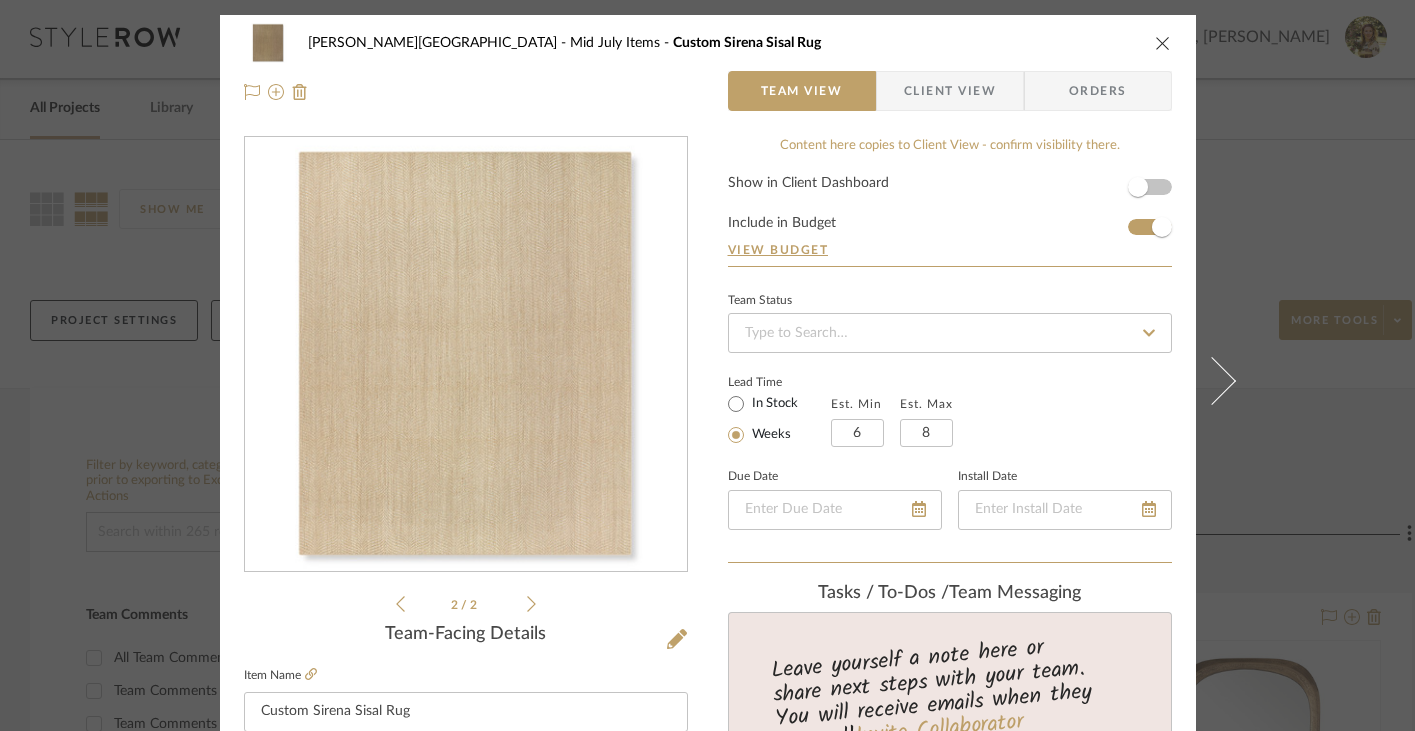 click 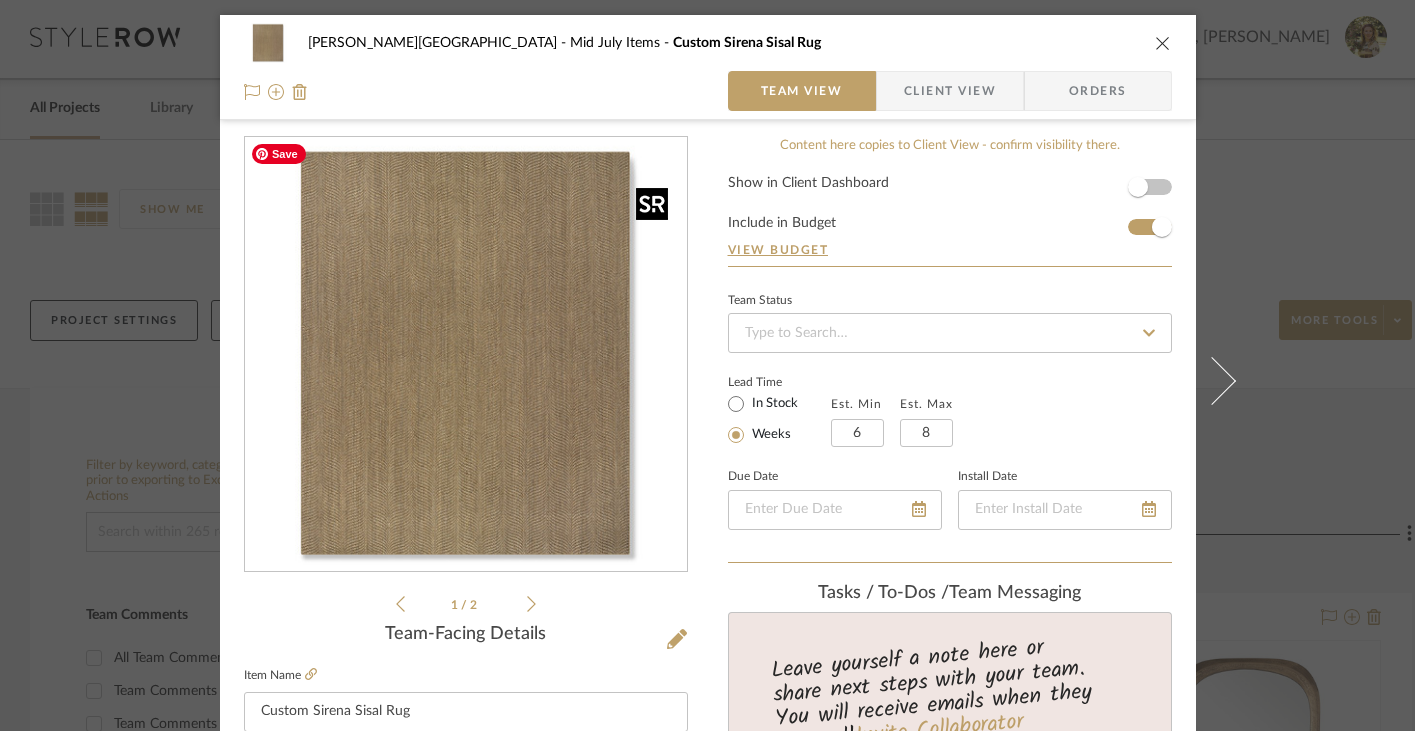 scroll, scrollTop: 409, scrollLeft: 0, axis: vertical 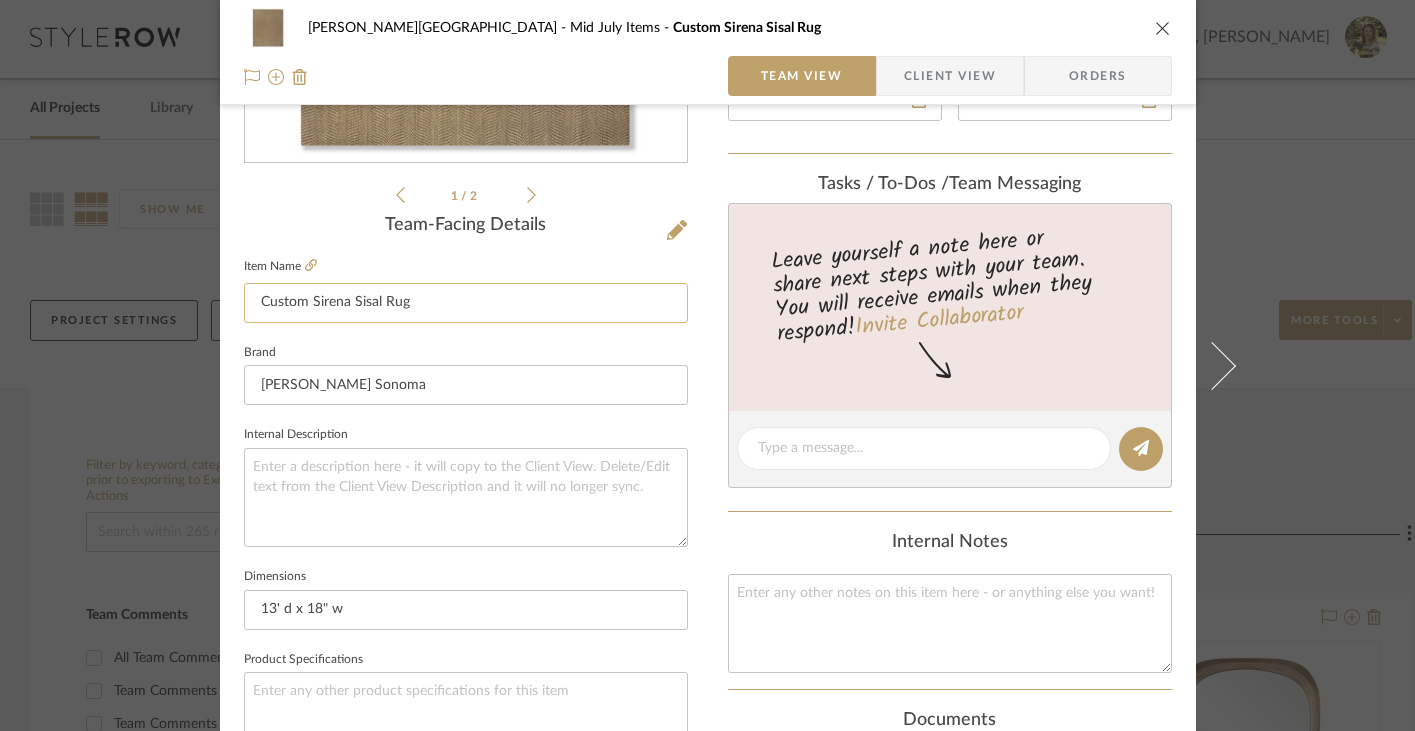 click on "Custom Sirena Sisal Rug" 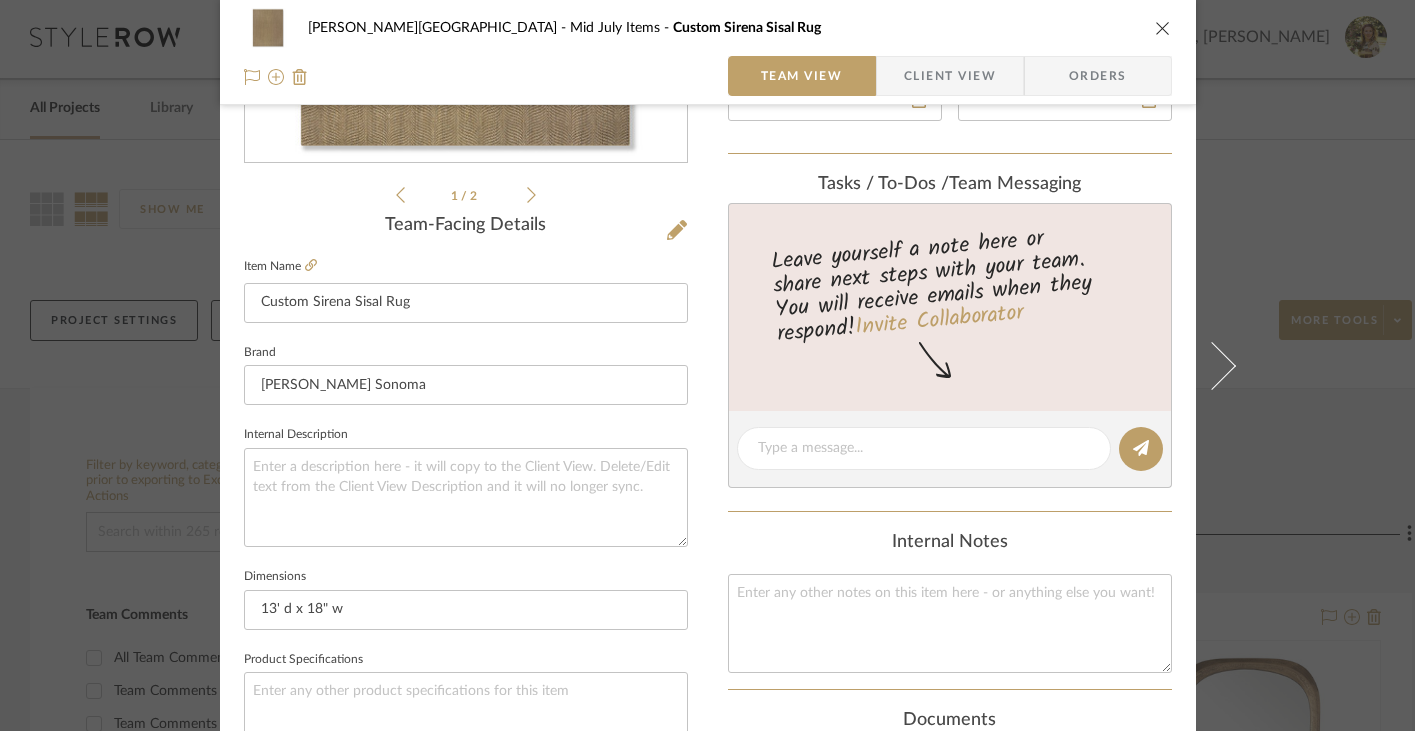 click at bounding box center [1163, 28] 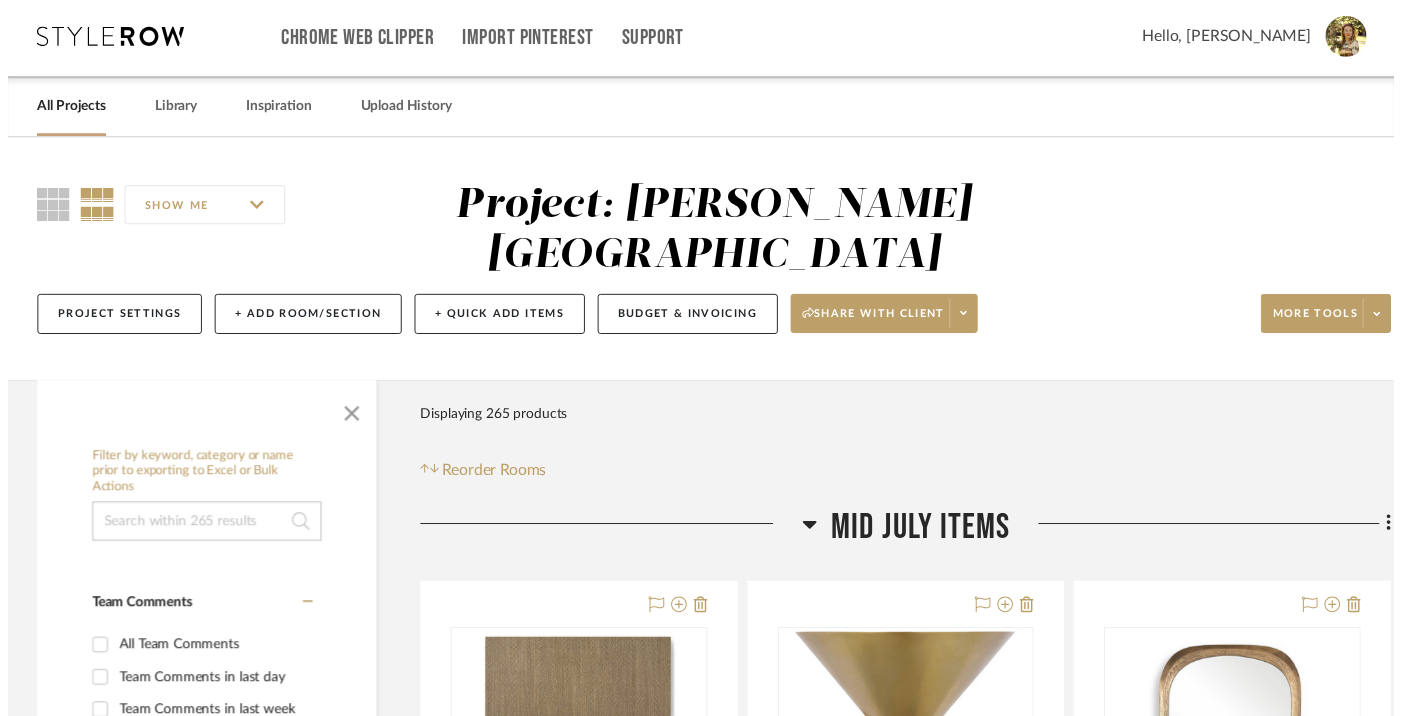 scroll, scrollTop: 4, scrollLeft: 0, axis: vertical 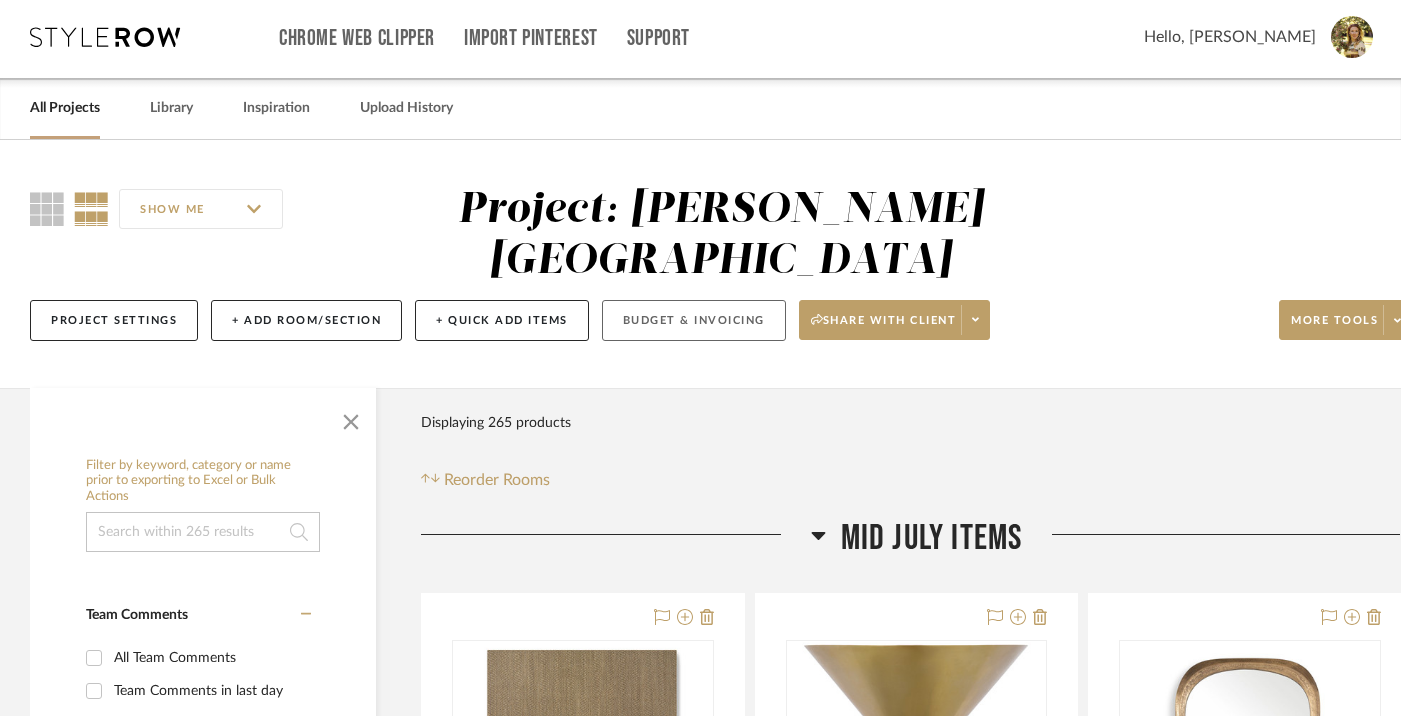 click on "Budget & Invoicing" 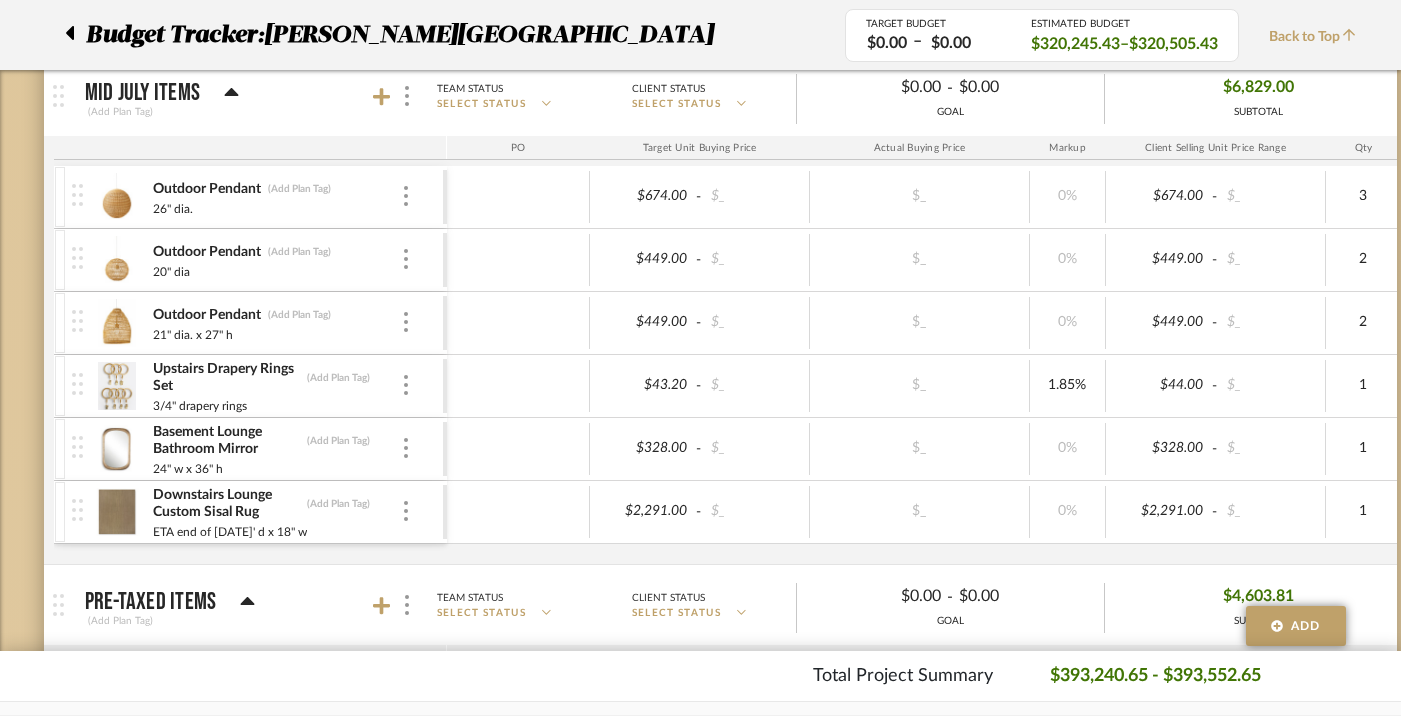 scroll, scrollTop: 339, scrollLeft: 0, axis: vertical 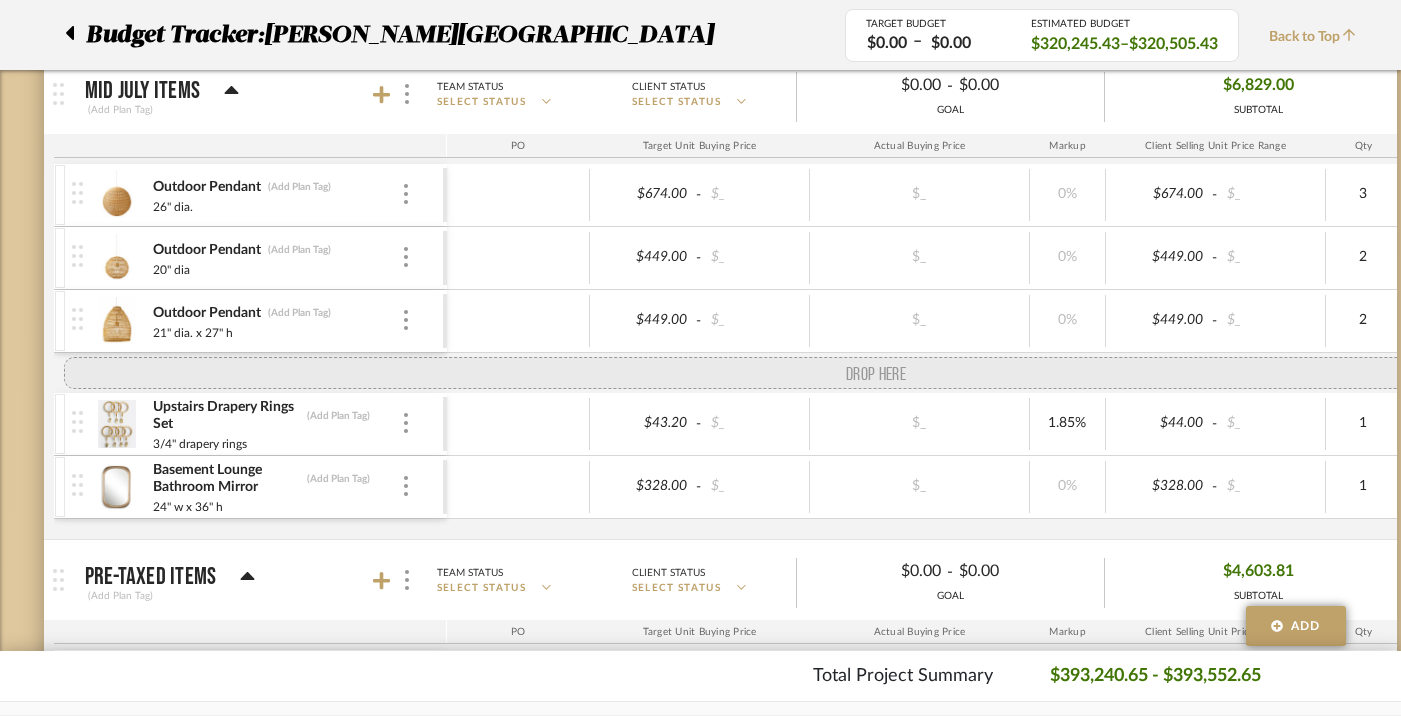 drag, startPoint x: 77, startPoint y: 515, endPoint x: 78, endPoint y: 387, distance: 128.0039 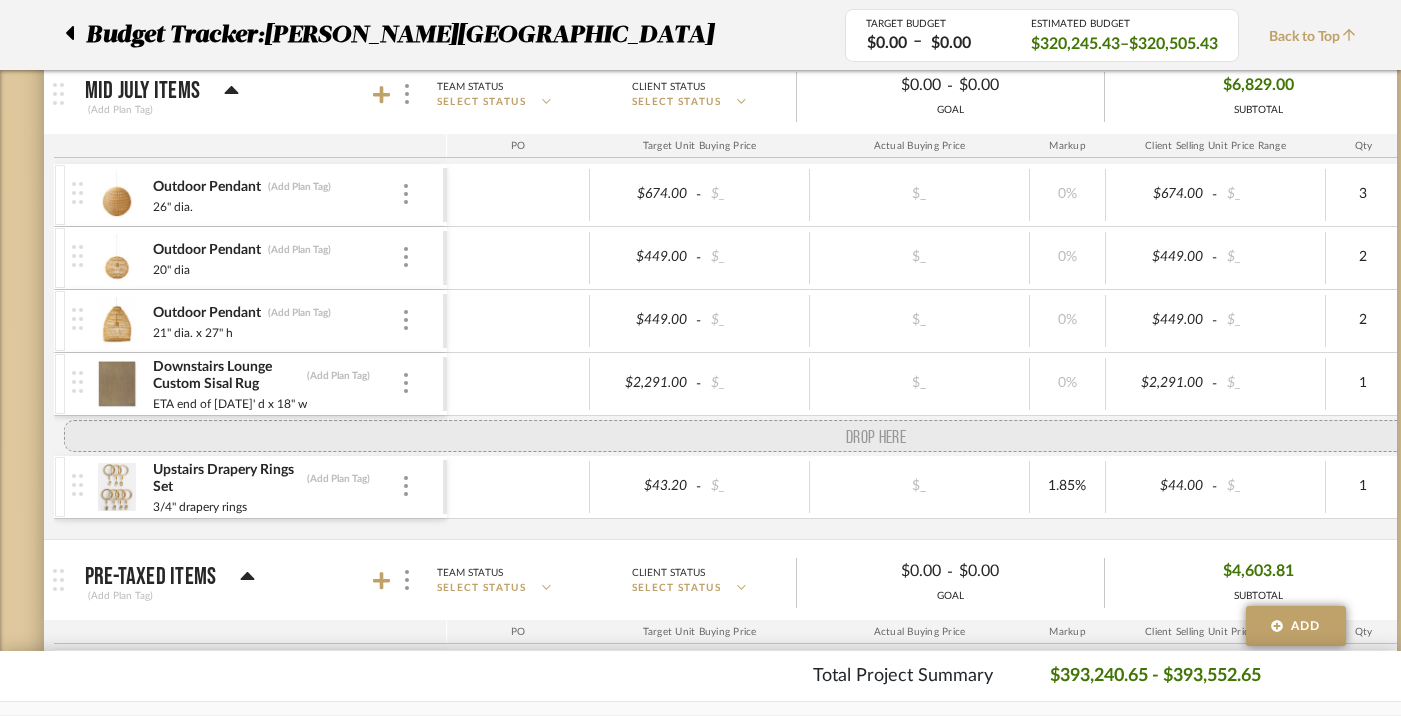drag, startPoint x: 82, startPoint y: 517, endPoint x: 80, endPoint y: 436, distance: 81.02469 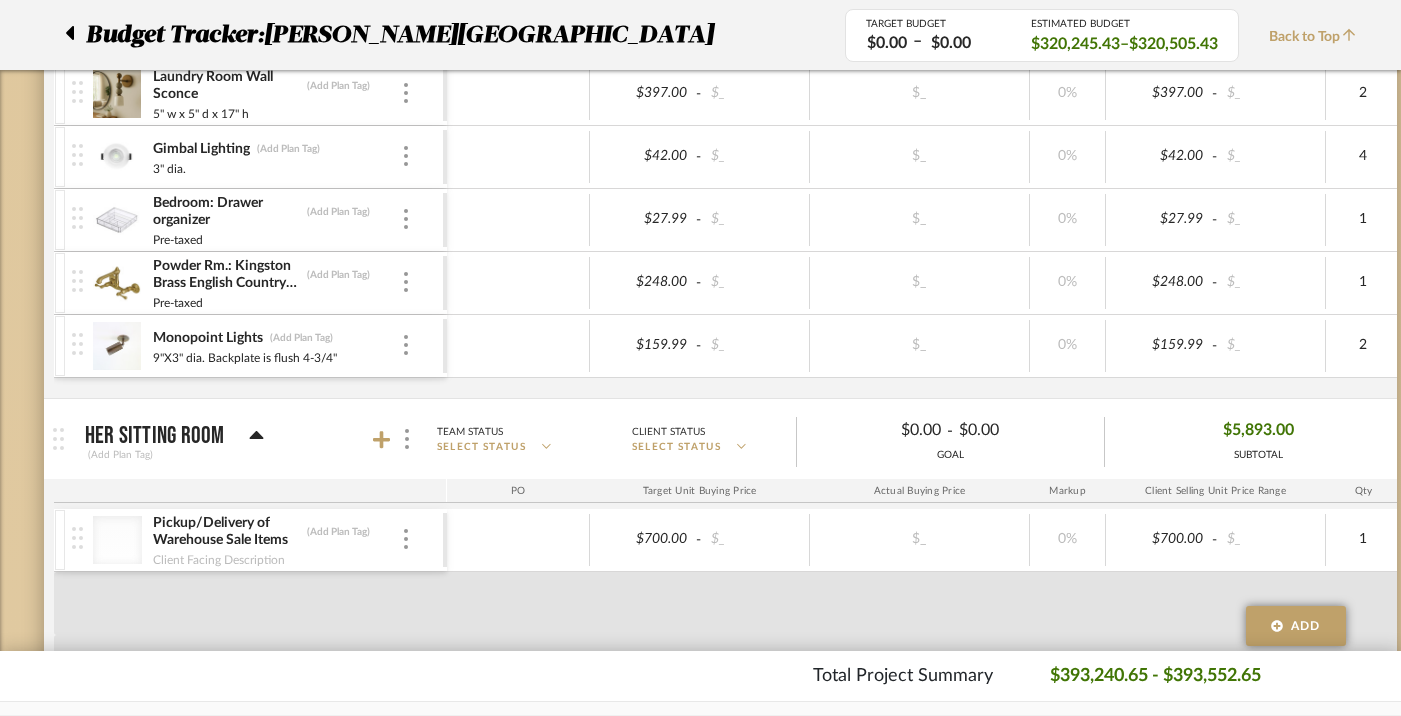 scroll, scrollTop: 1048, scrollLeft: 0, axis: vertical 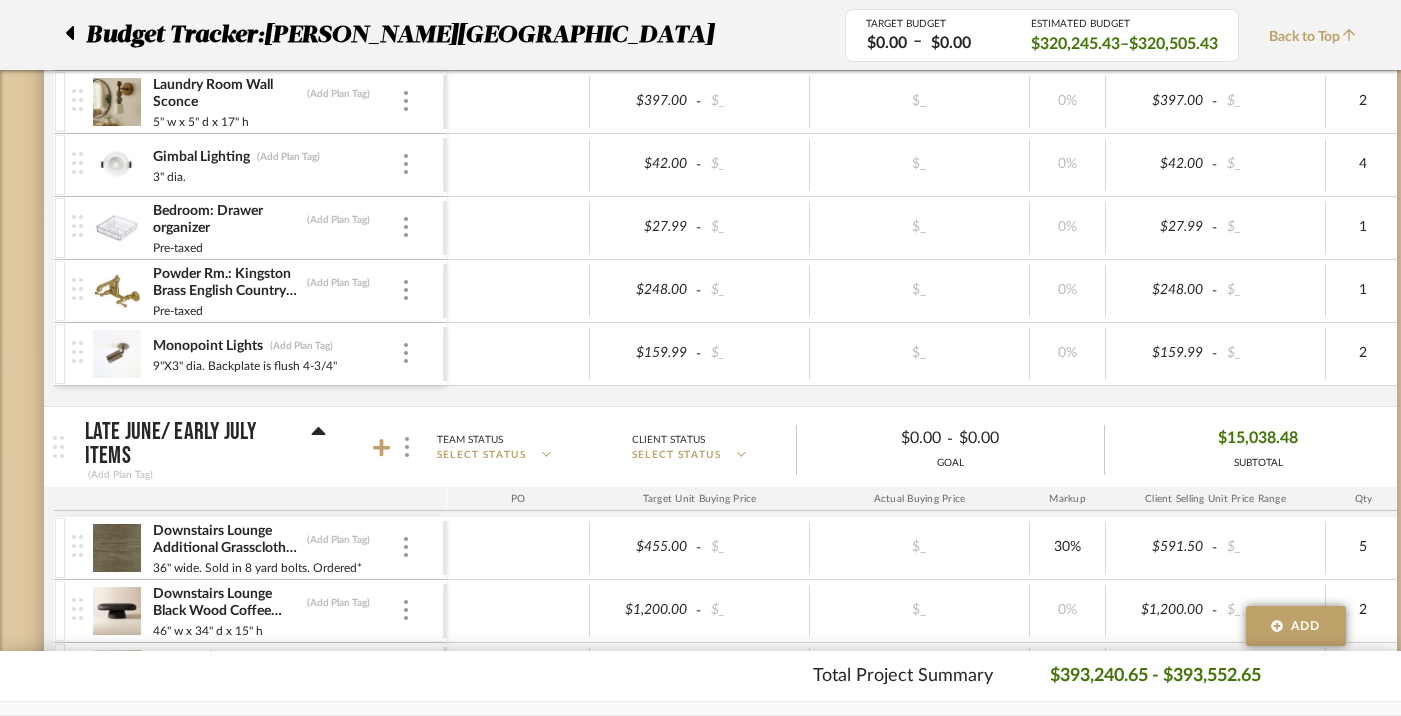 drag, startPoint x: 61, startPoint y: 410, endPoint x: 63, endPoint y: 328, distance: 82.02438 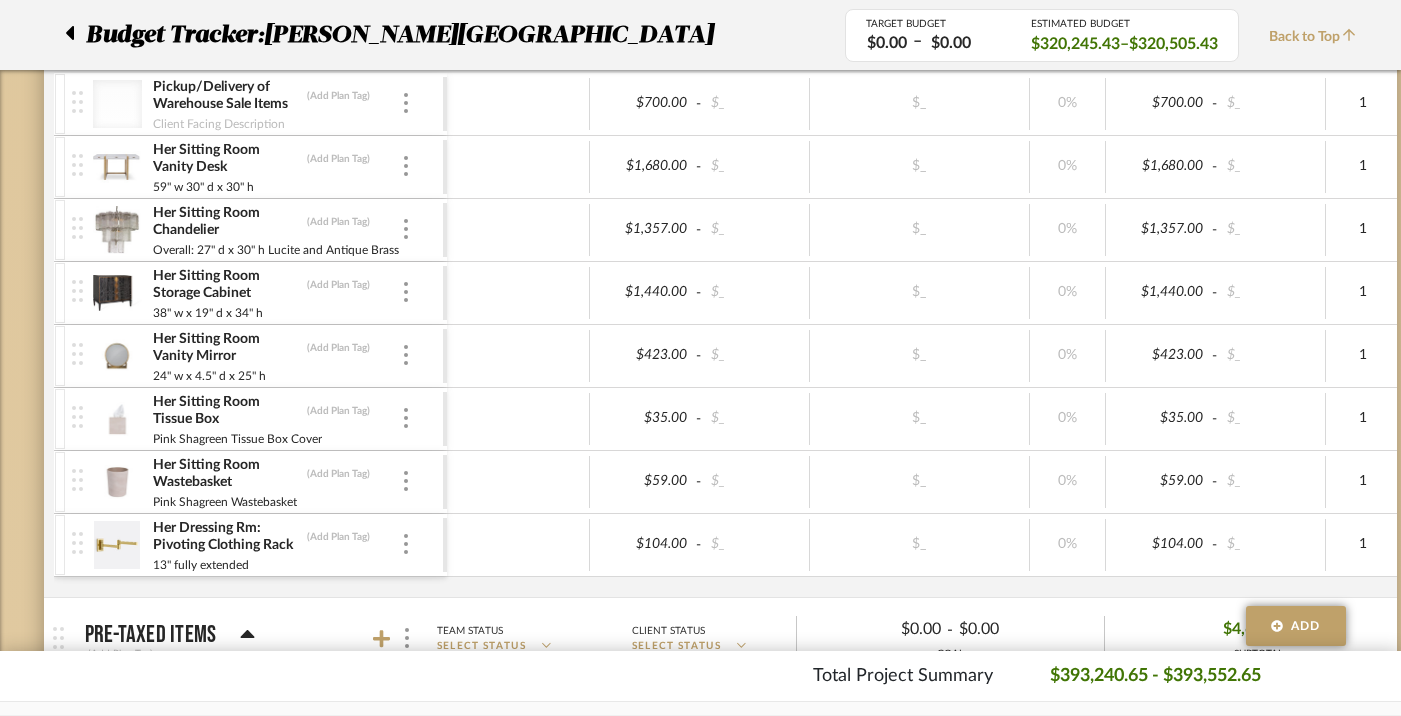 scroll, scrollTop: 931, scrollLeft: 0, axis: vertical 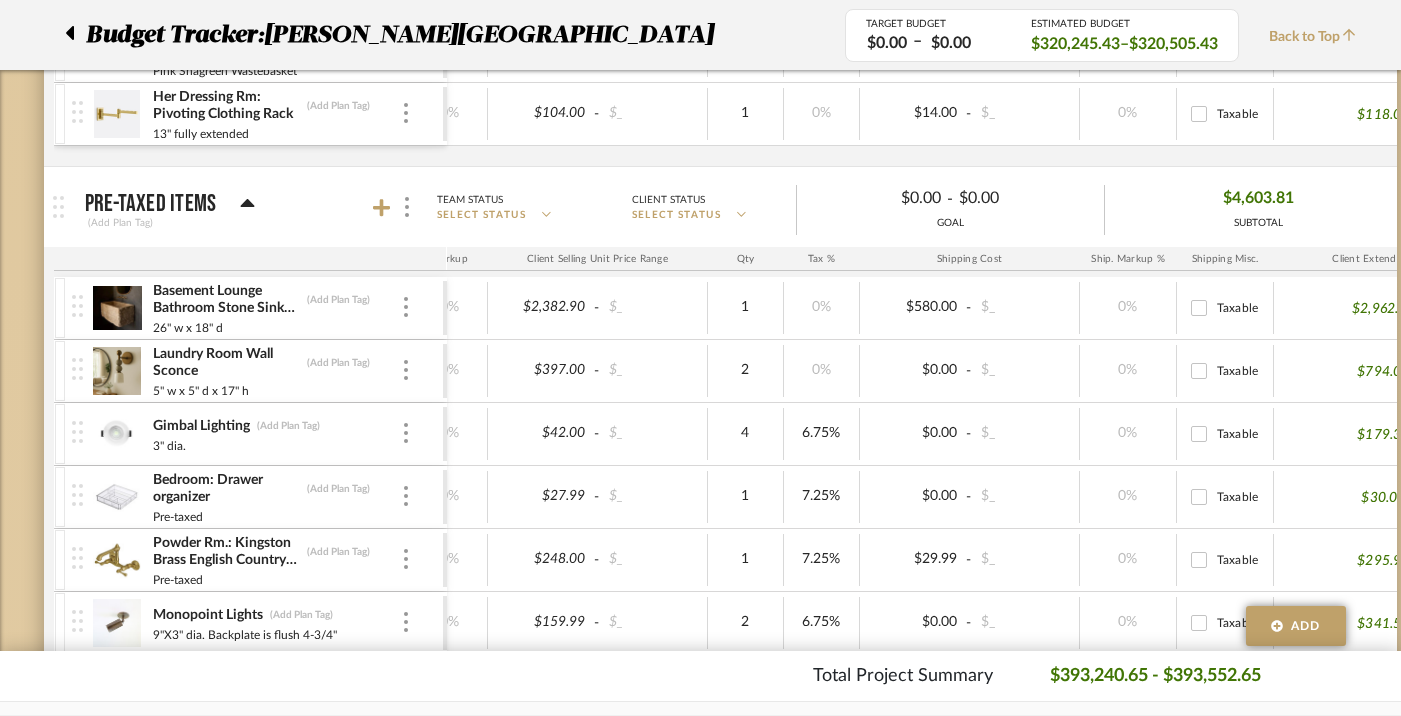 click 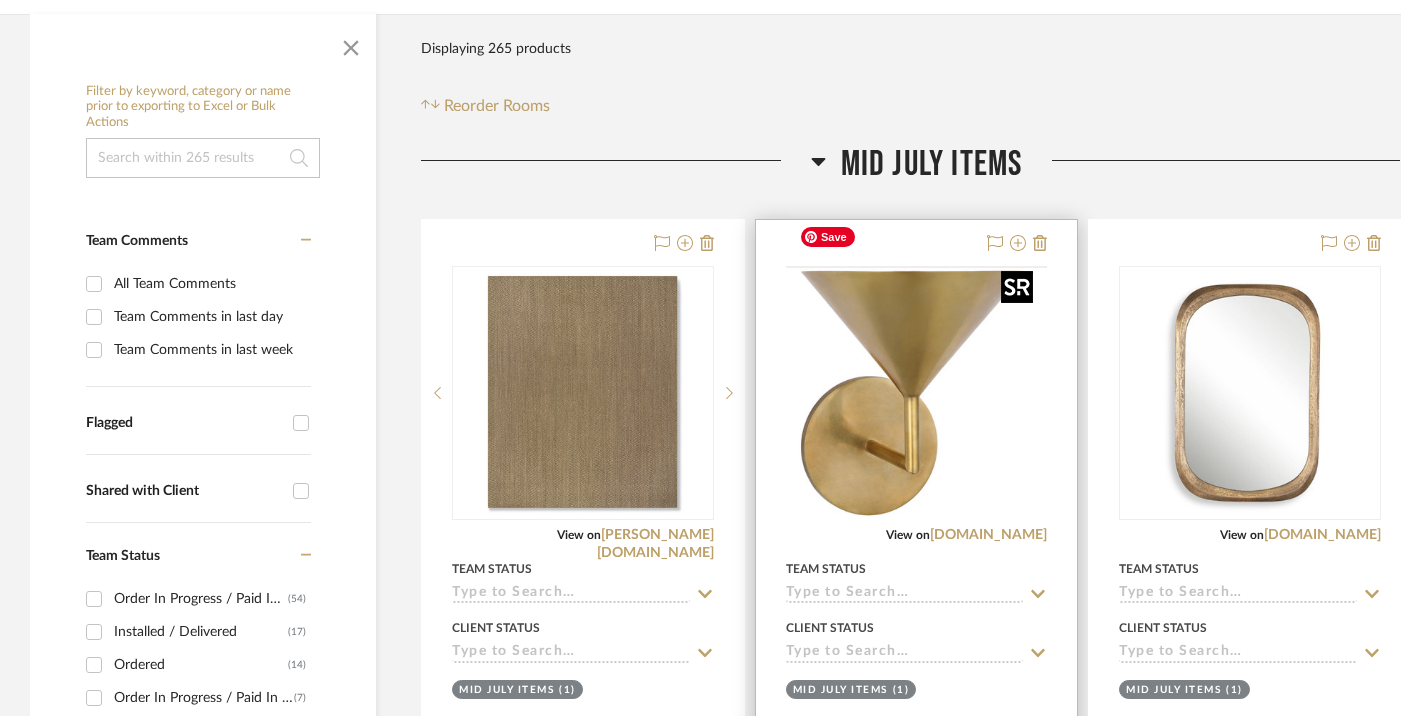 scroll, scrollTop: 419, scrollLeft: 0, axis: vertical 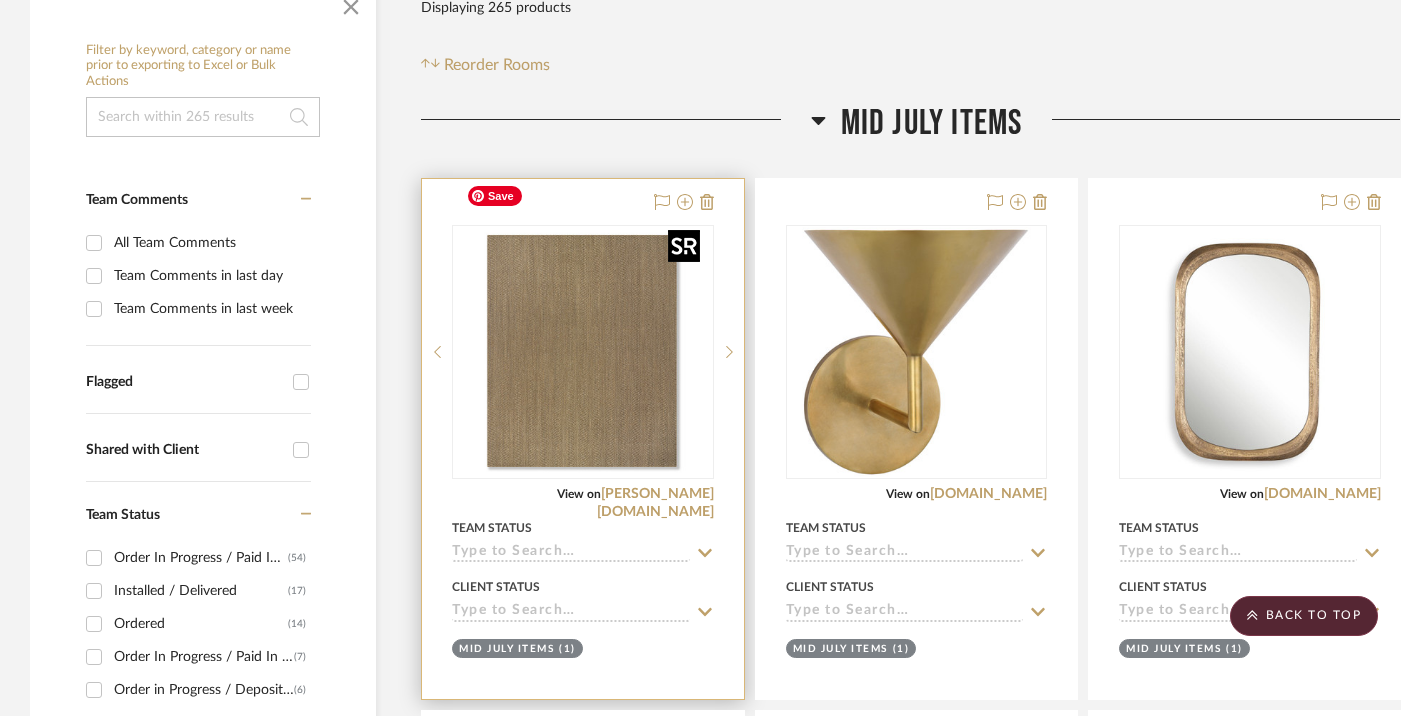 click at bounding box center (0, 0) 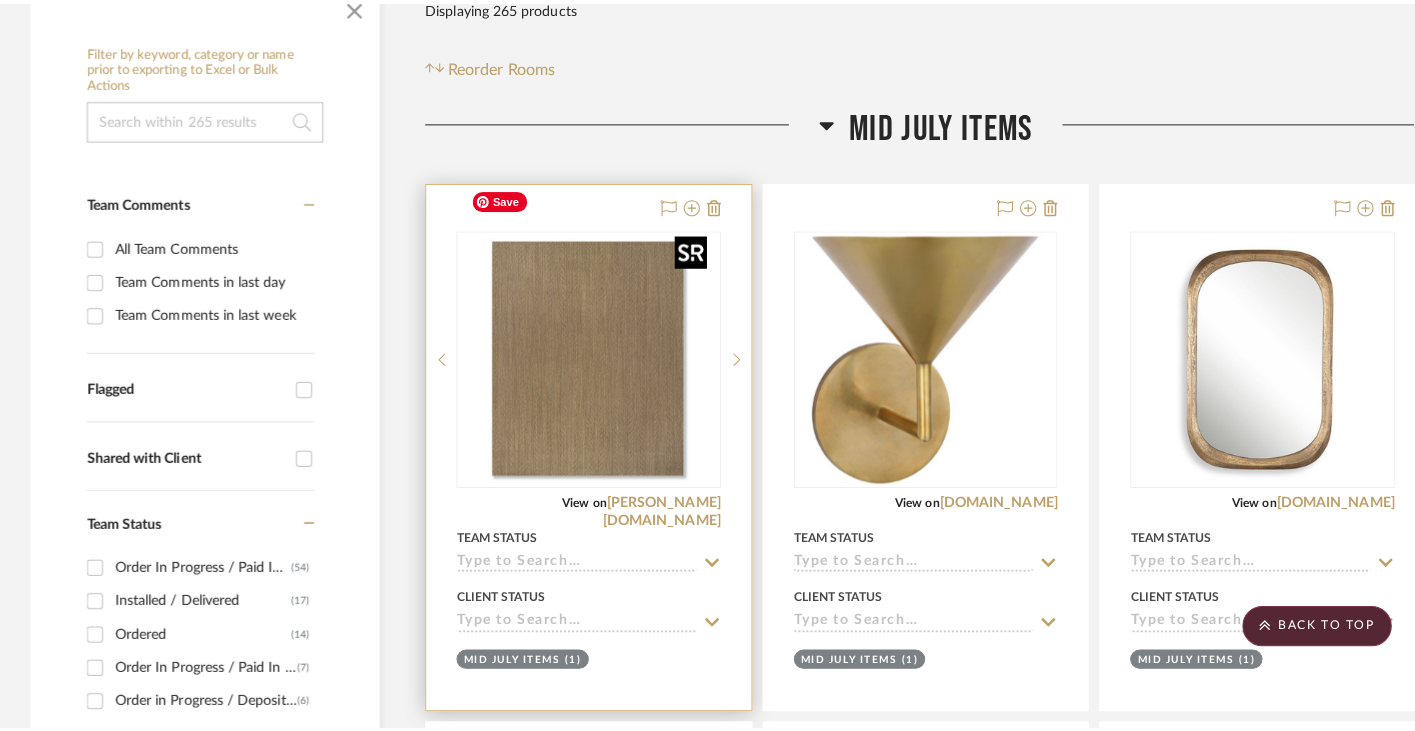 scroll, scrollTop: 0, scrollLeft: 0, axis: both 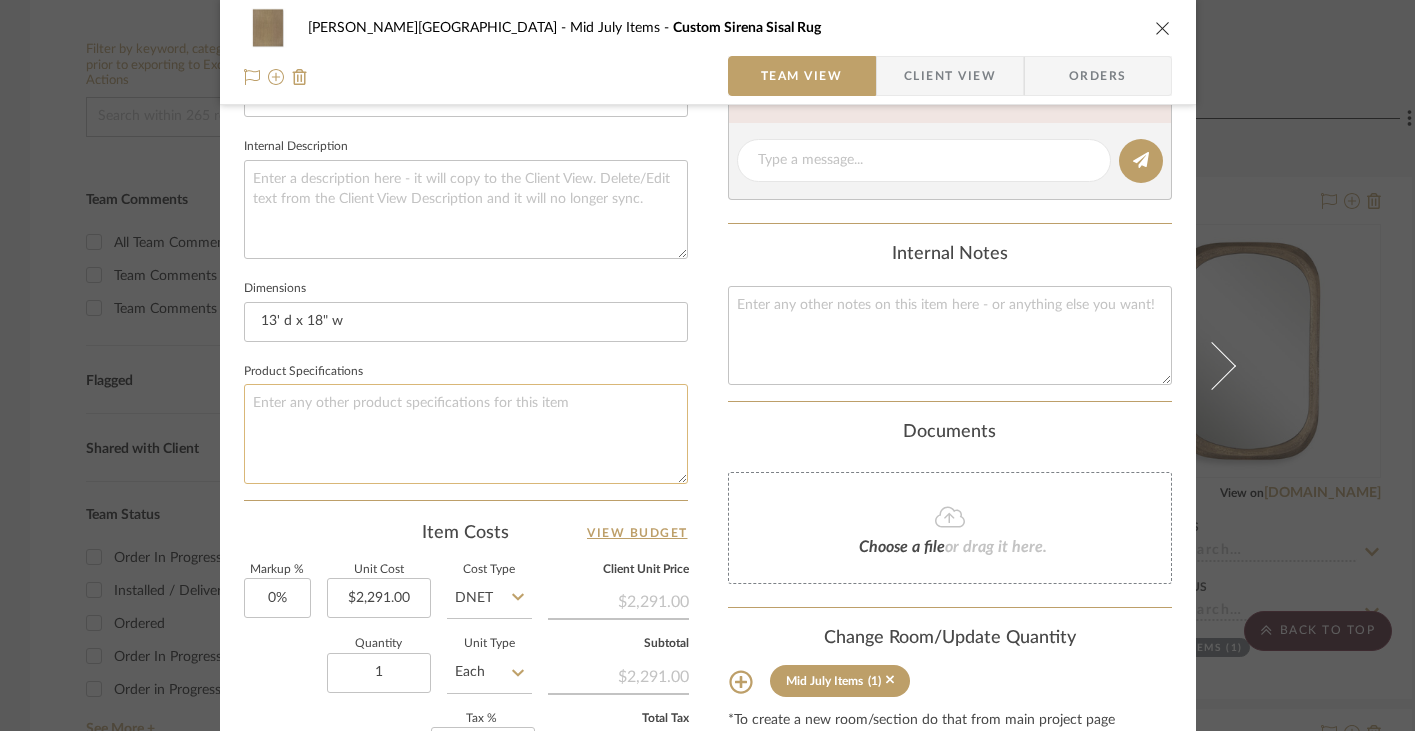 click 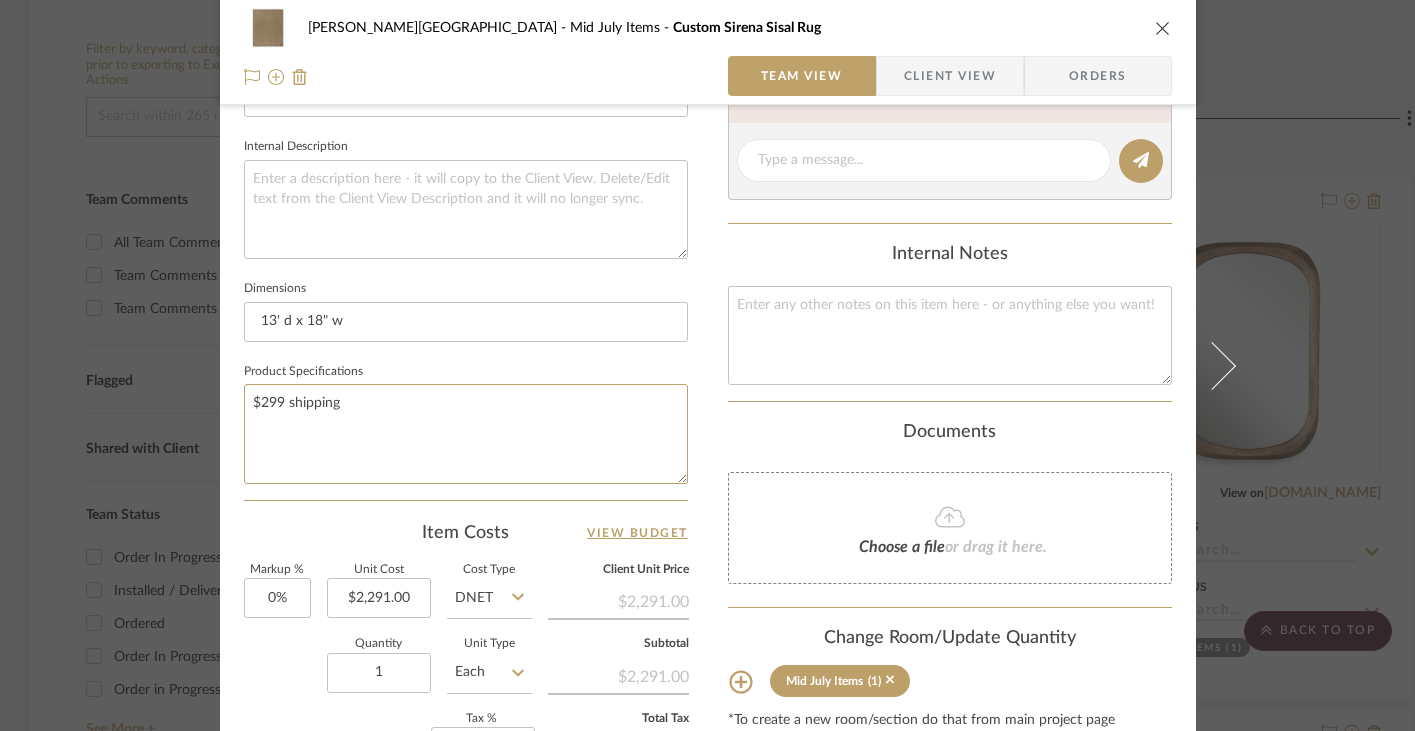 scroll, scrollTop: 1029, scrollLeft: 0, axis: vertical 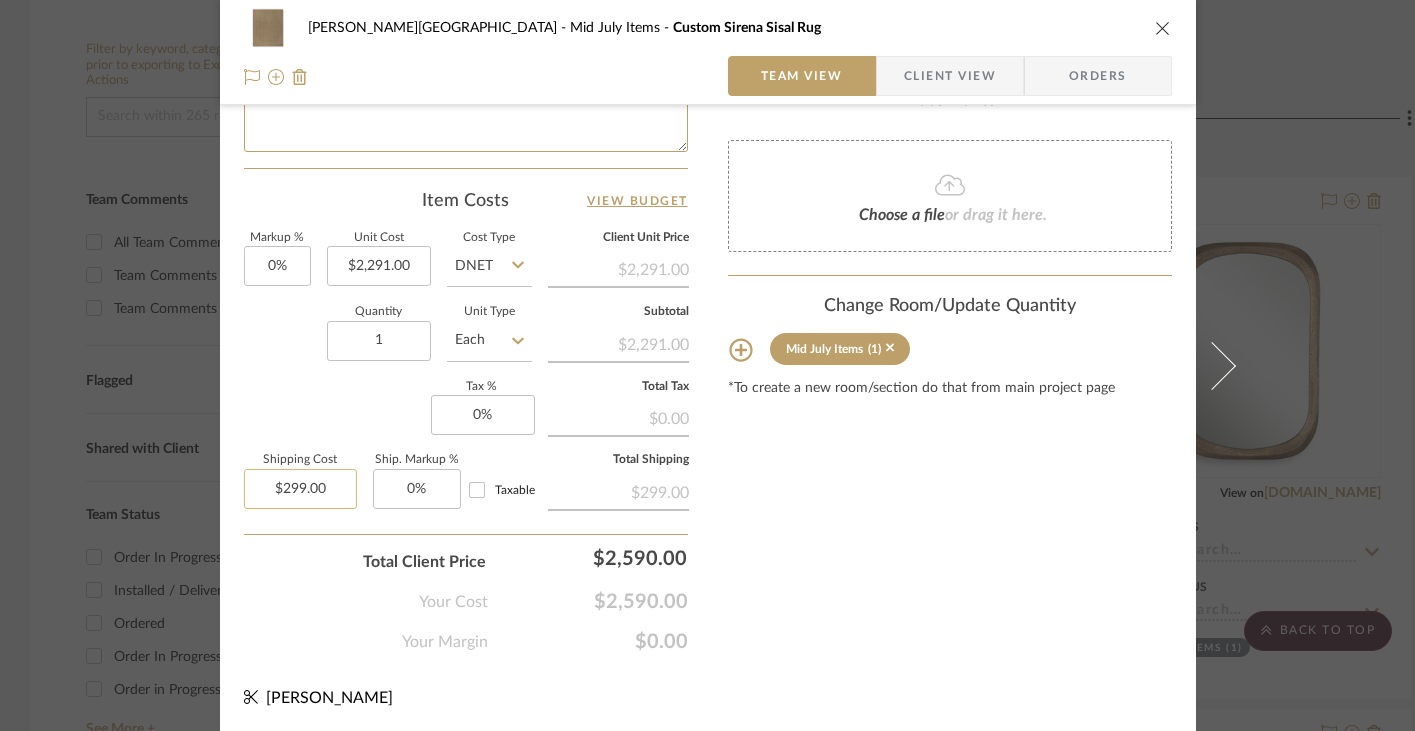 type on "$299 shipping" 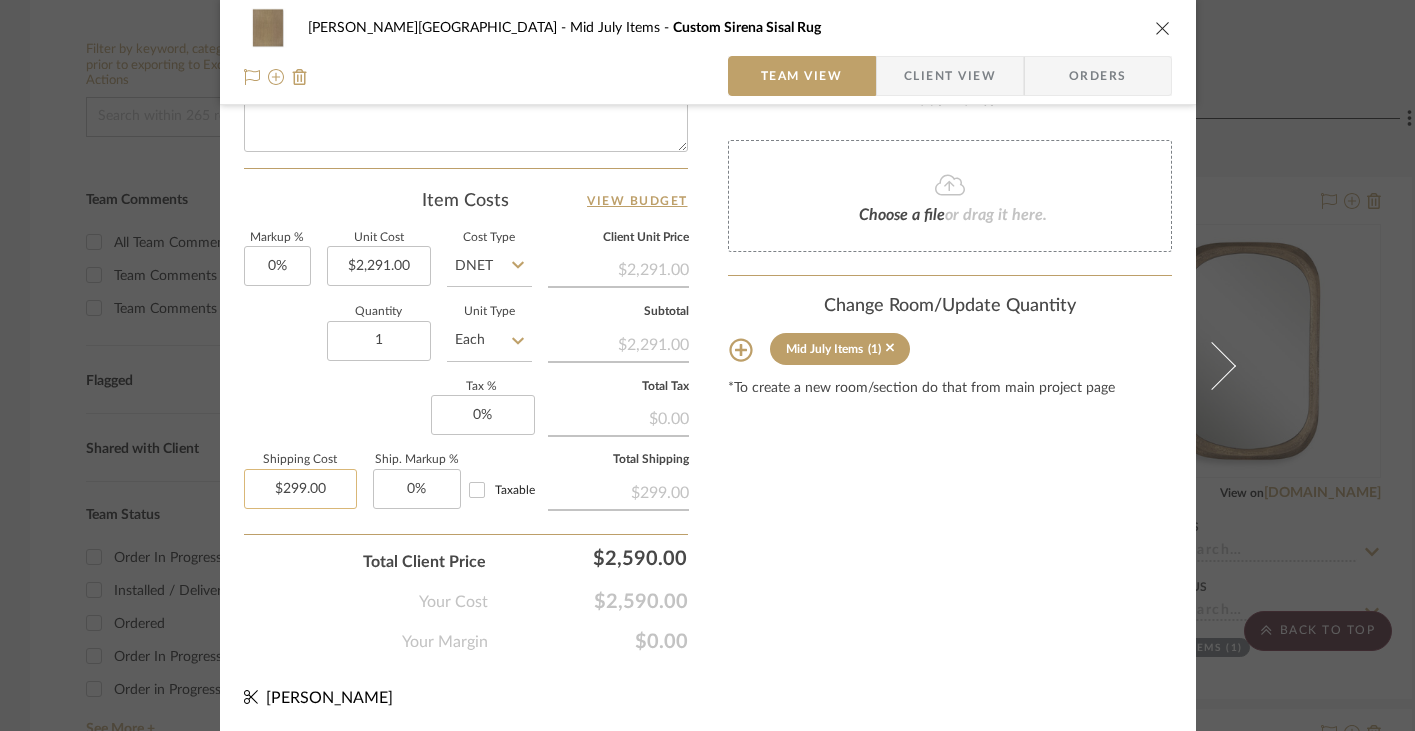 type on "299.00" 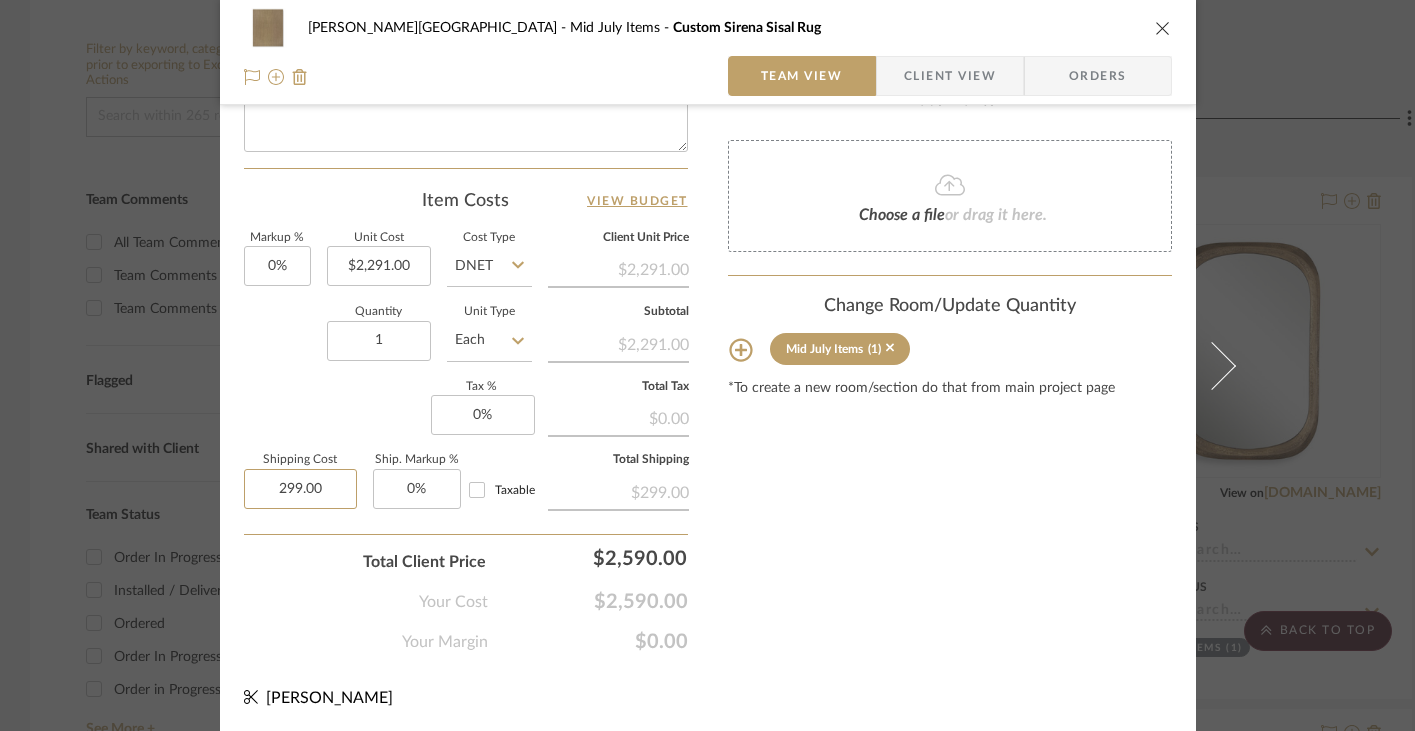 type 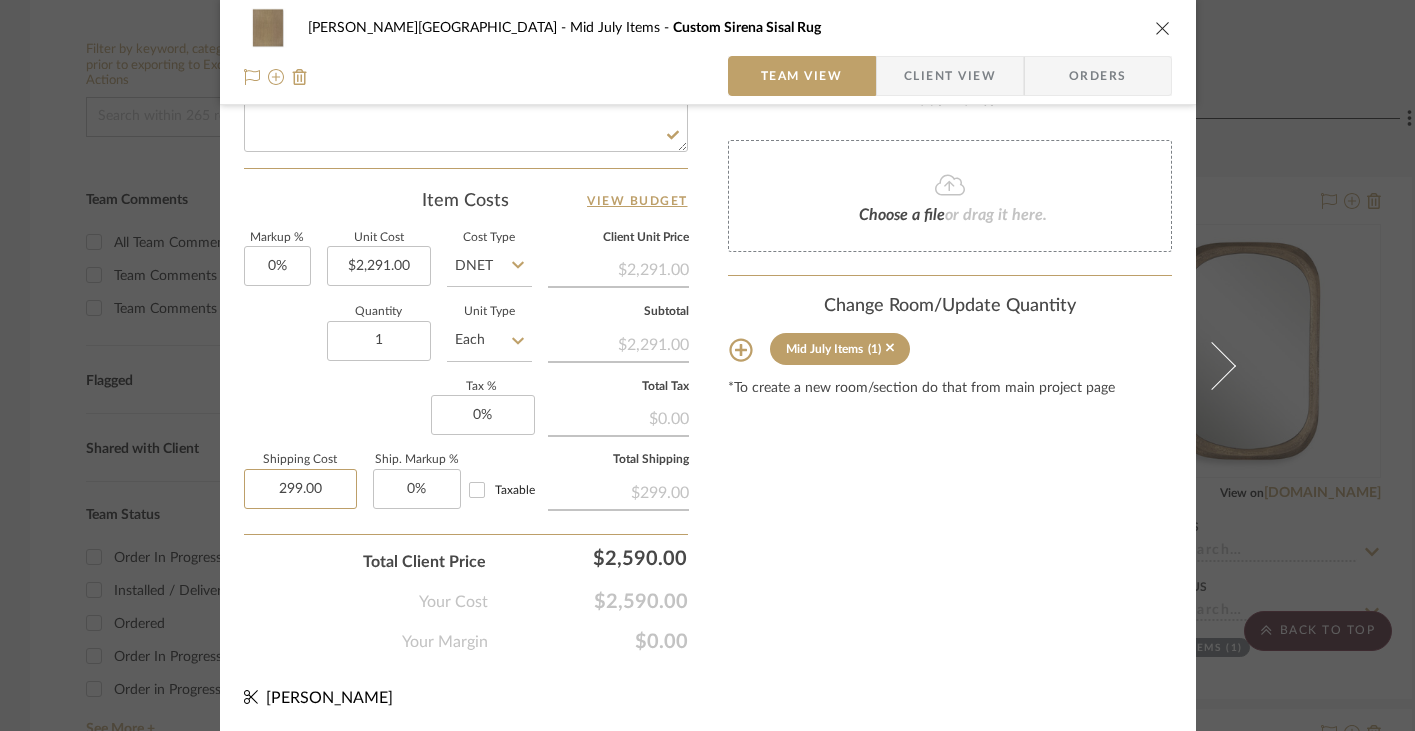 drag, startPoint x: 330, startPoint y: 488, endPoint x: 179, endPoint y: 487, distance: 151.00331 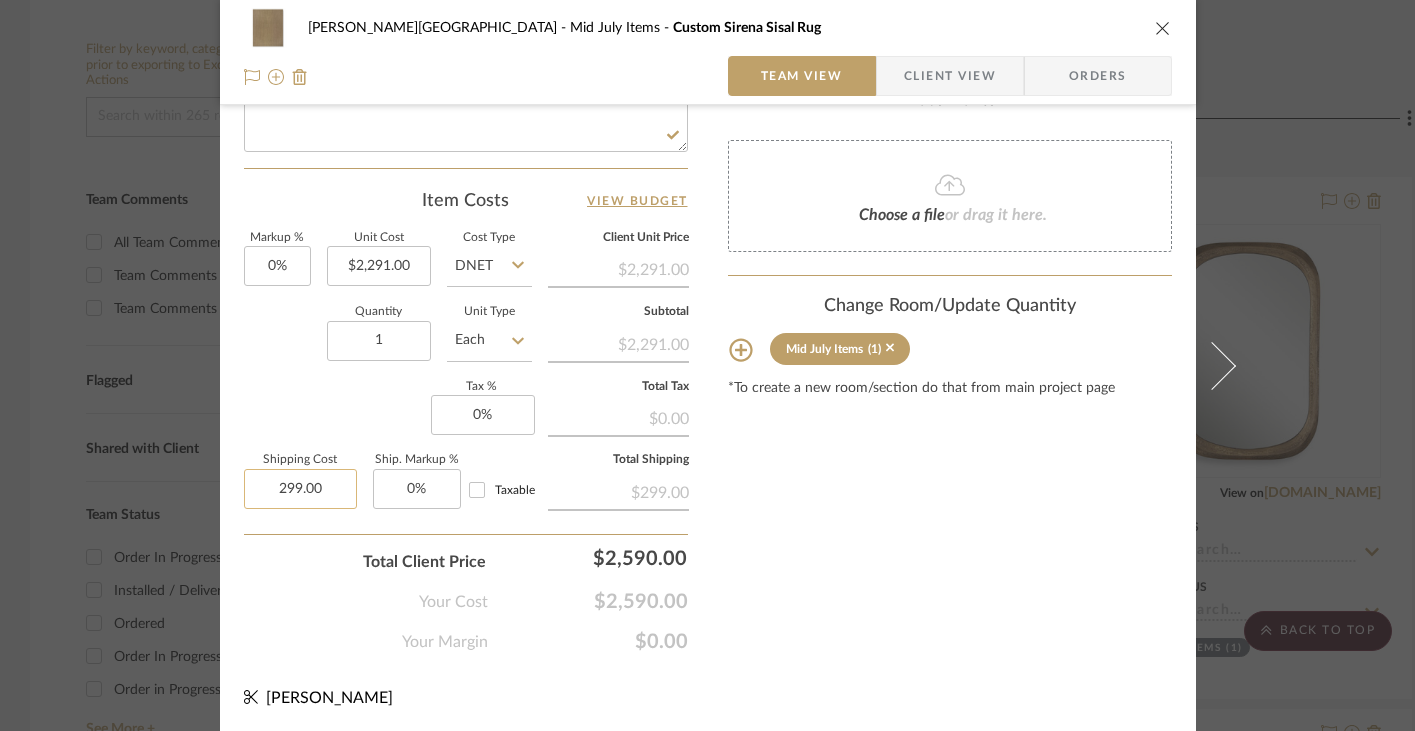 click on "299.00" 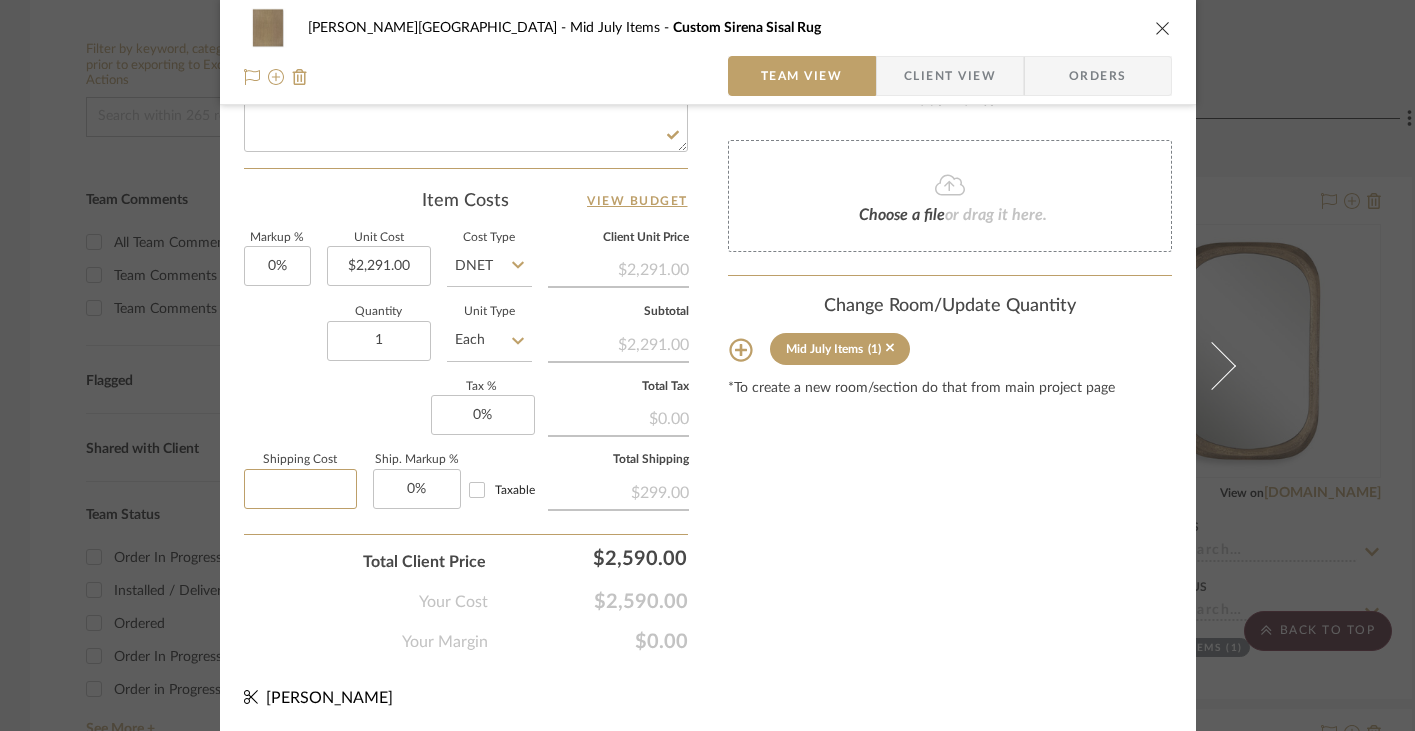 type 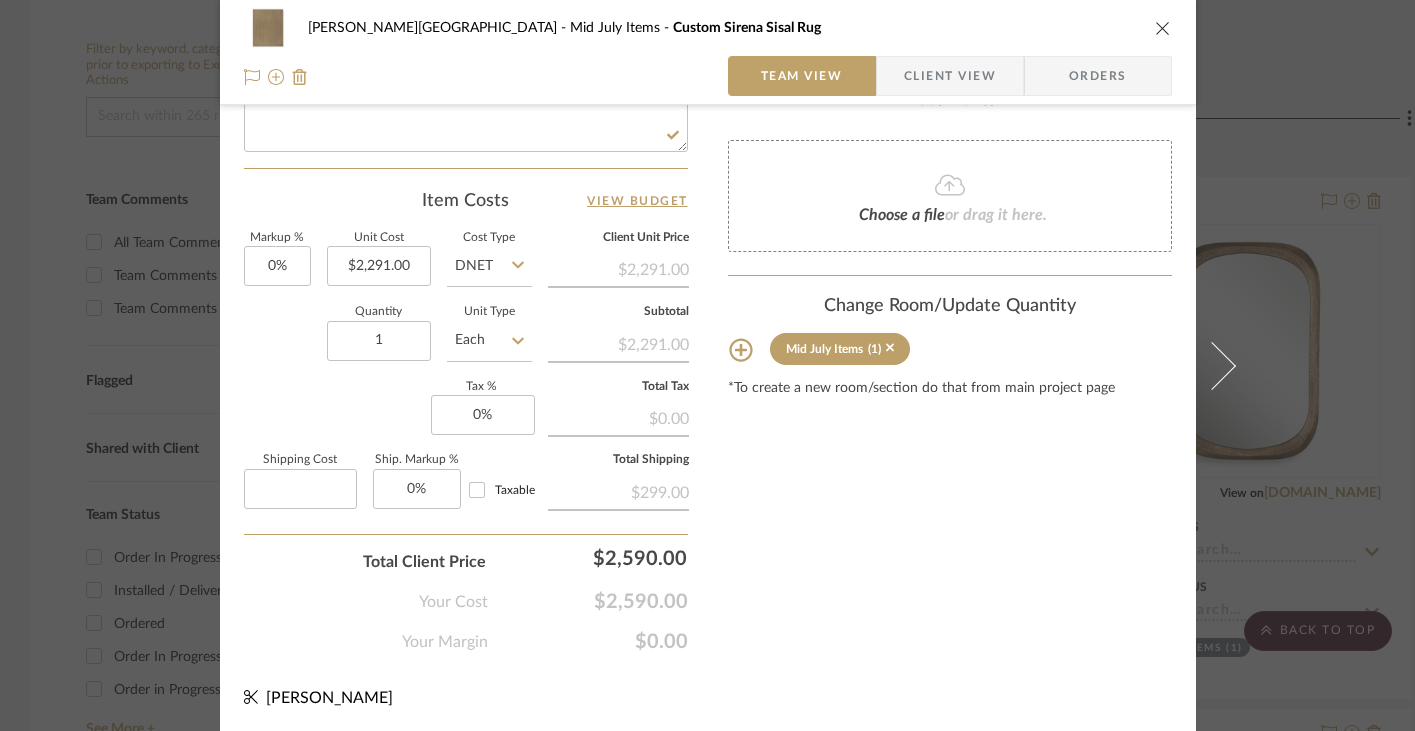 drag, startPoint x: 306, startPoint y: 580, endPoint x: 366, endPoint y: 571, distance: 60.671246 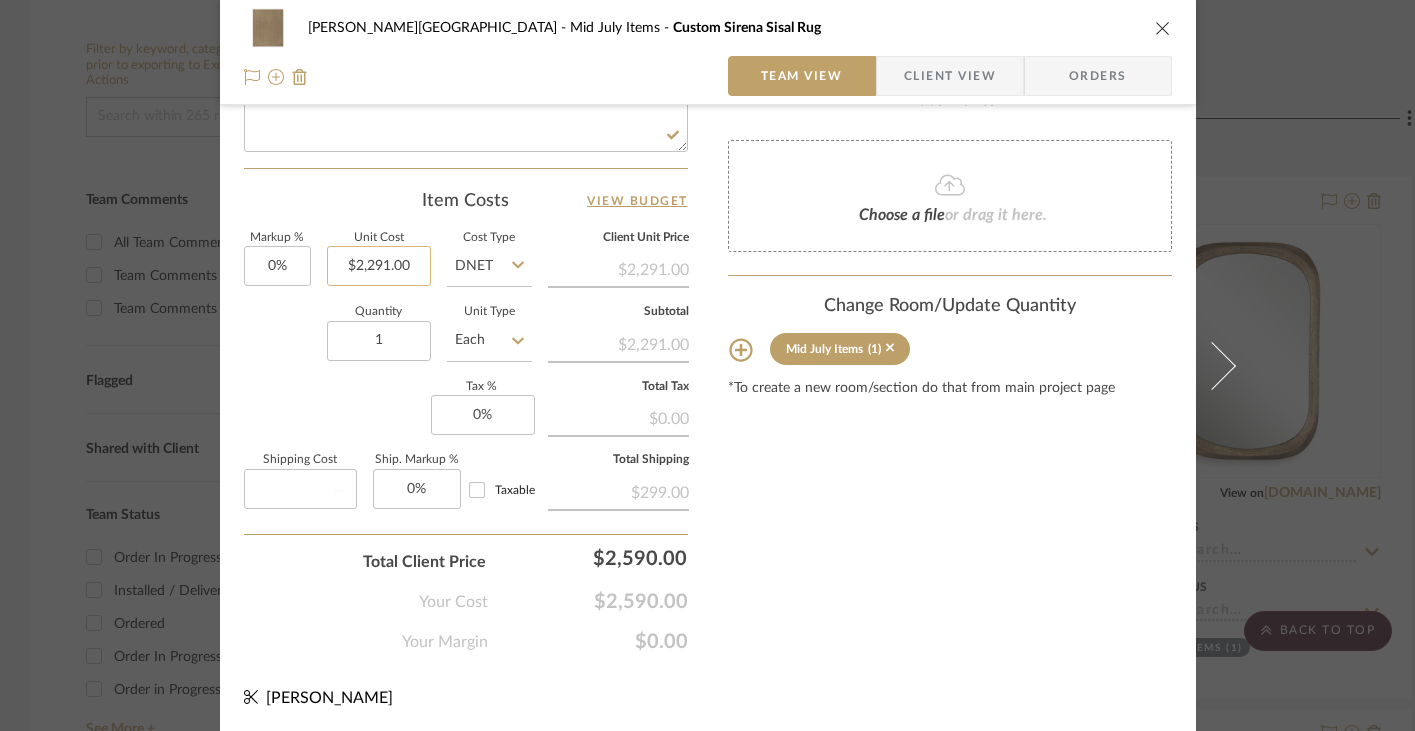 type 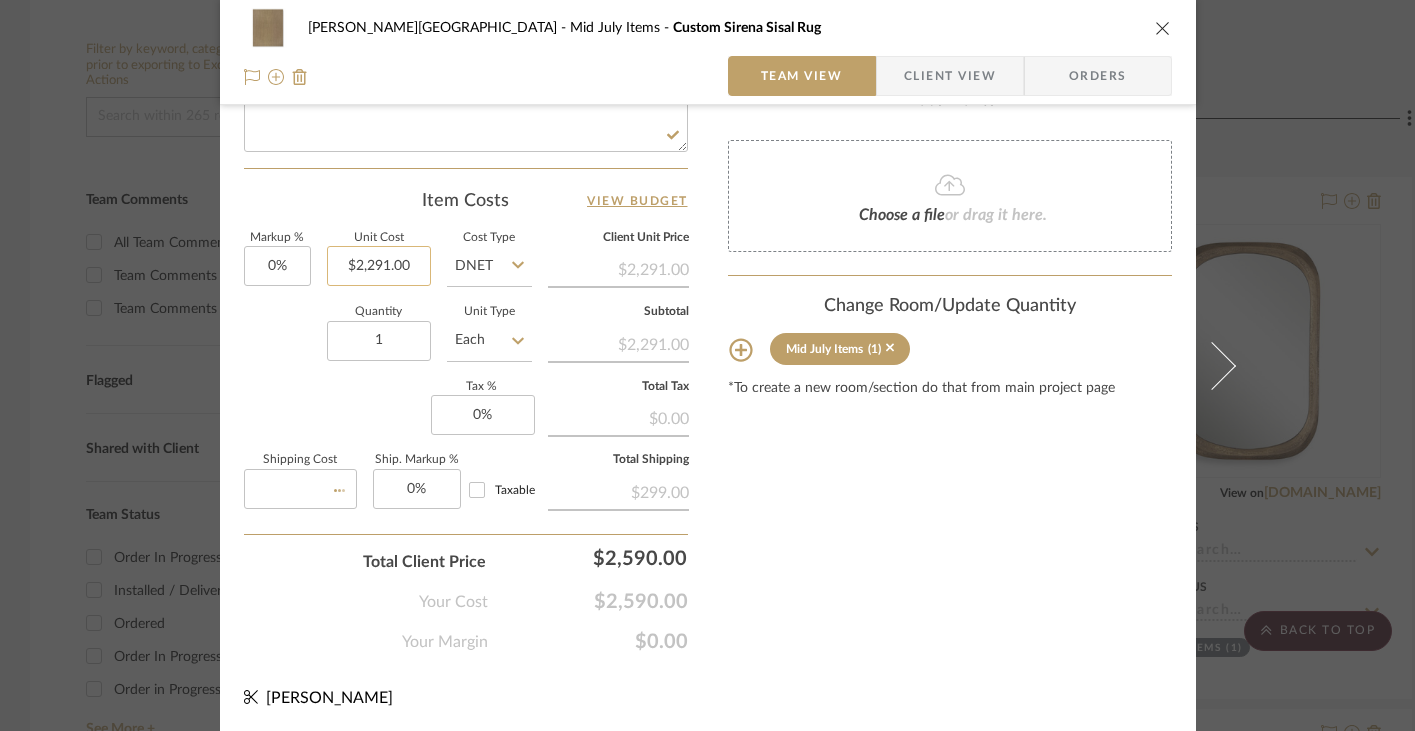 type on "$0.00" 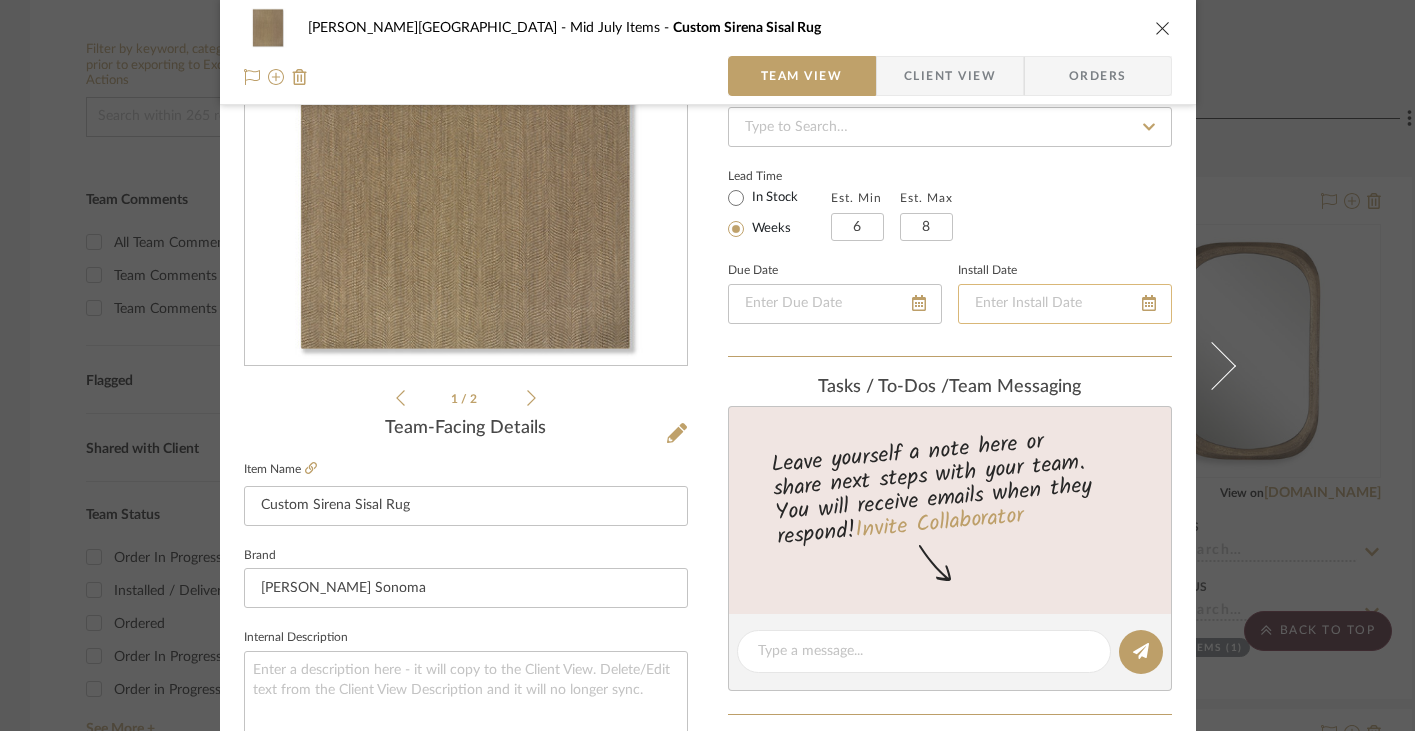 scroll, scrollTop: 220, scrollLeft: 0, axis: vertical 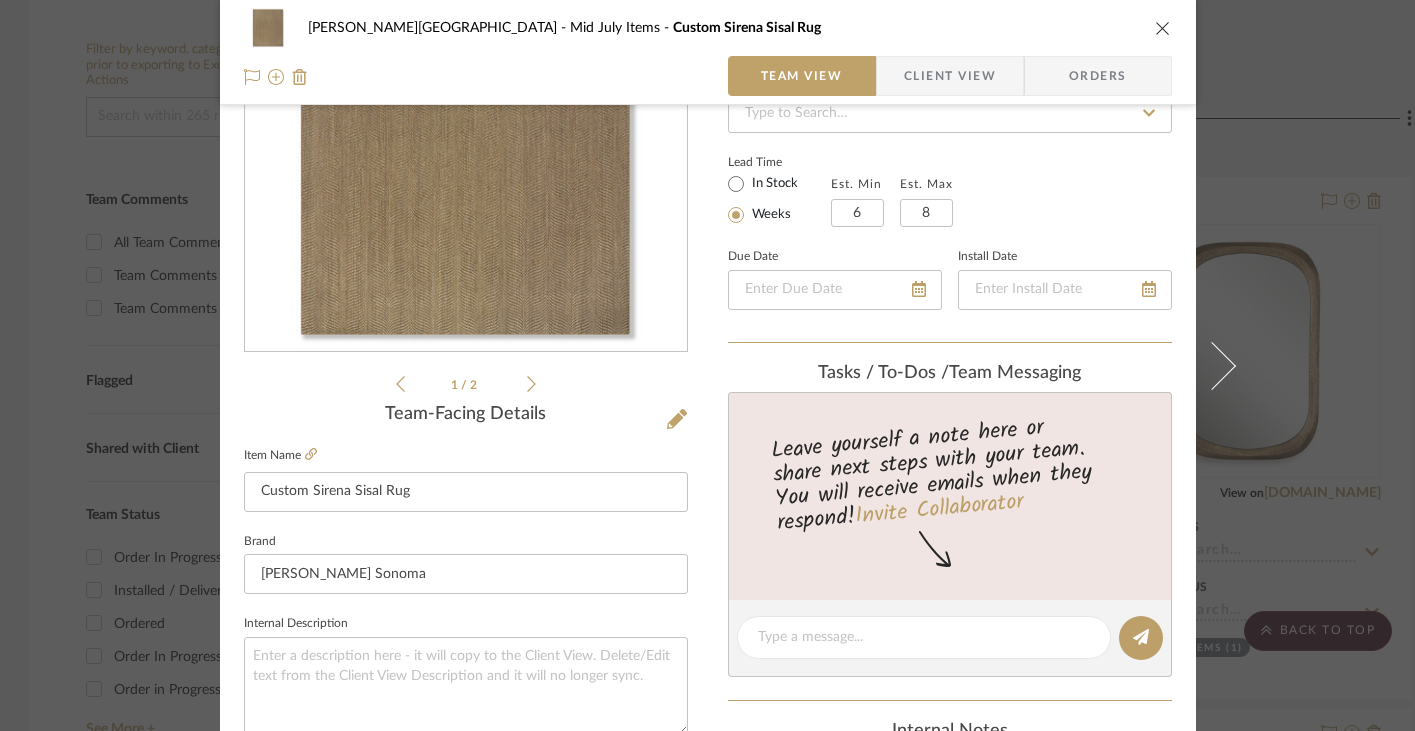 click at bounding box center [1163, 28] 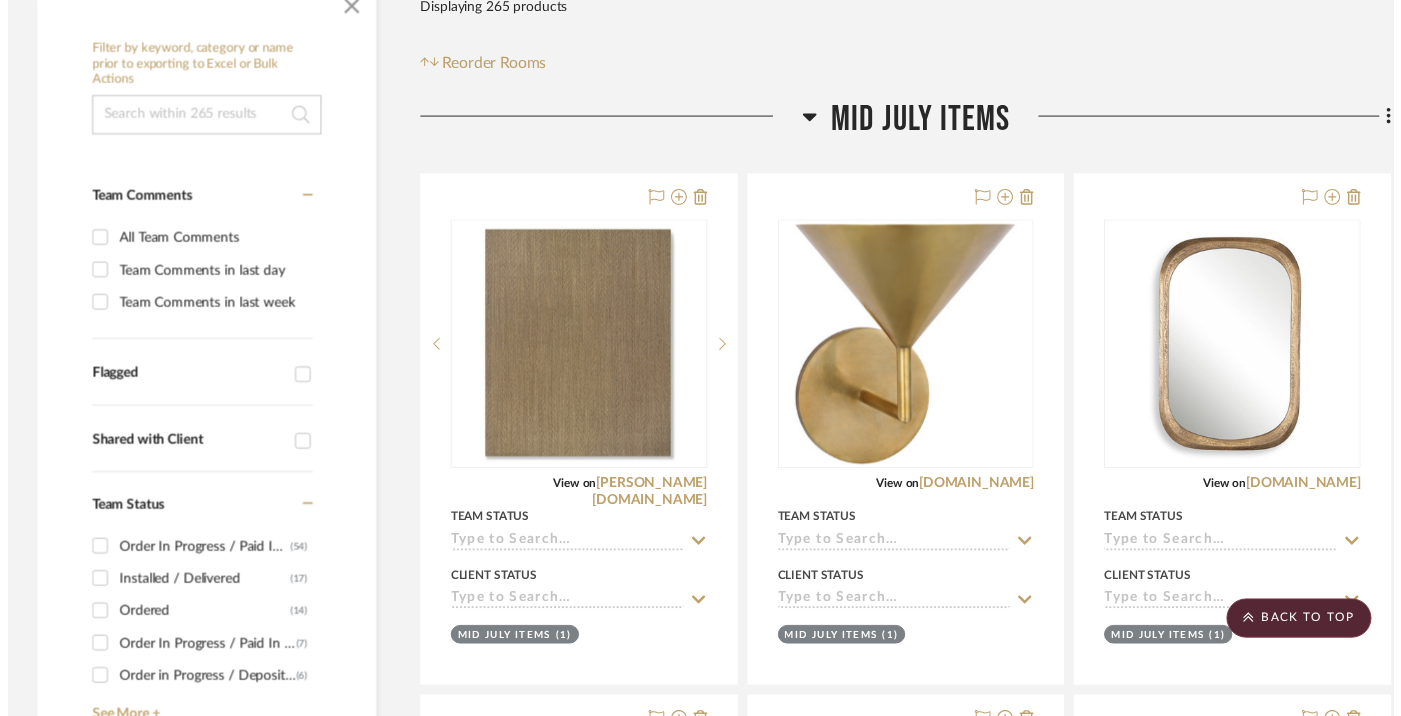scroll, scrollTop: 419, scrollLeft: 0, axis: vertical 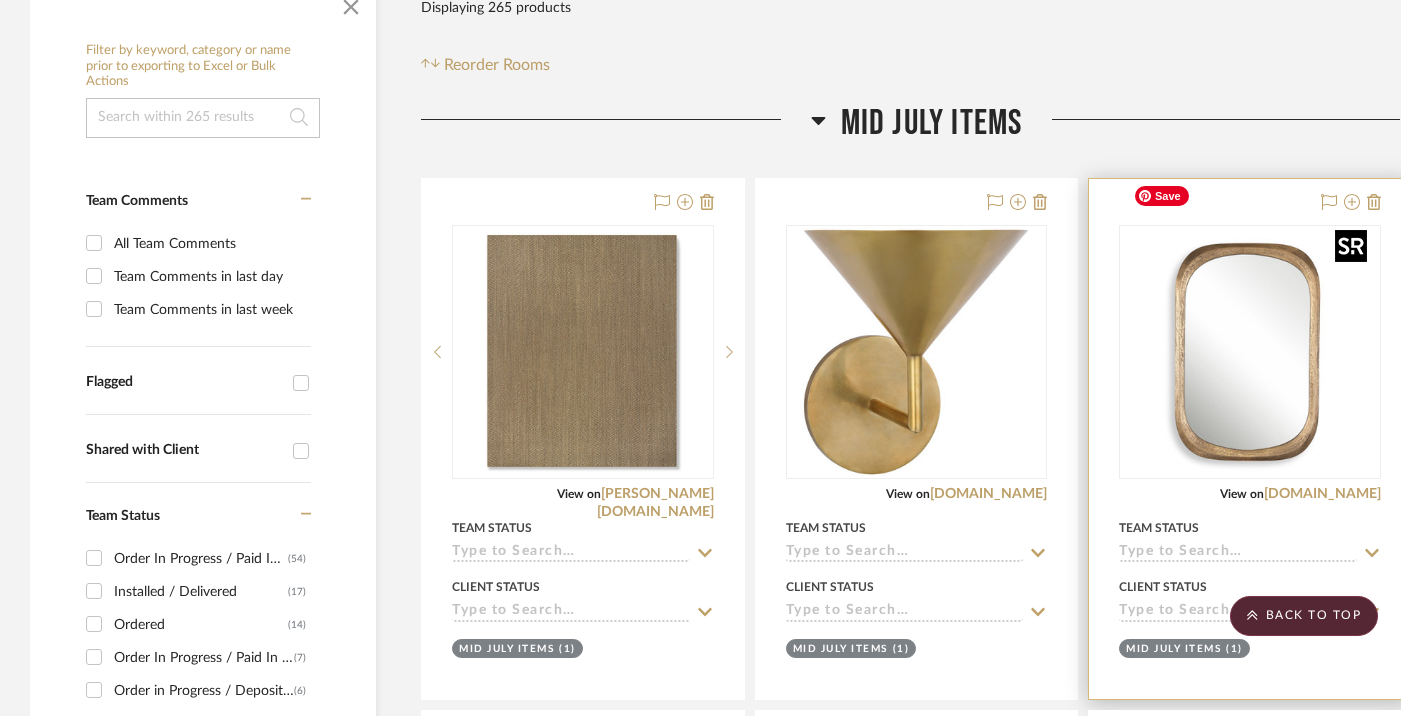 click at bounding box center [0, 0] 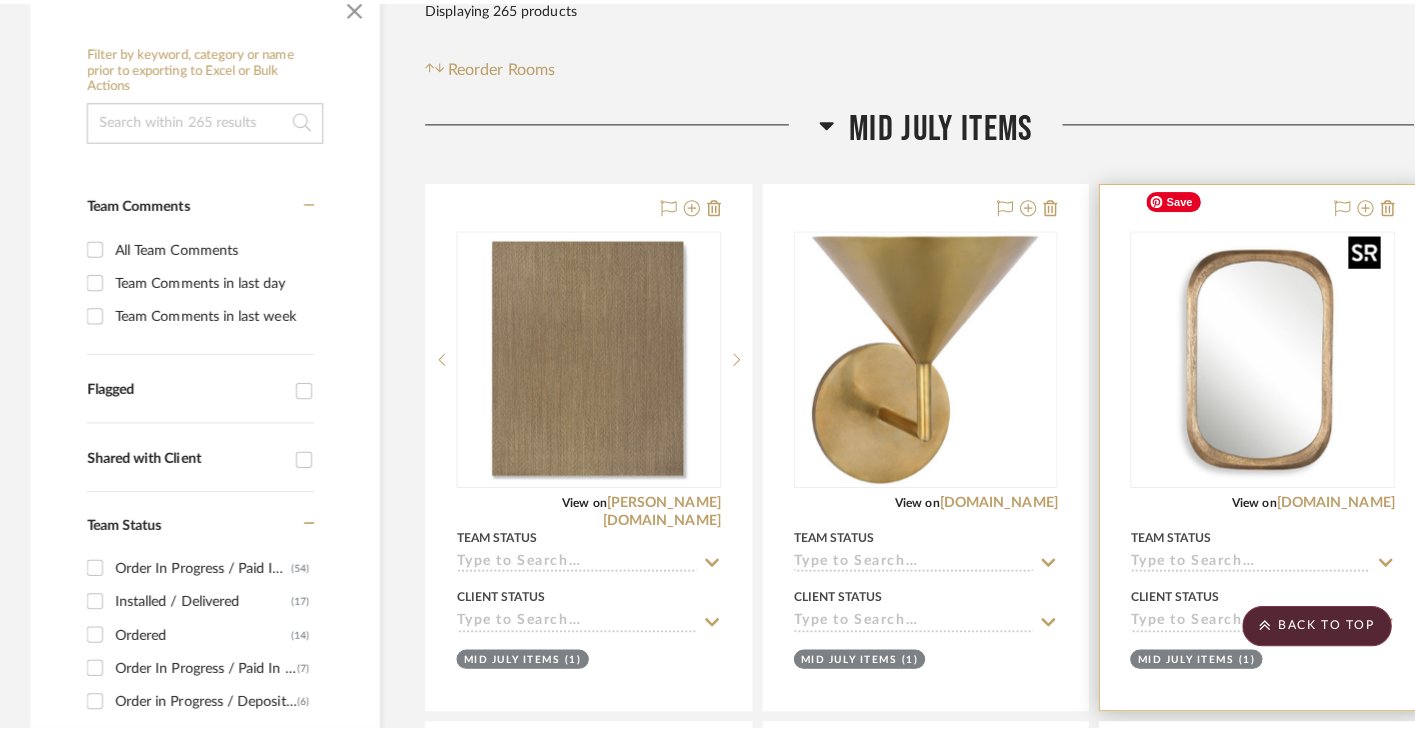 scroll, scrollTop: 0, scrollLeft: 0, axis: both 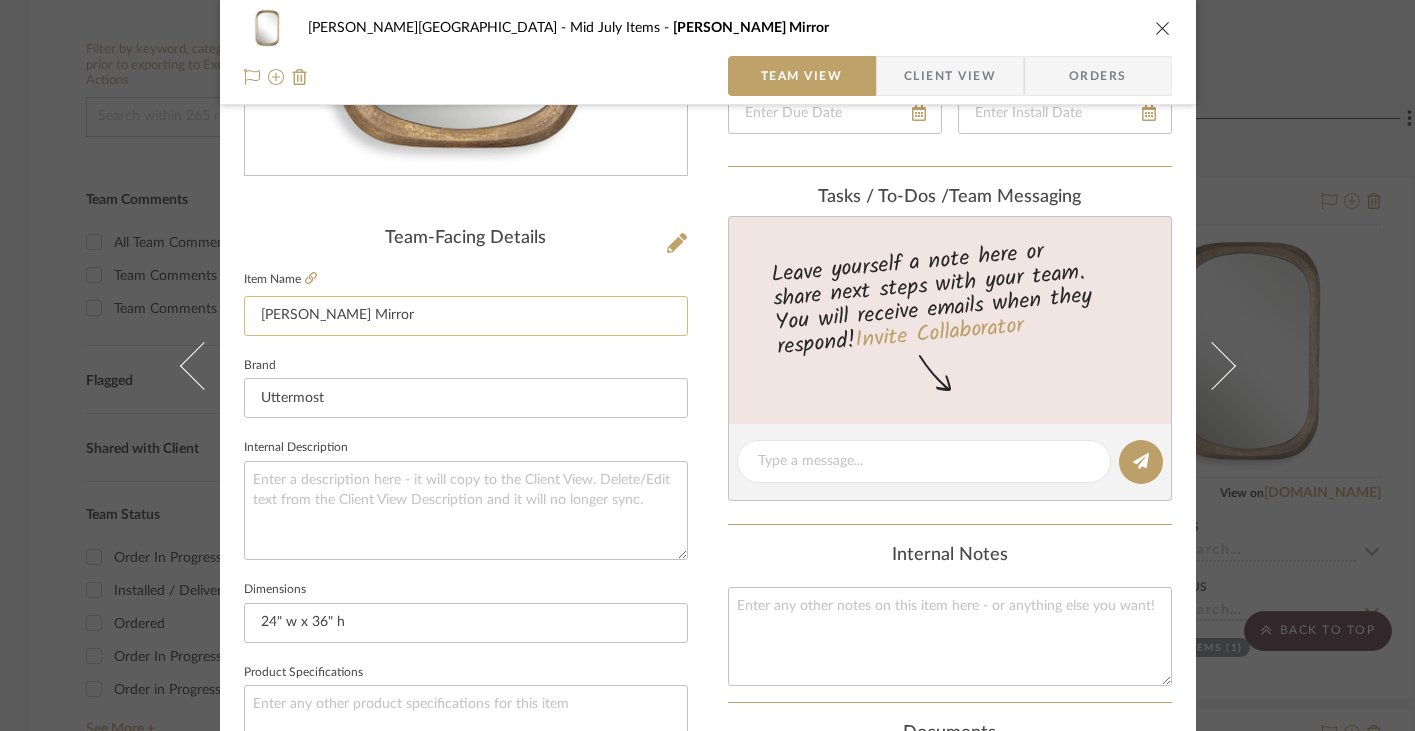 click on "[PERSON_NAME] Mirror" 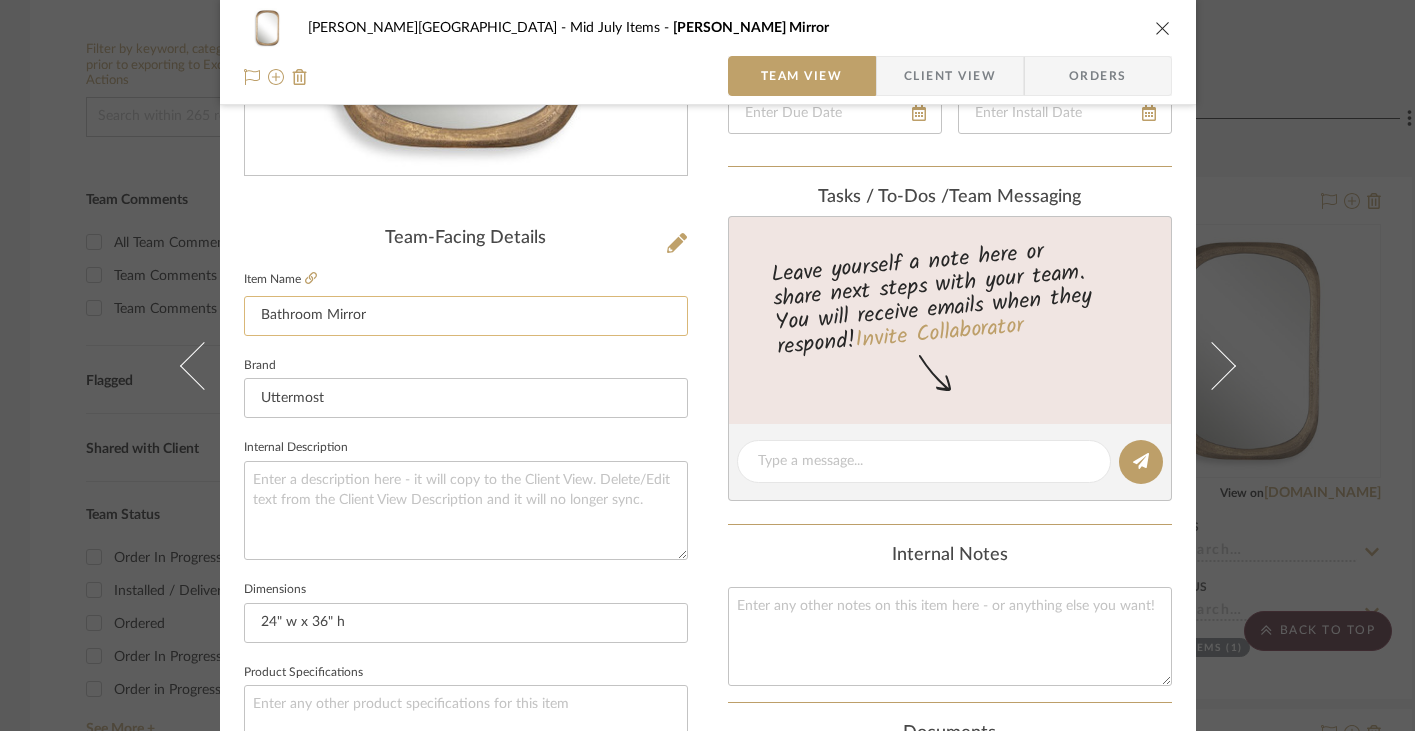 click on "Bathroom Mirror" 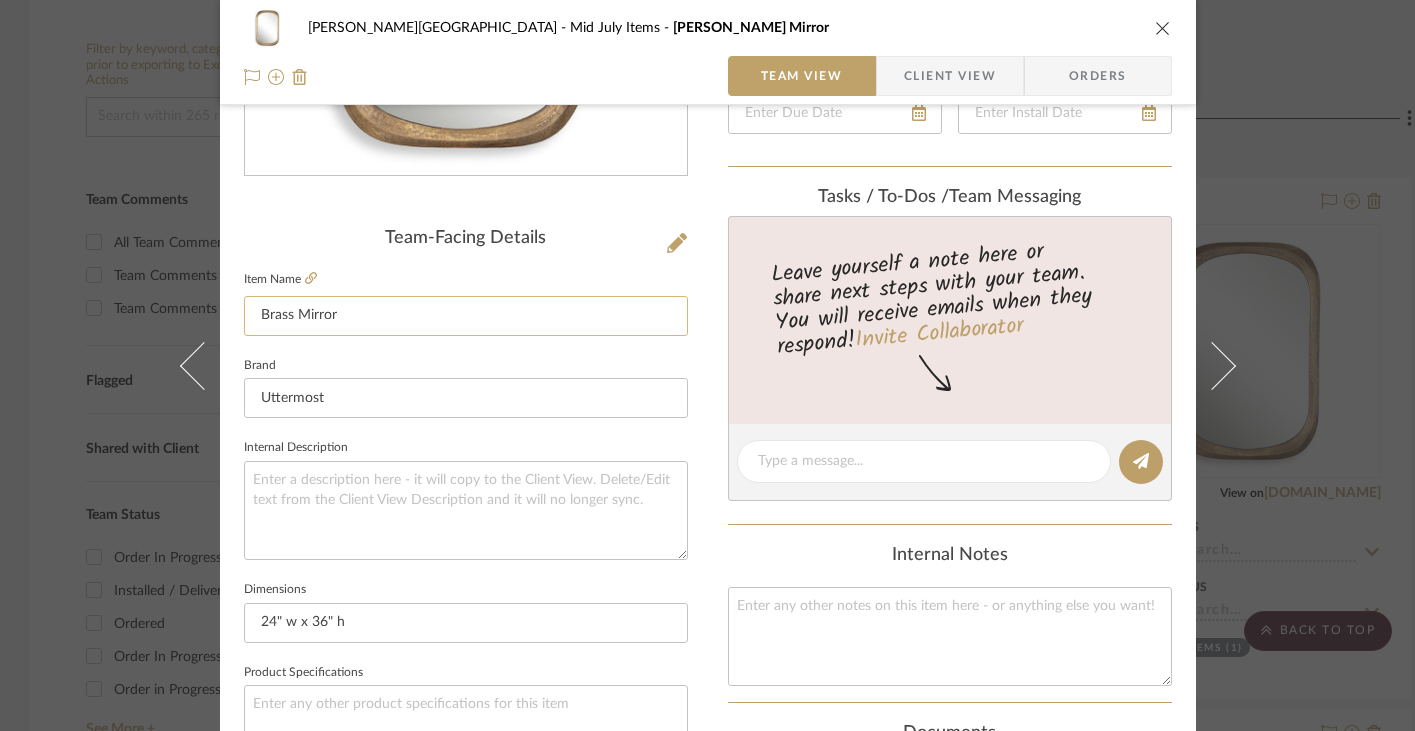click on "Brass Mirror" 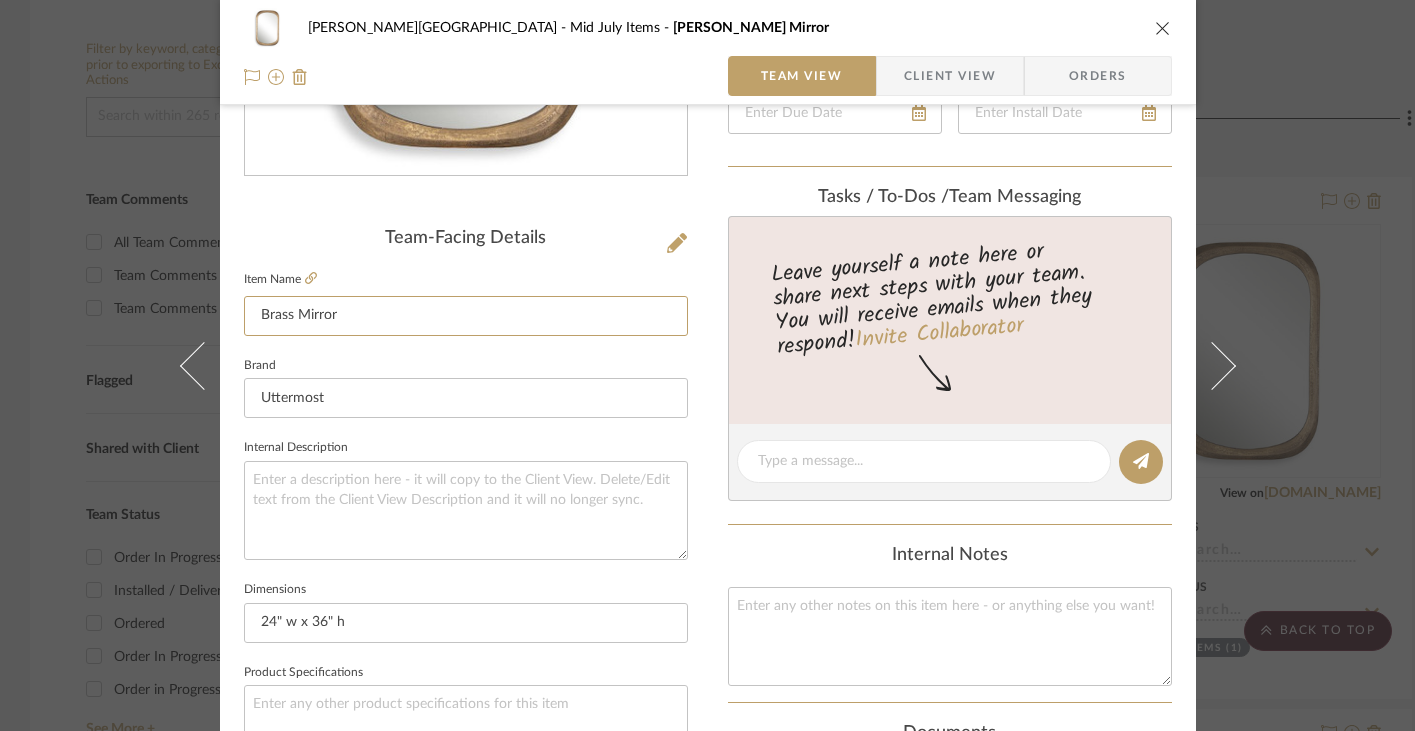 type on "Brass Mirror" 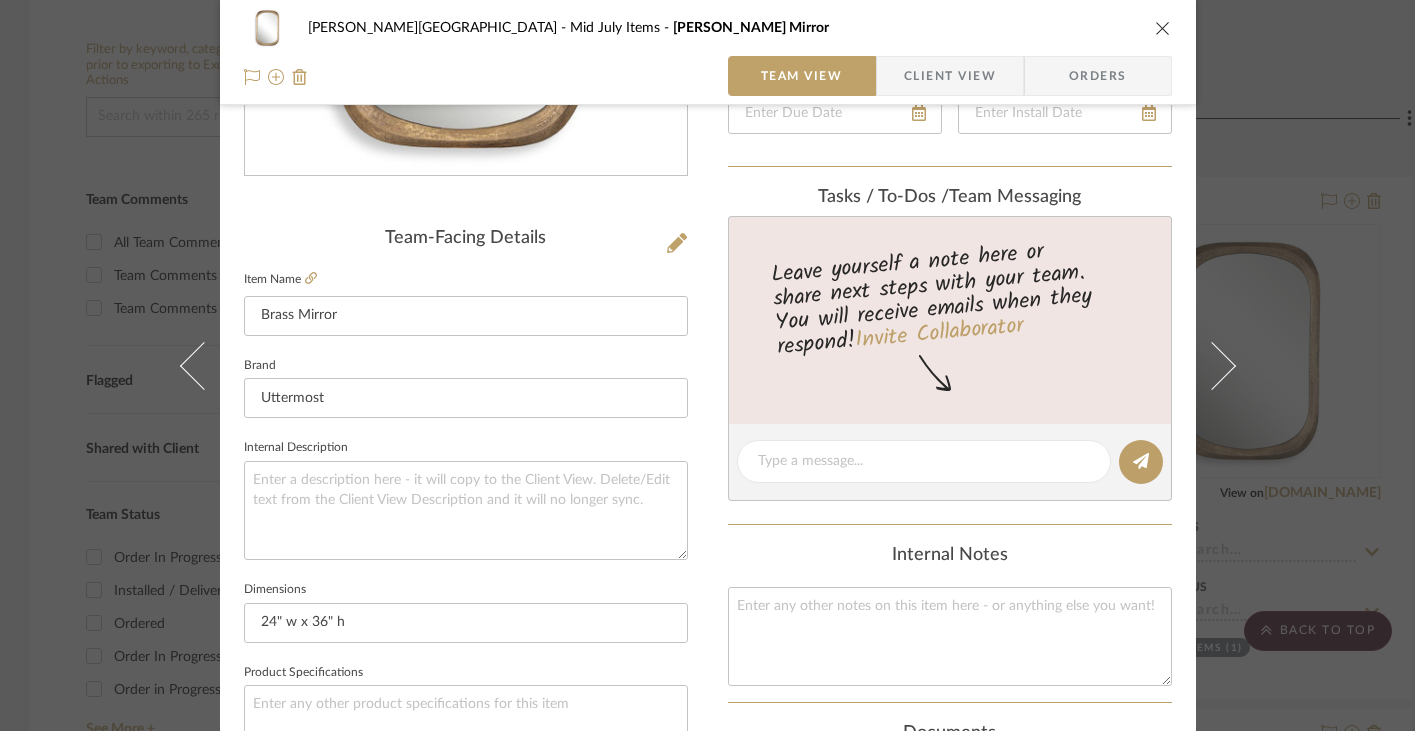click at bounding box center [1163, 28] 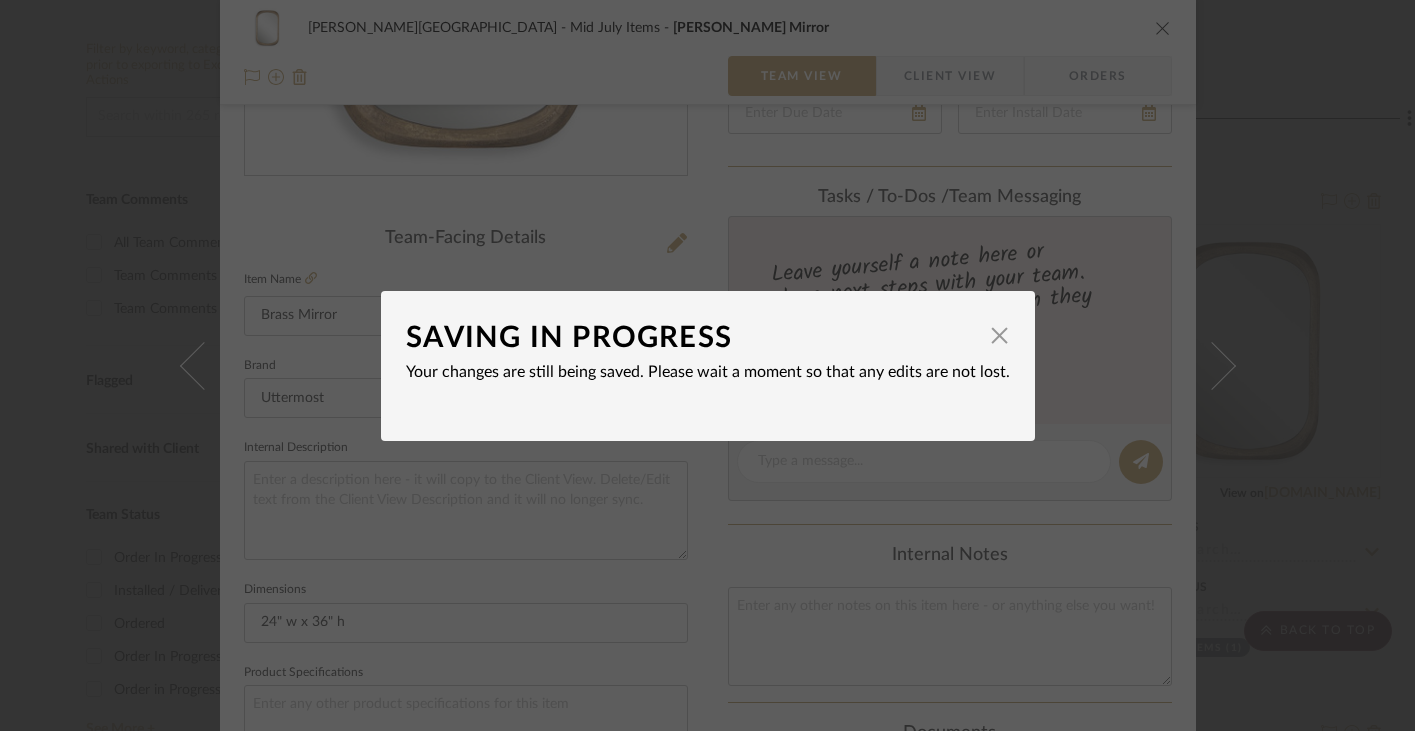 type 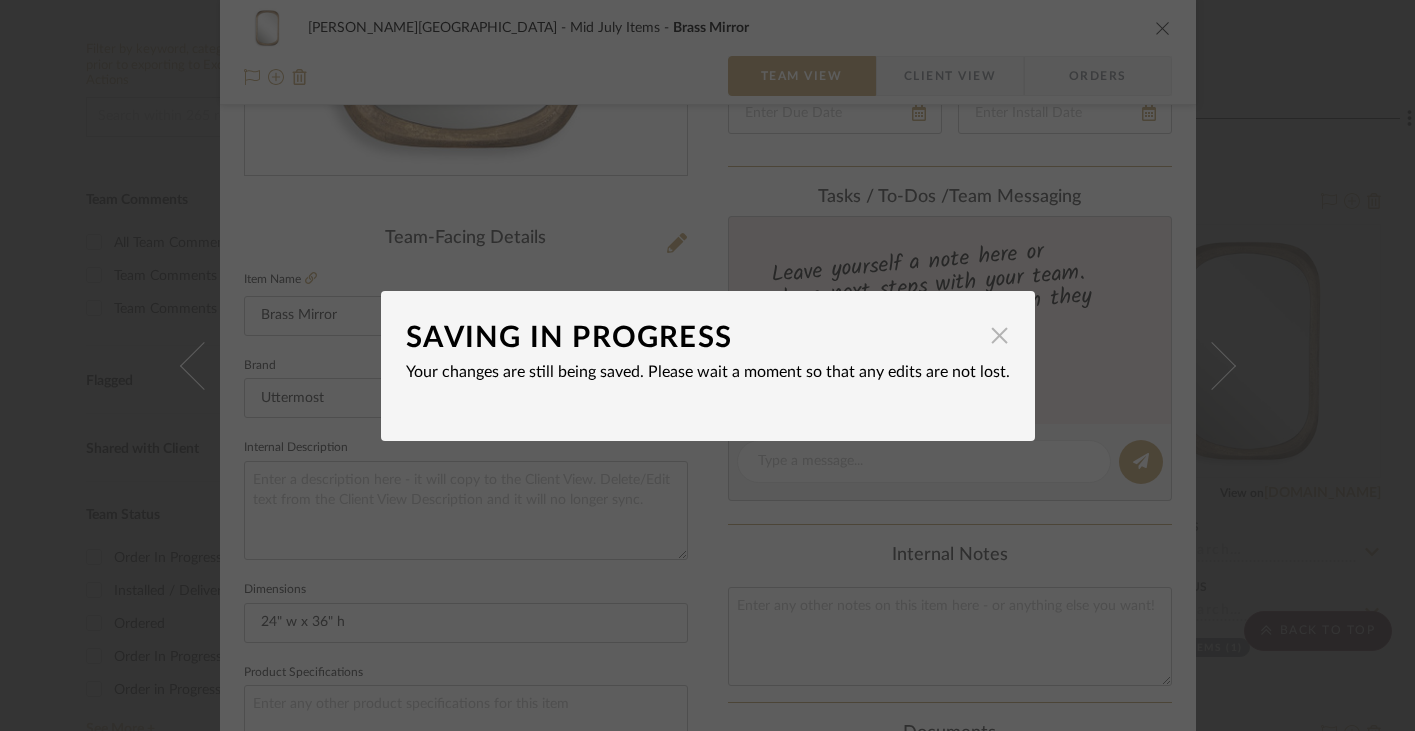 click at bounding box center (1000, 336) 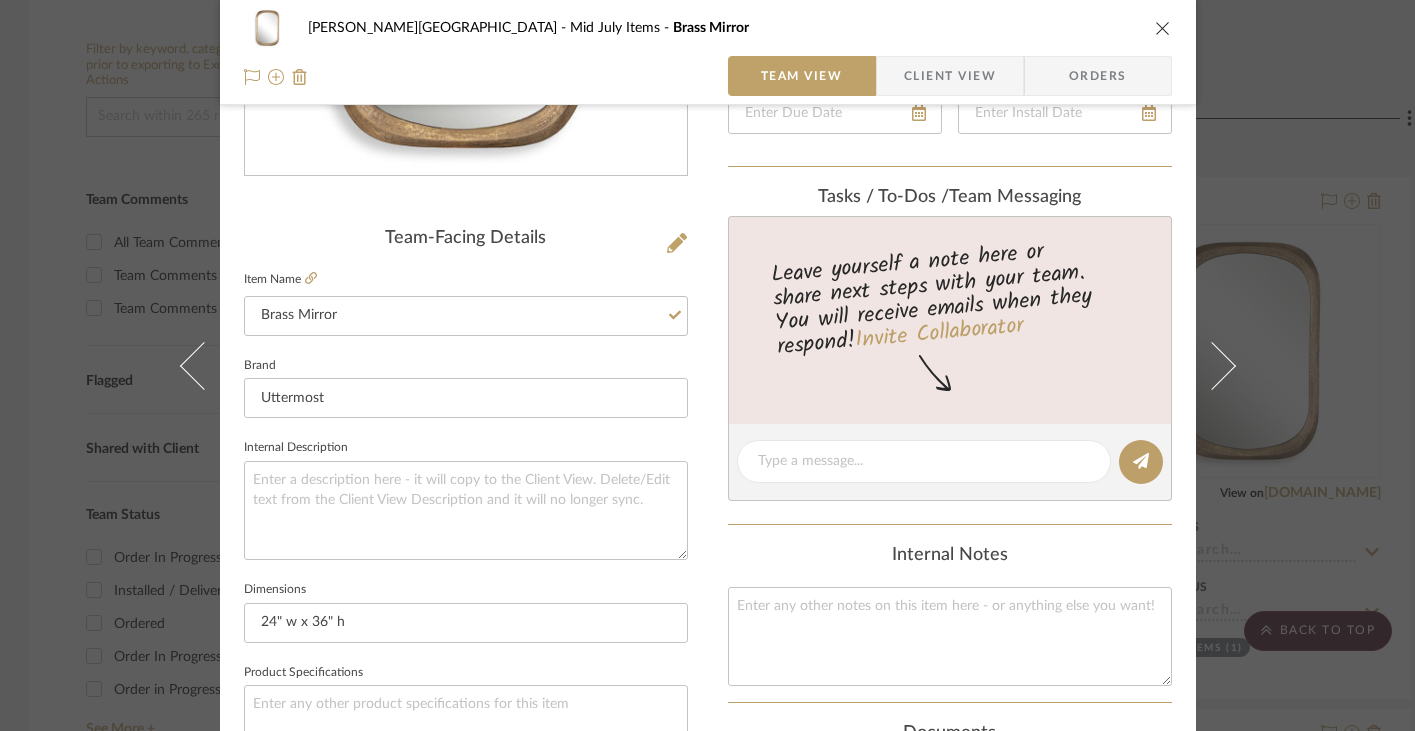 click at bounding box center [1163, 28] 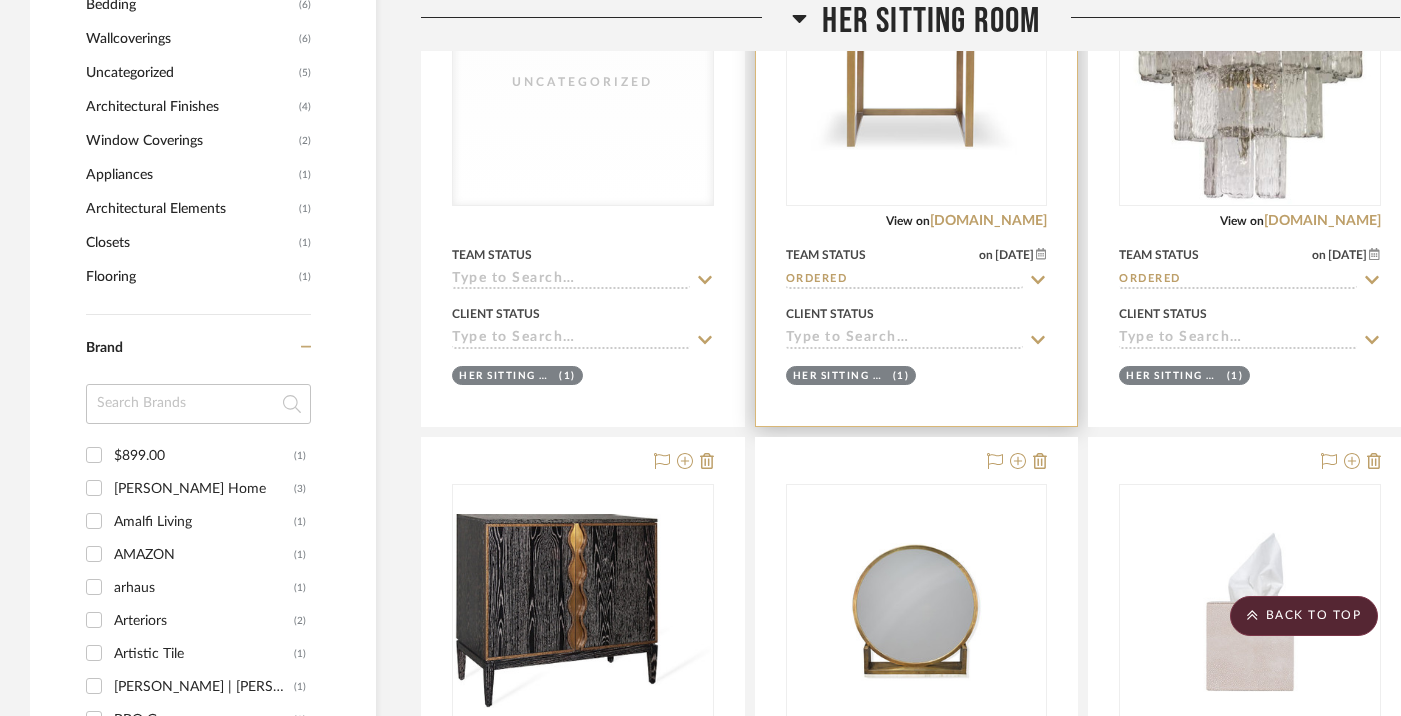 scroll, scrollTop: 2630, scrollLeft: 0, axis: vertical 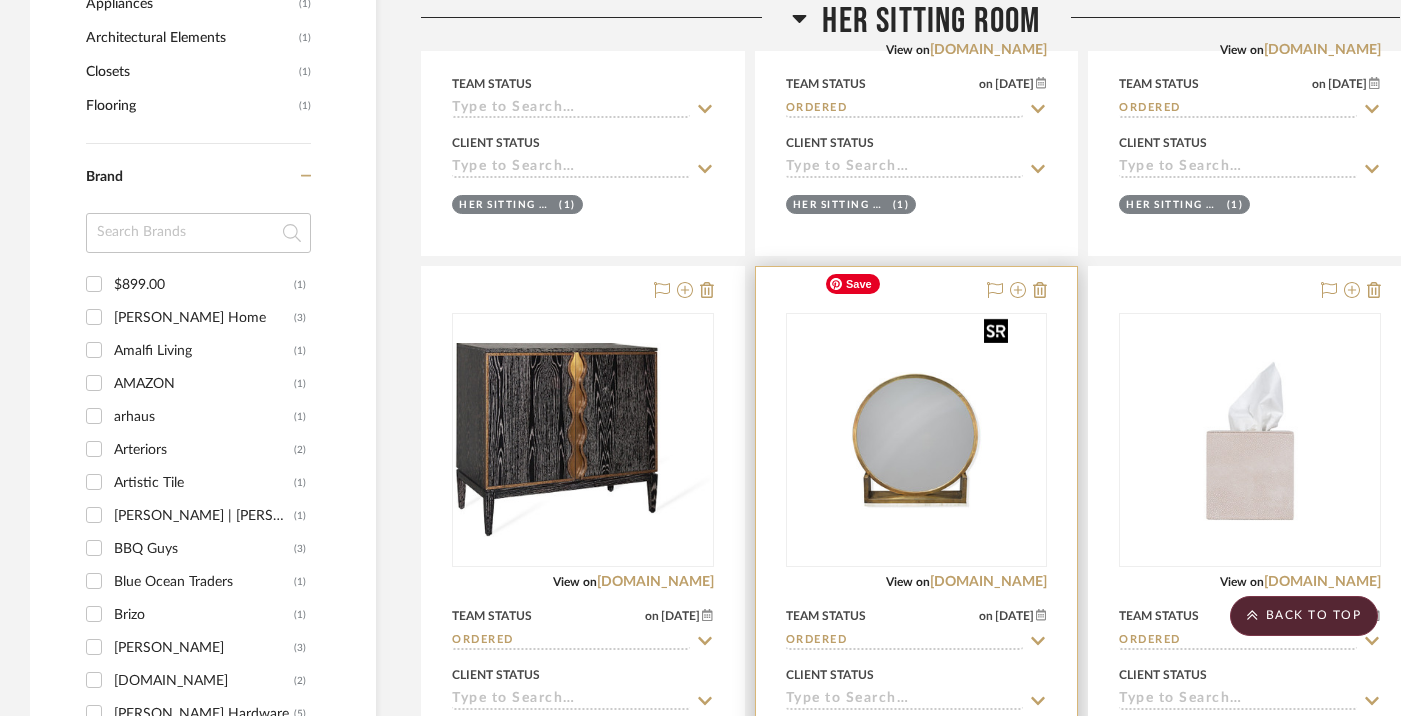 click at bounding box center (916, 440) 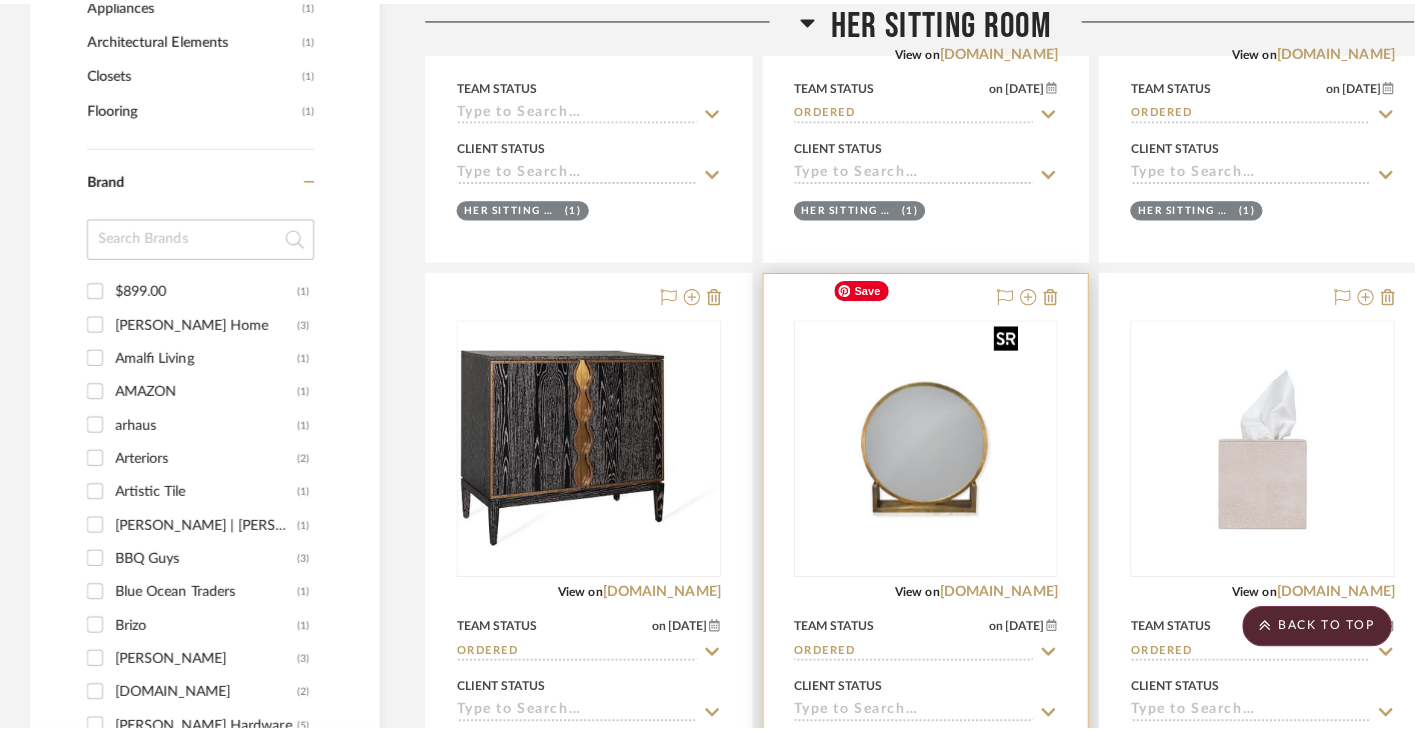 scroll, scrollTop: 0, scrollLeft: 0, axis: both 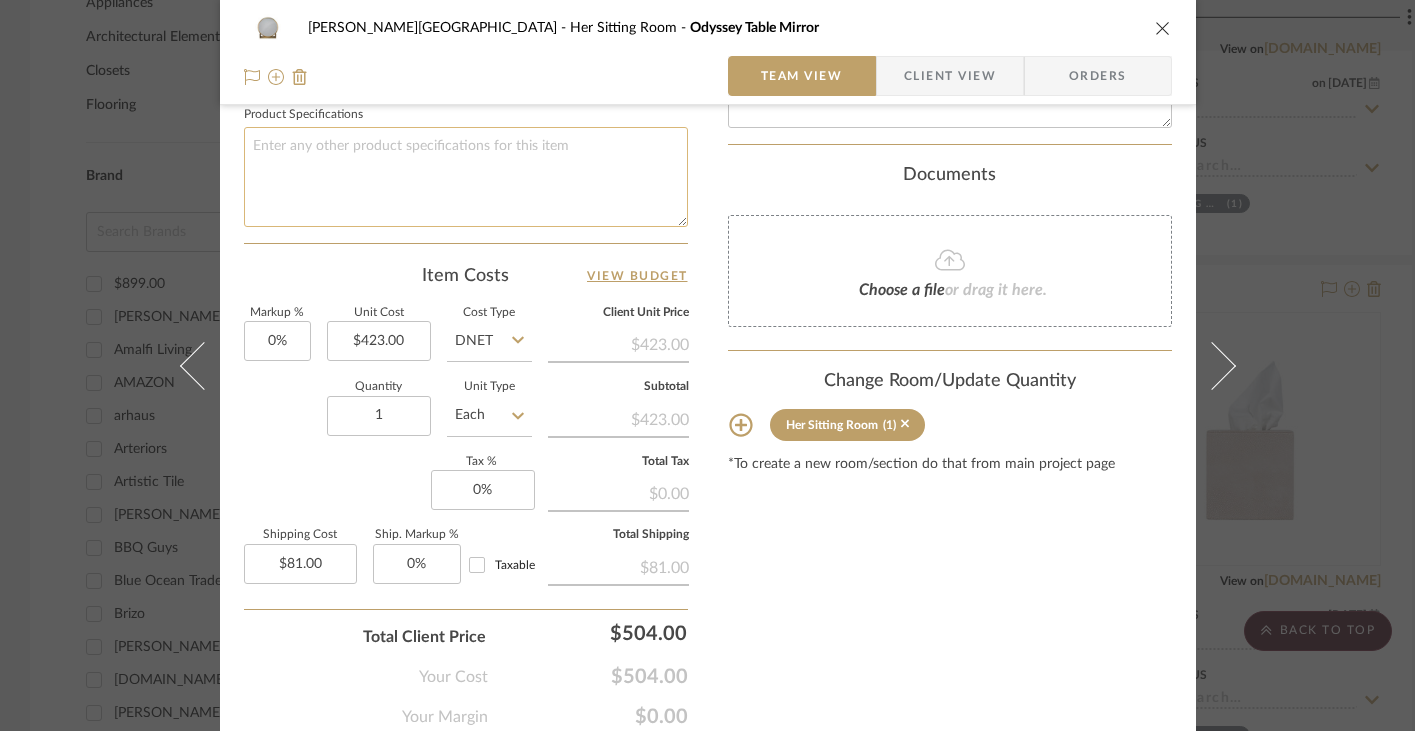 click 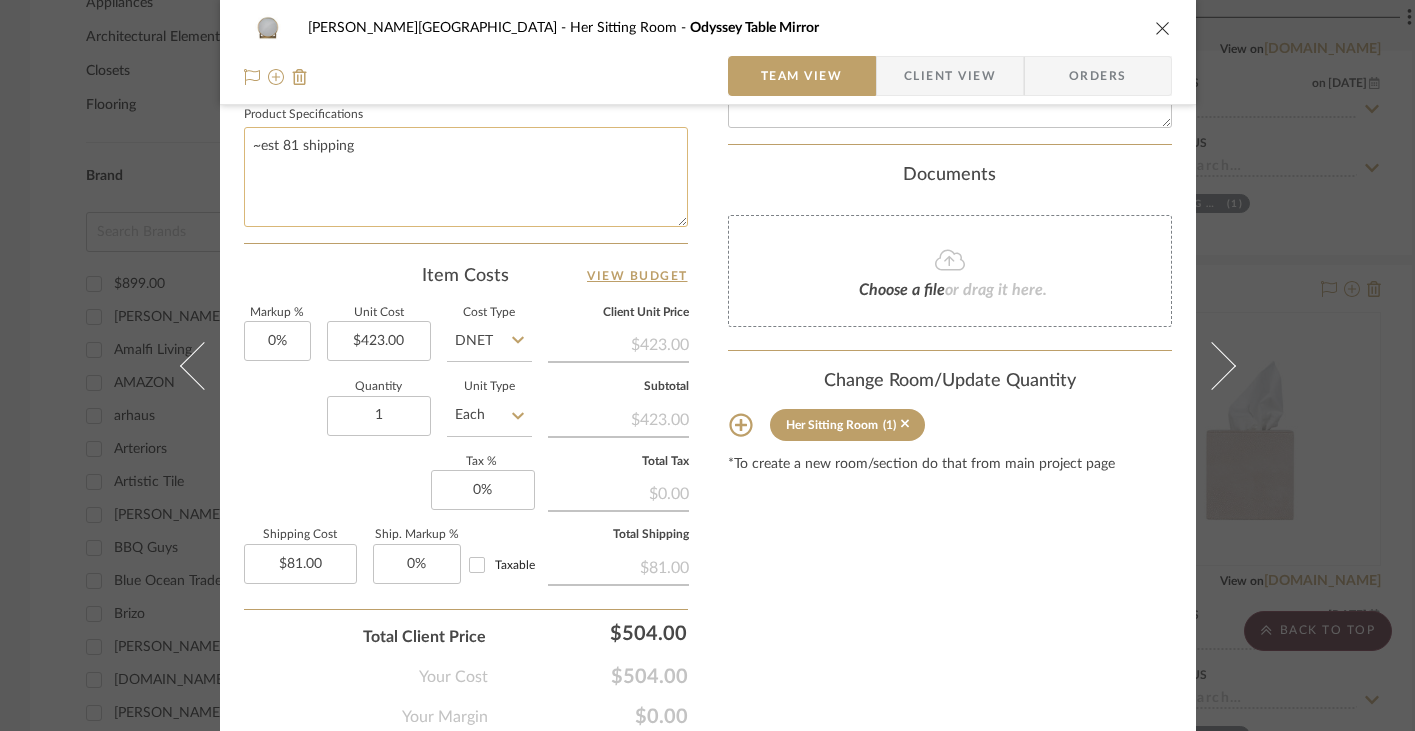 drag, startPoint x: 285, startPoint y: 144, endPoint x: 291, endPoint y: 153, distance: 10.816654 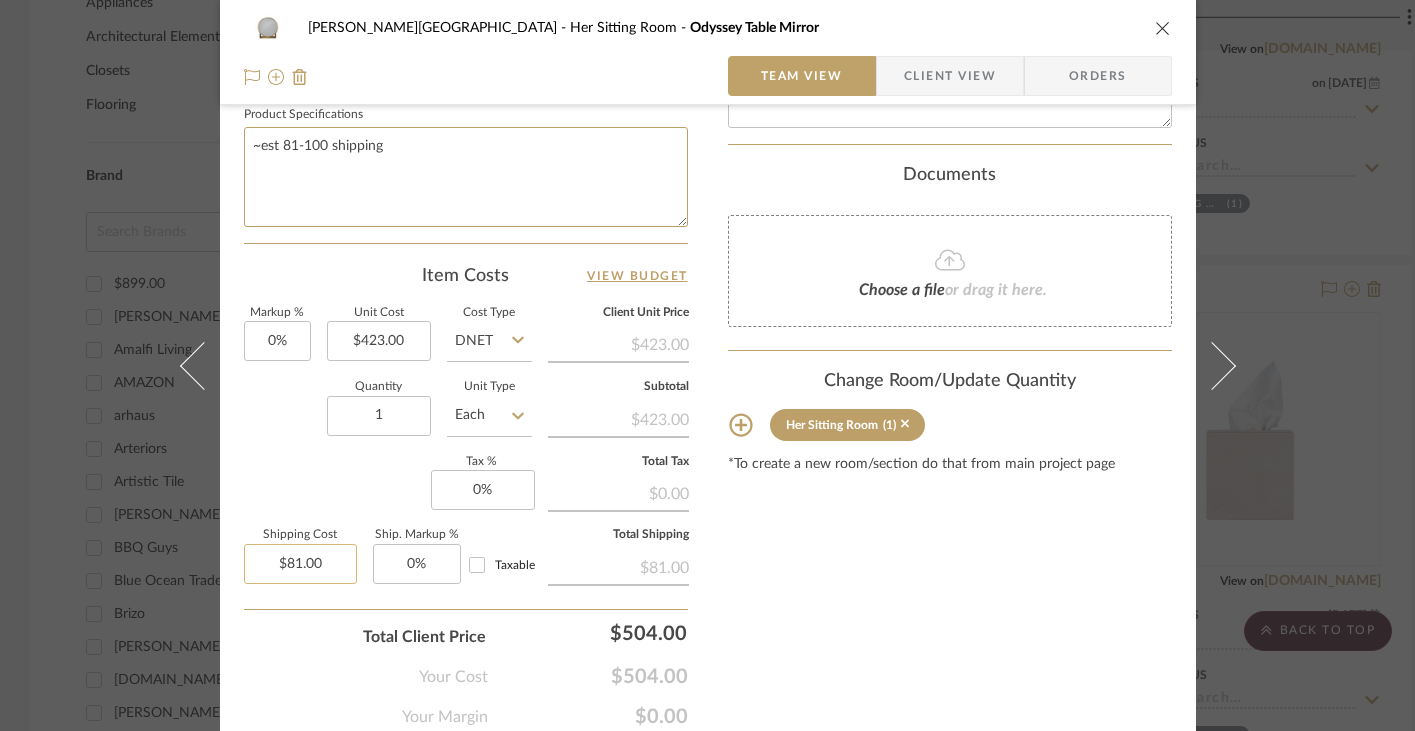 type on "~est 81-100 shipping" 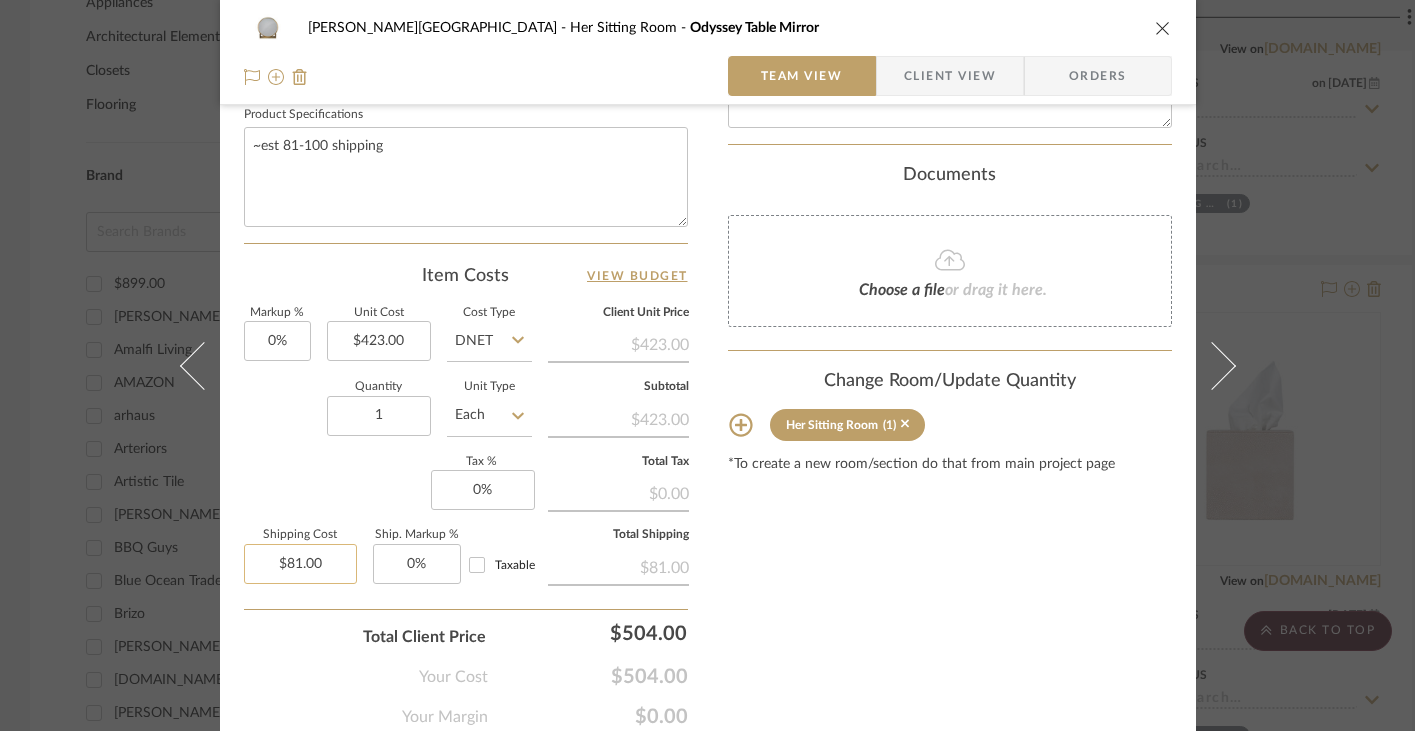 type on "81.00" 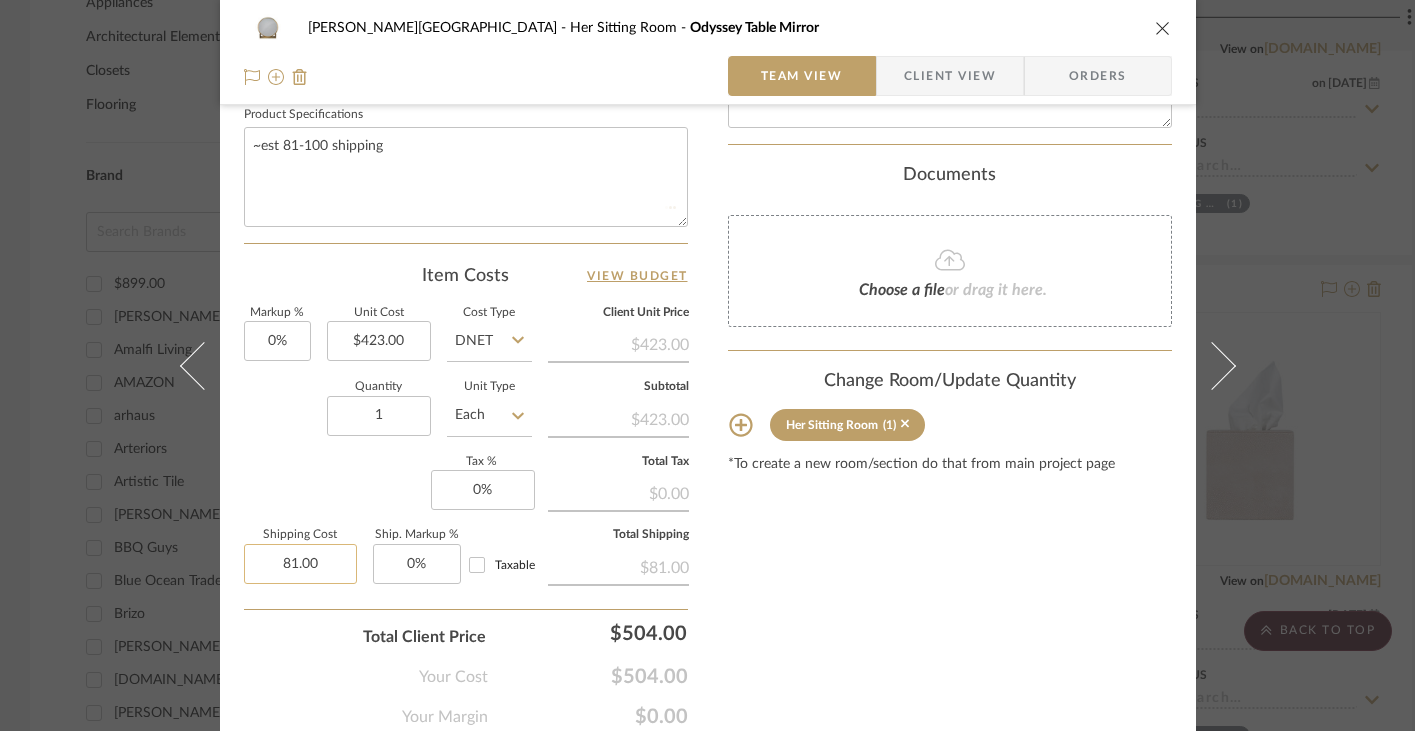 type 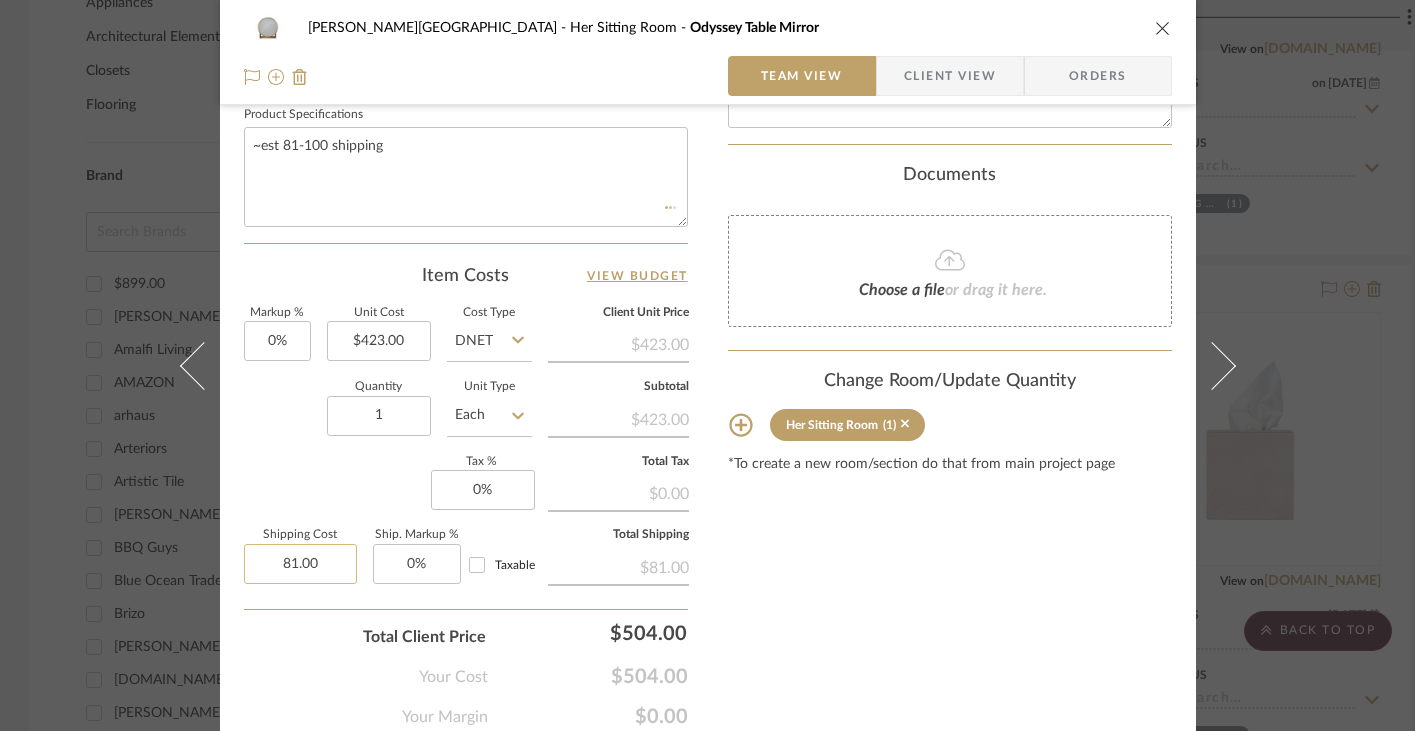 click on "81.00" 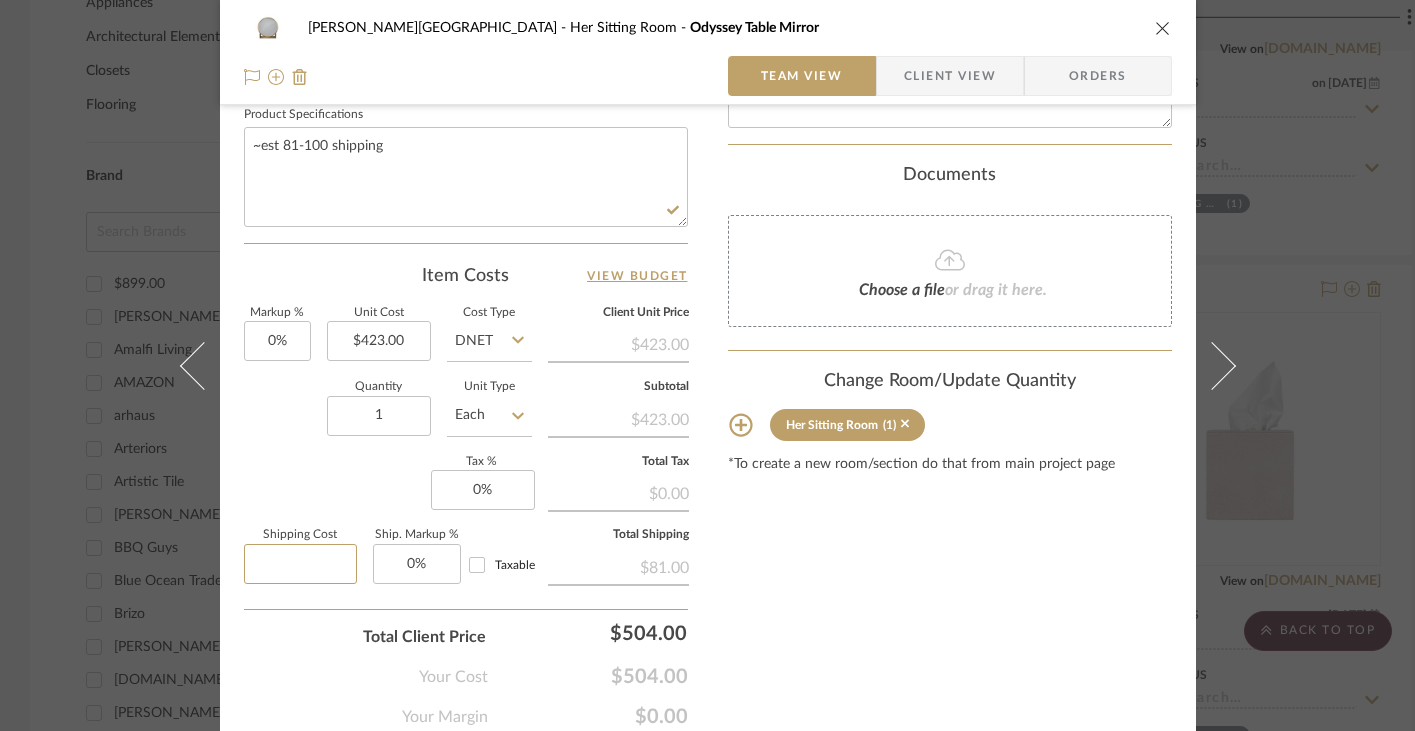 type 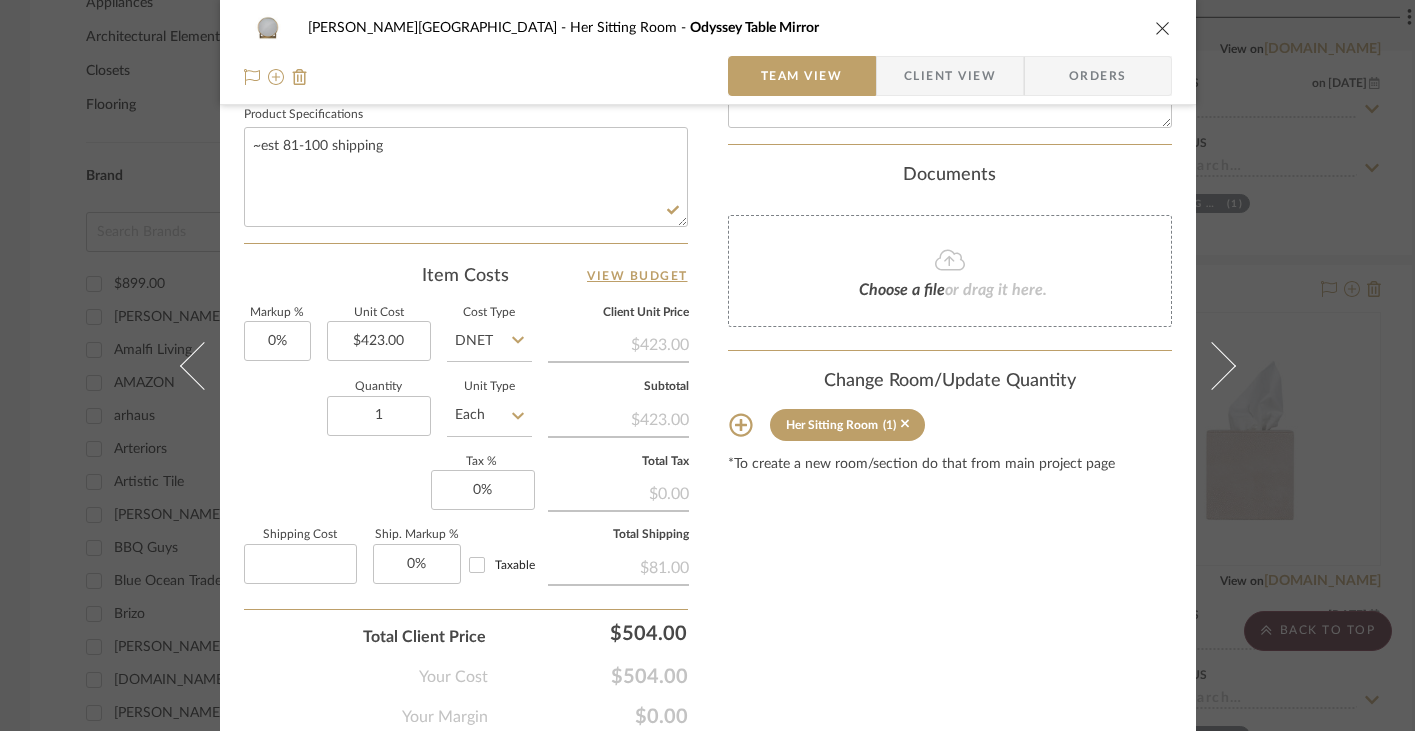 click on "Content here copies to Client View - confirm visibility there.  Show in Client Dashboard   Include in Budget   View Budget  Team Status on [DATE] [DATE] Ordered  Lead Time  In Stock Weeks  Due Date   Install Date  Tasks / To-Dos /  team Messaging  Leave yourself a note here or share next steps with your team. You will receive emails when they
respond!  Invite Collaborator Internal Notes  Documents  Choose a file  or drag it here. Change Room/Update Quantity  Her Sitting Room  (1) *To create a new room/section do that from main project page" at bounding box center [950, -45] 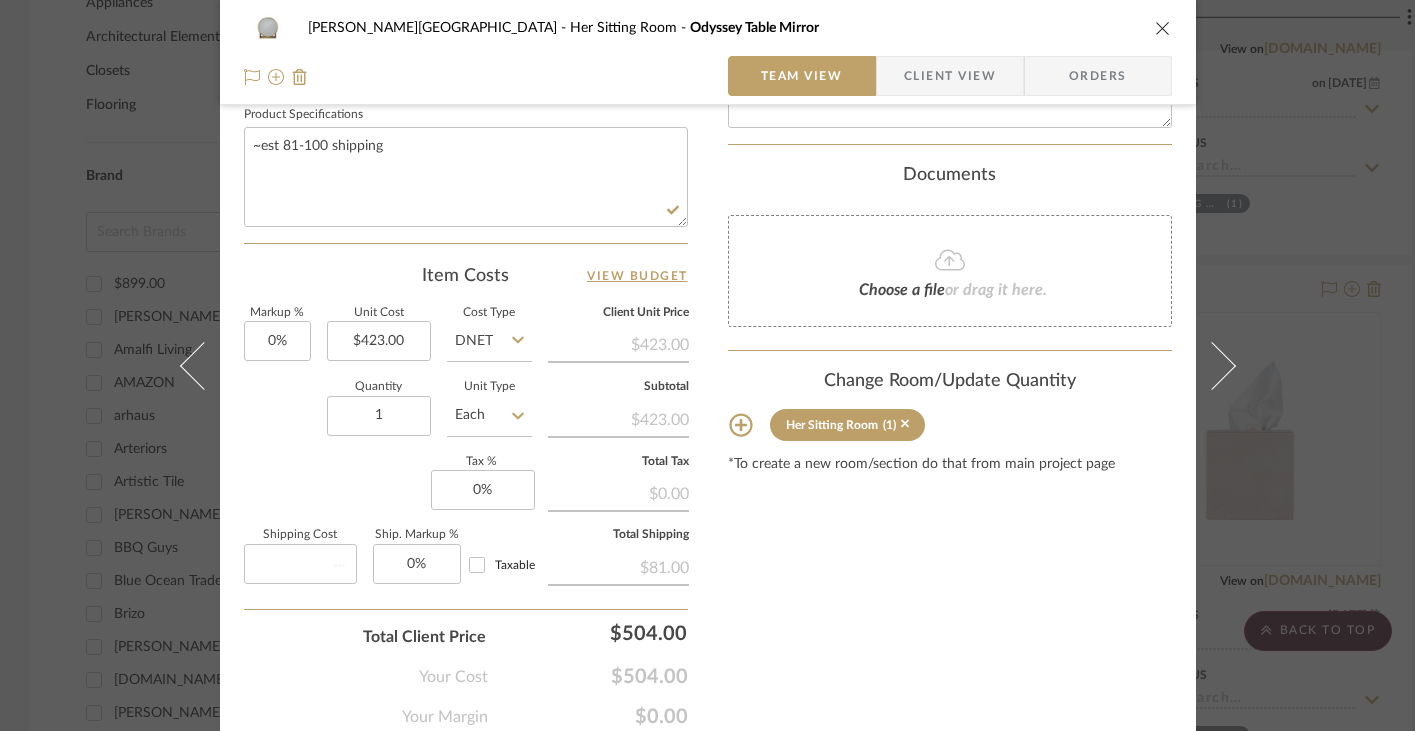 type 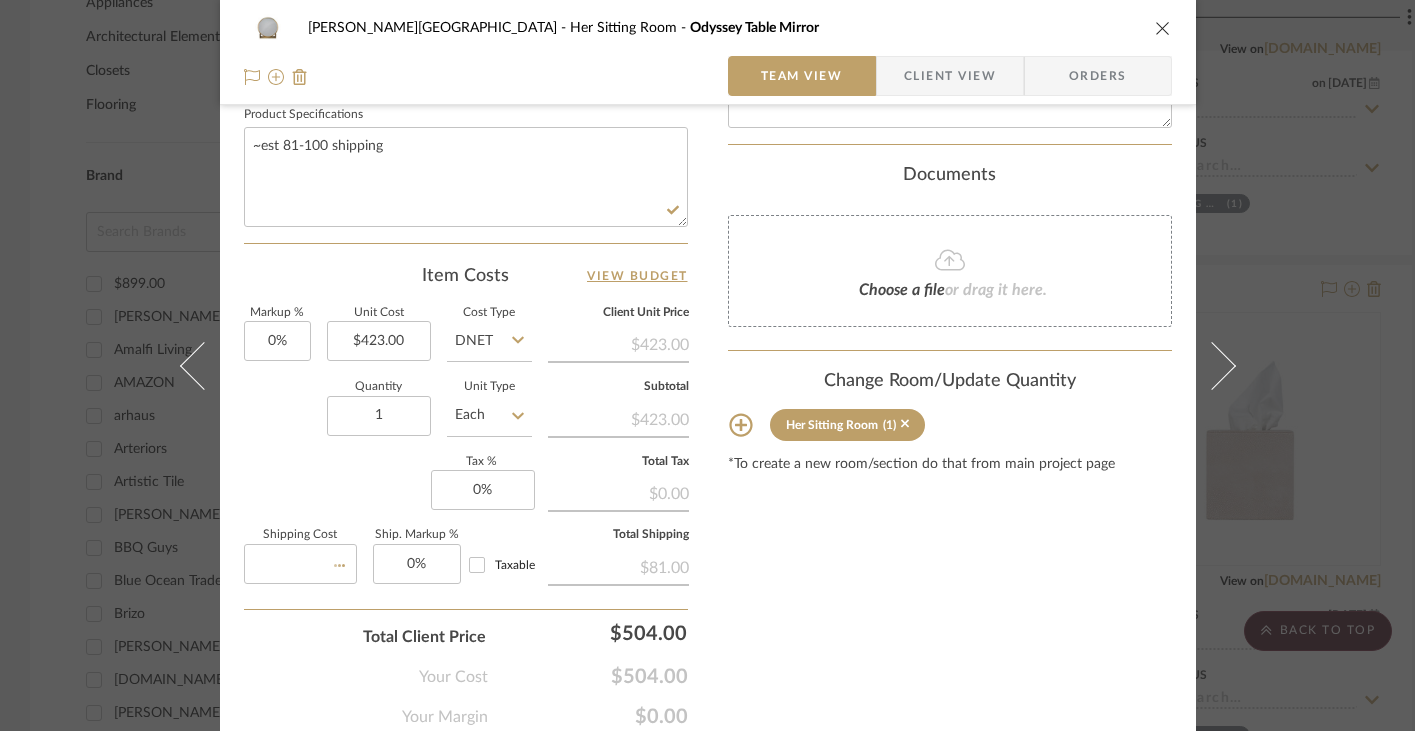 type on "$0.00" 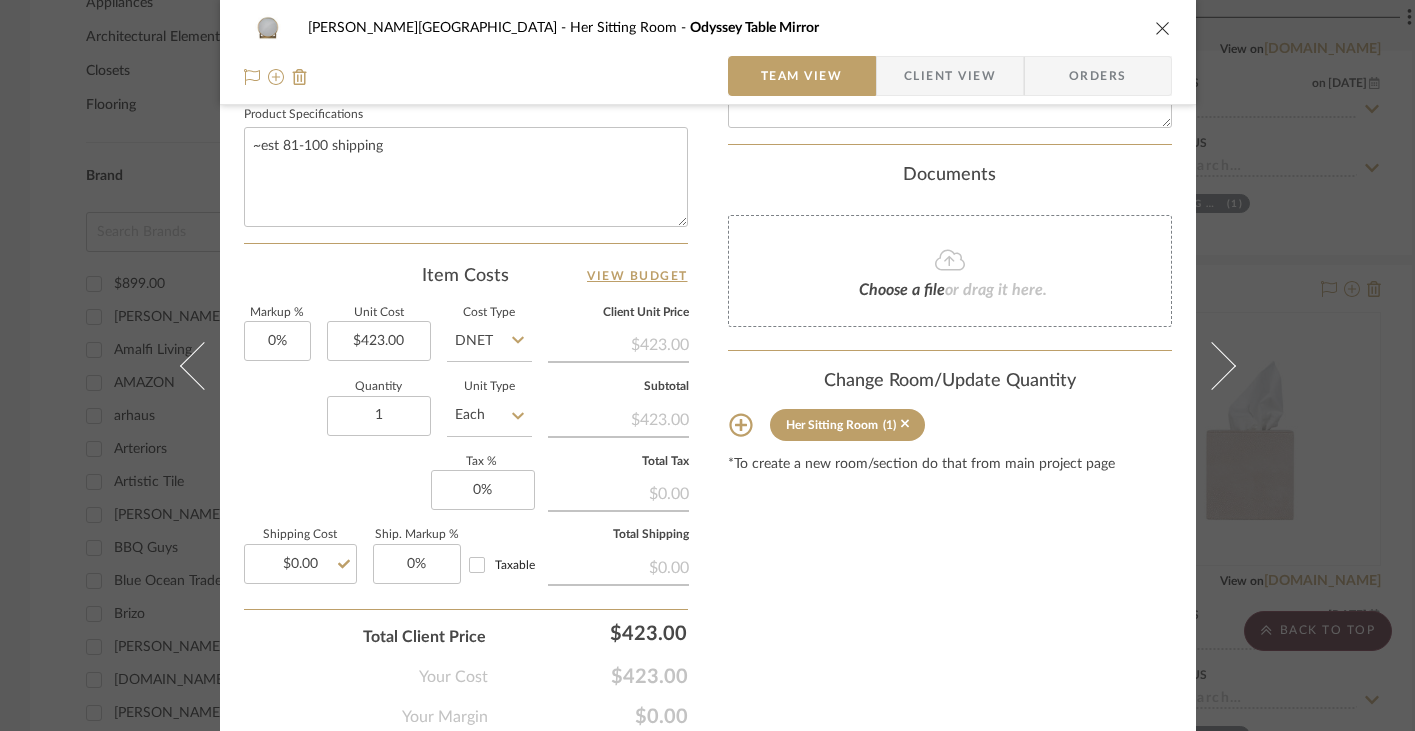 click at bounding box center [1163, 28] 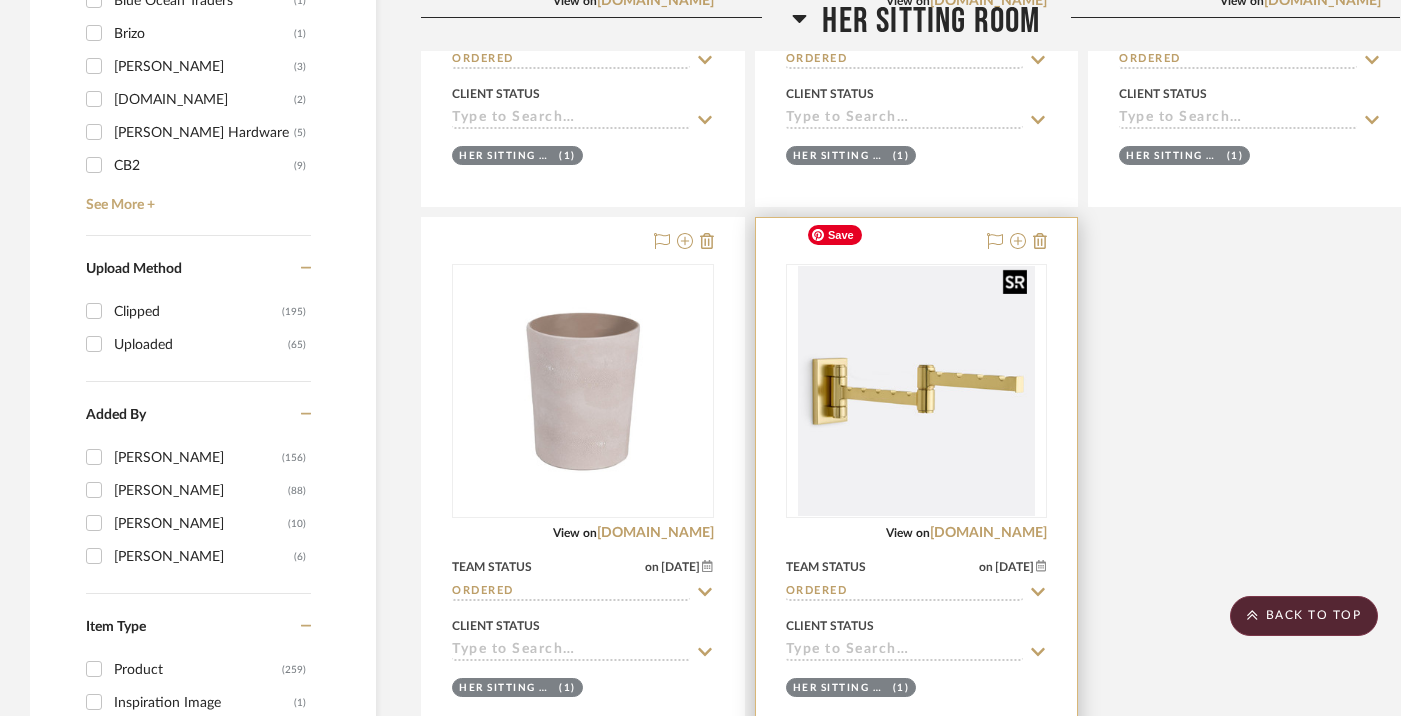 scroll, scrollTop: 2909, scrollLeft: 0, axis: vertical 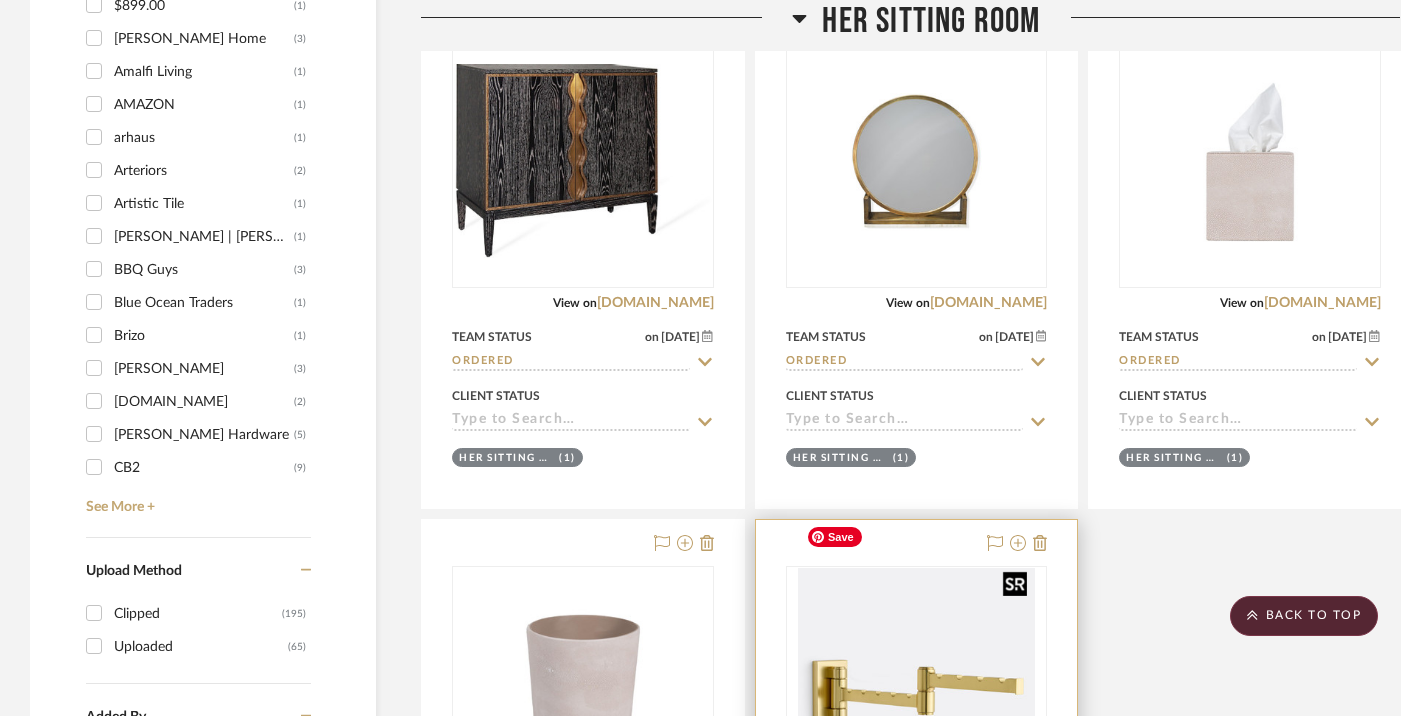 click at bounding box center [916, 693] 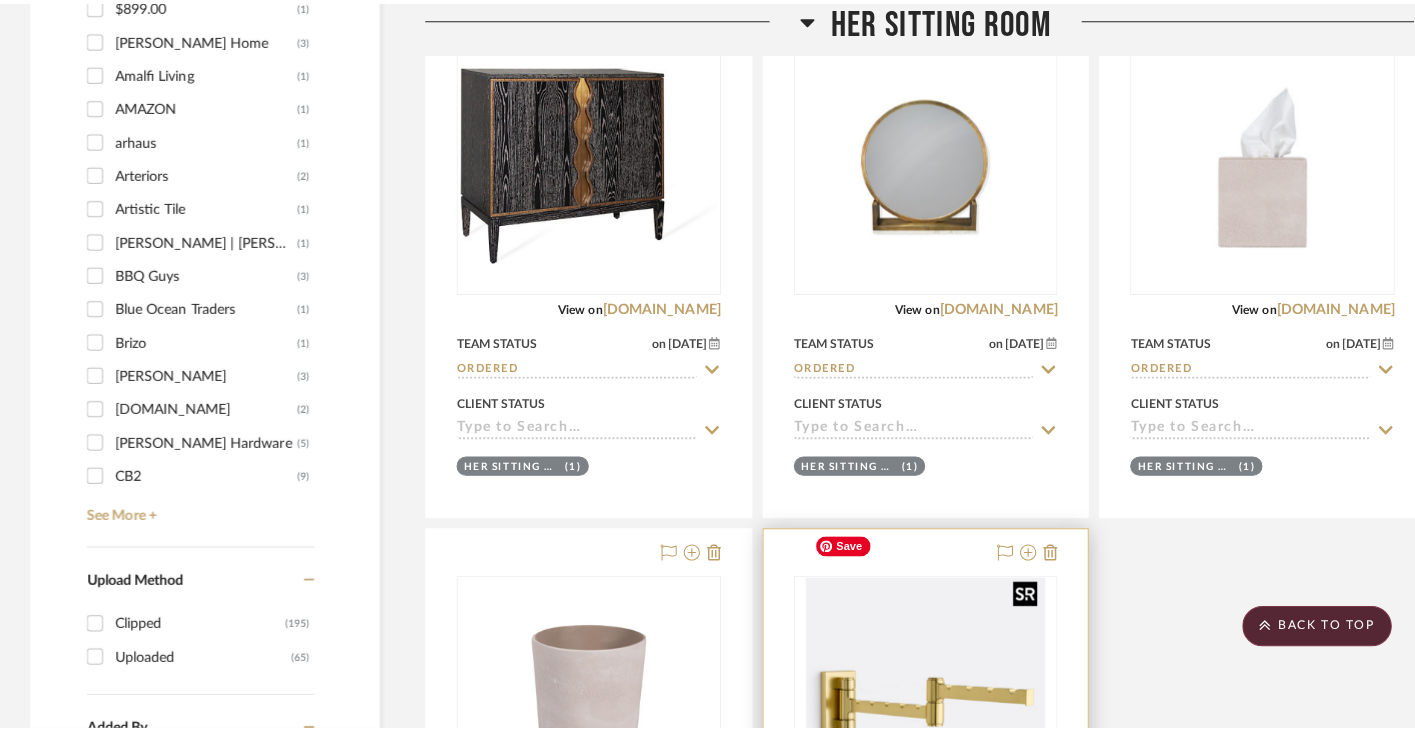 scroll, scrollTop: 0, scrollLeft: 0, axis: both 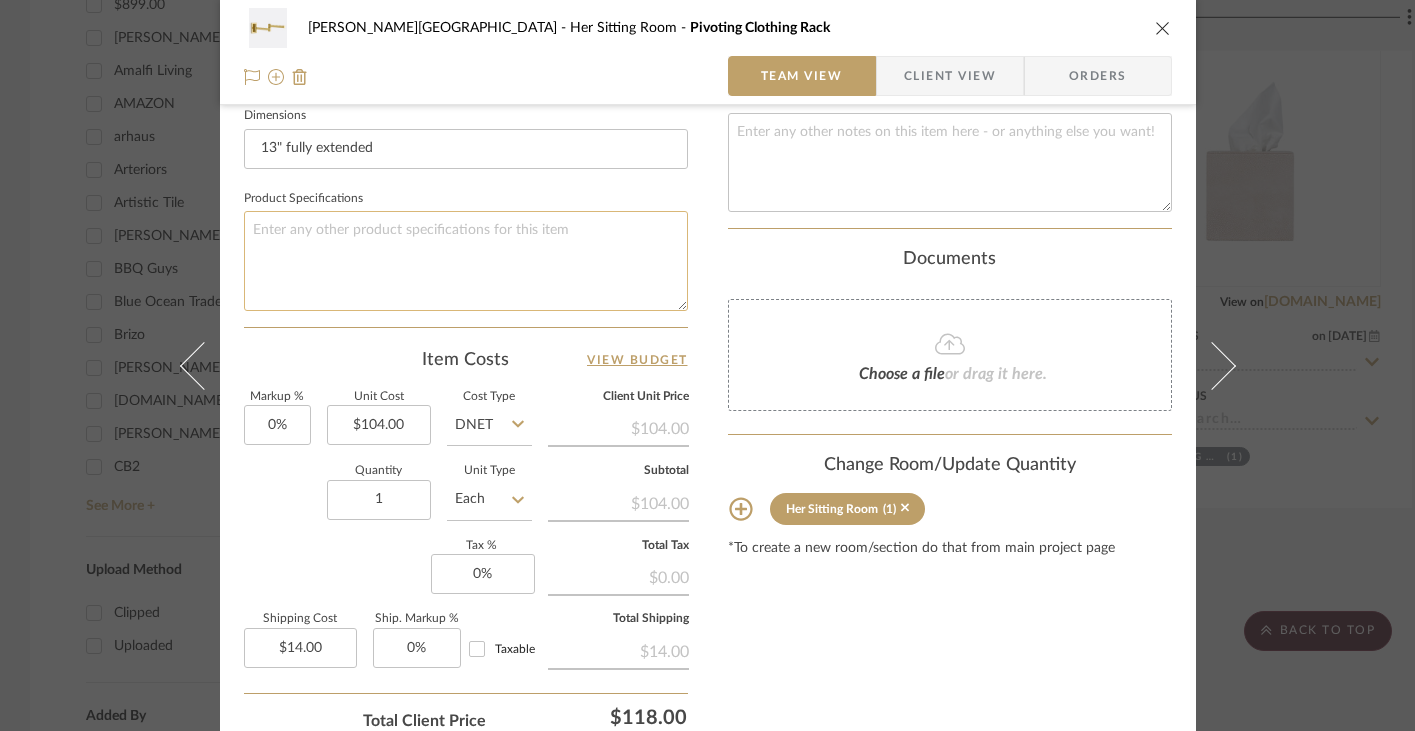click 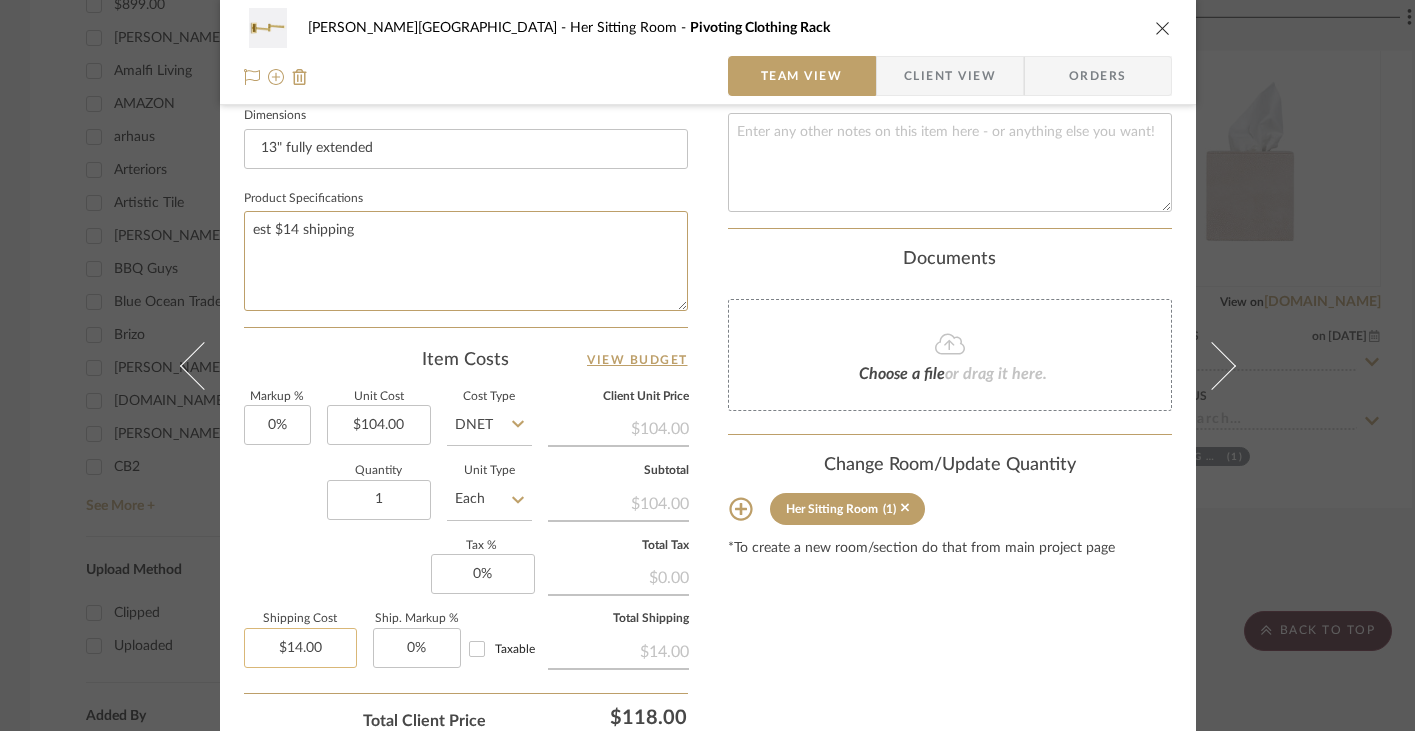 type on "est $14 shipping" 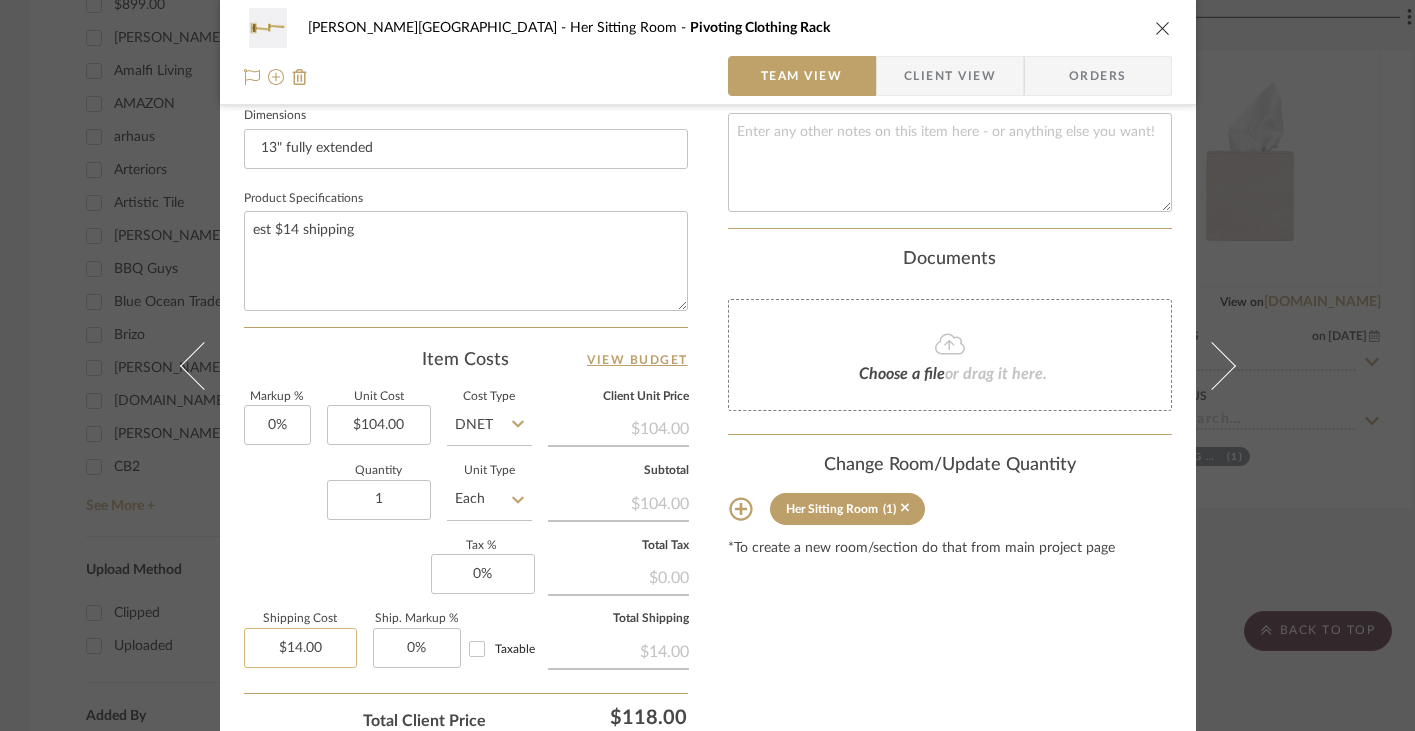type on "14.00" 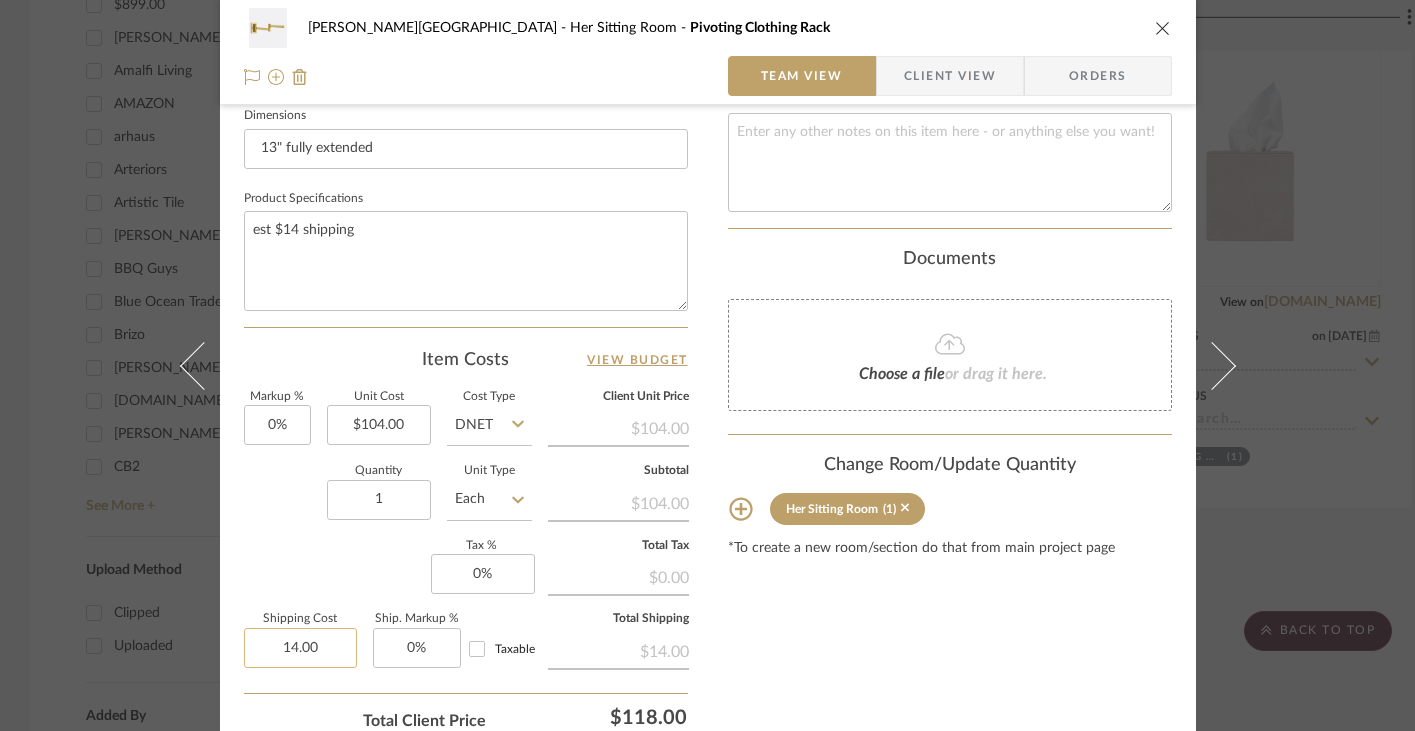 click on "14.00" 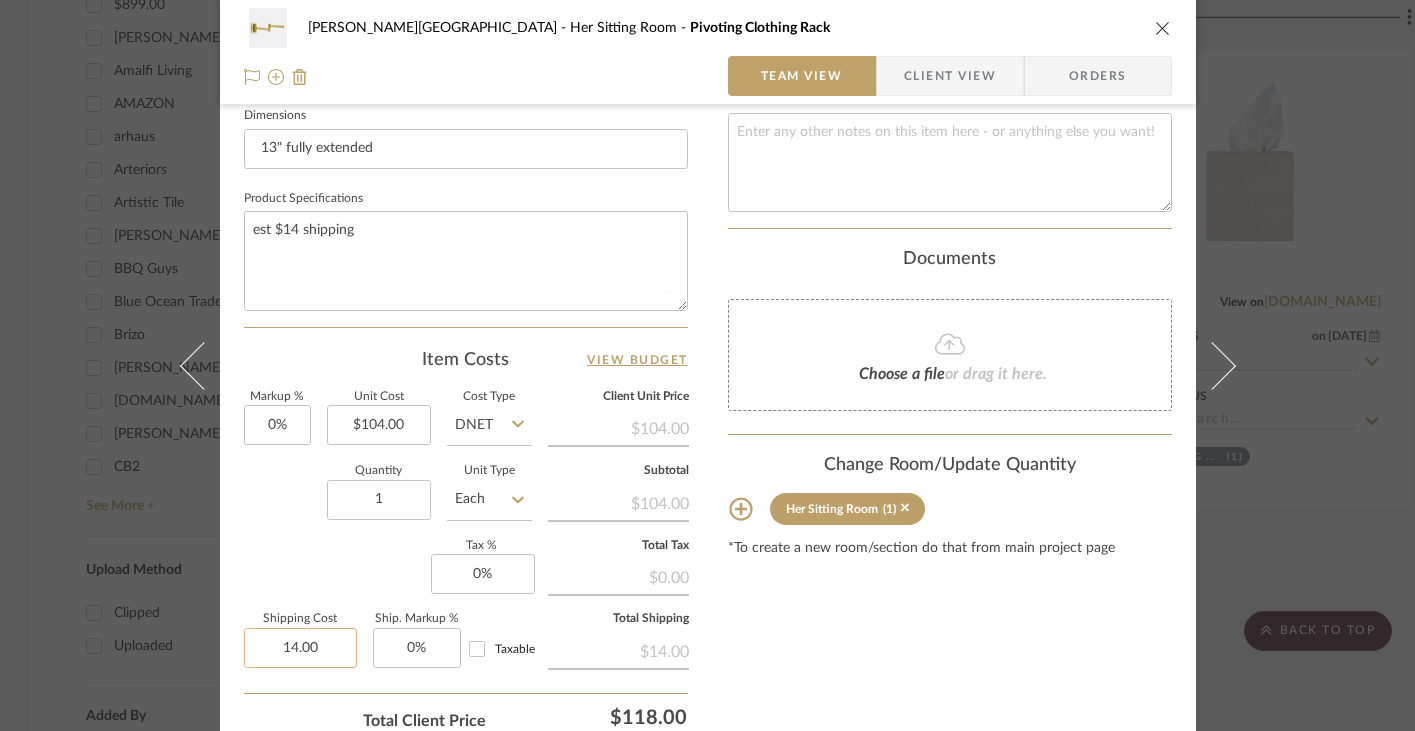 type 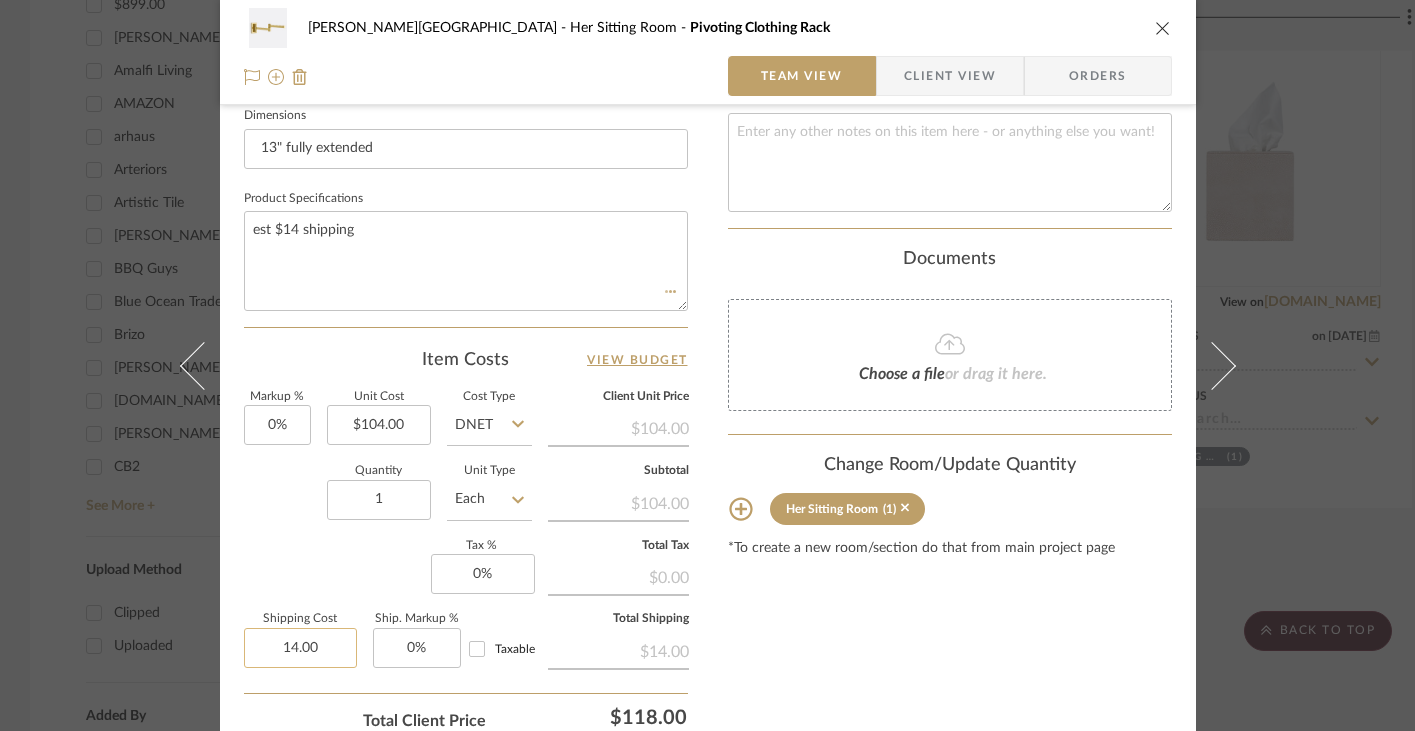 type 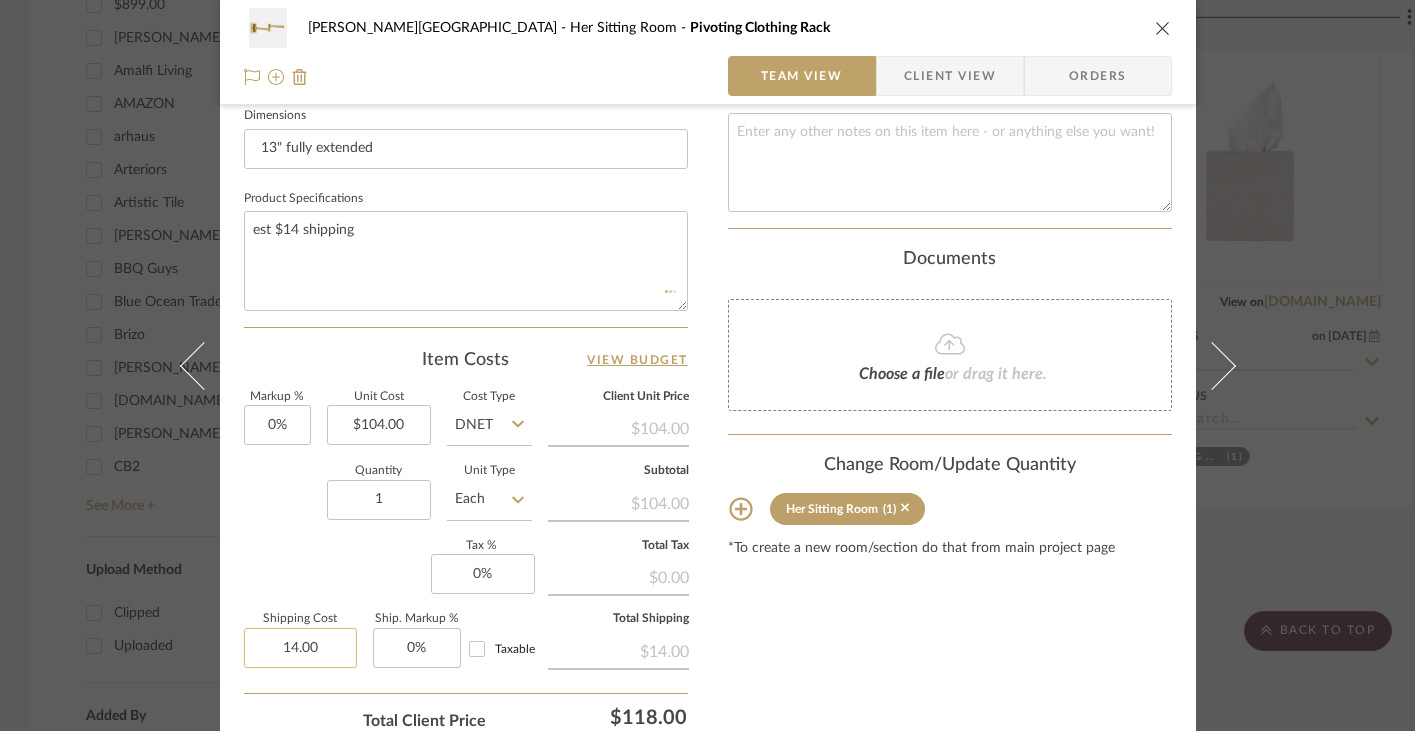 type 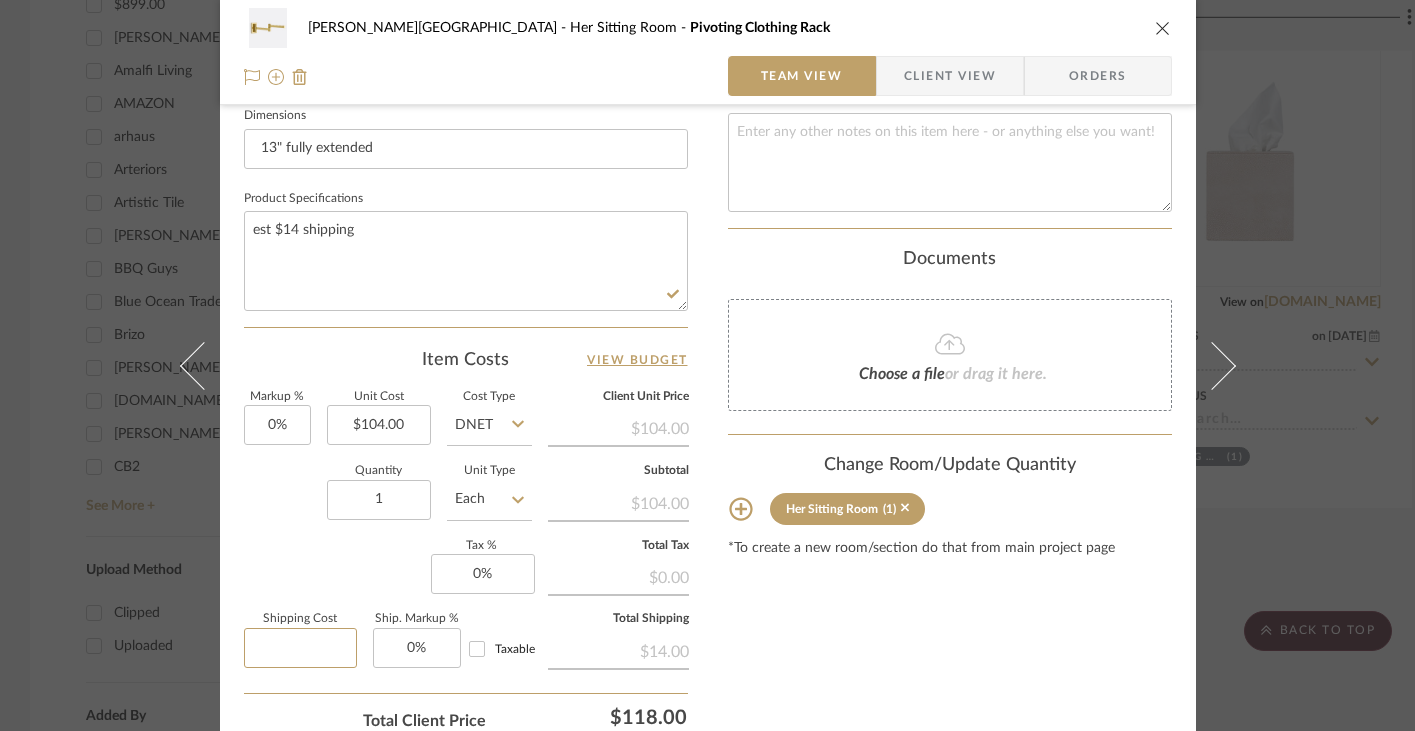 type 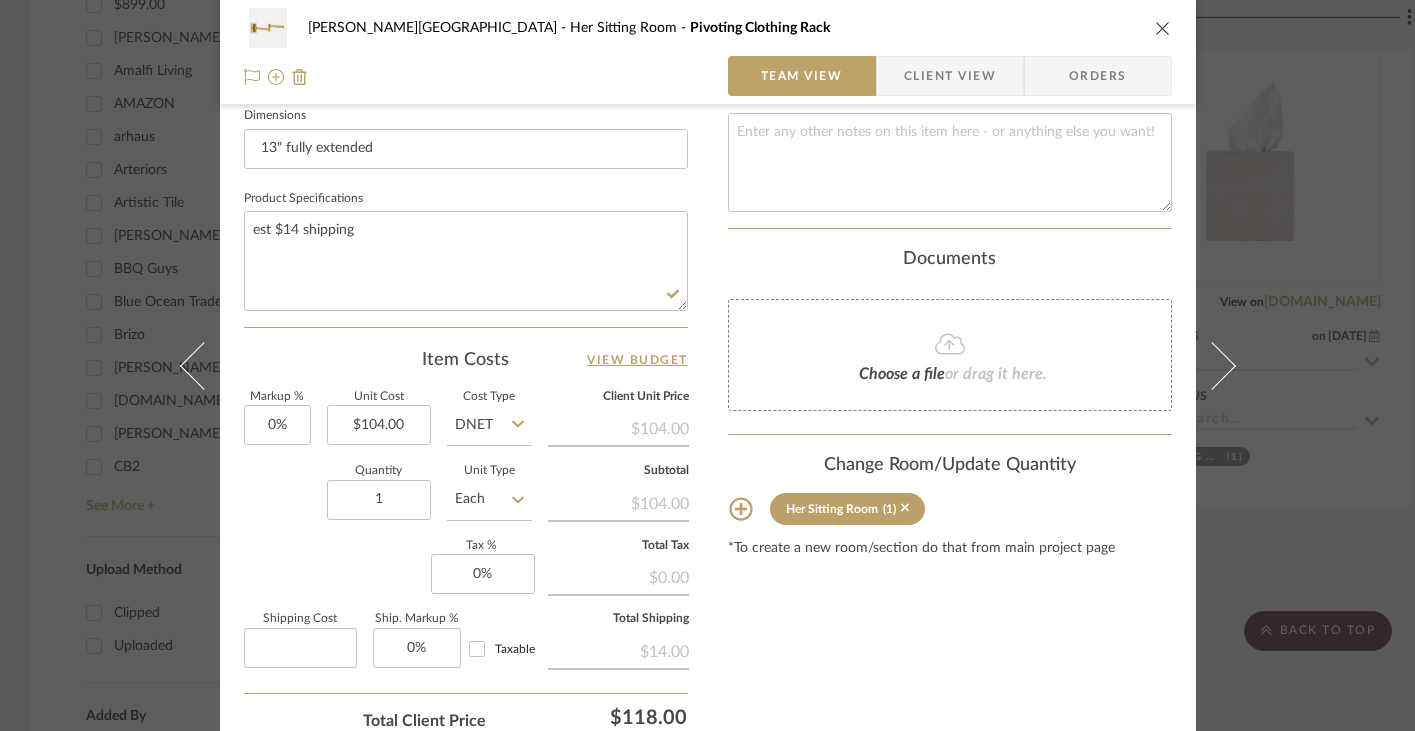 click on "Content here copies to Client View - confirm visibility there.  Show in Client Dashboard   Include in Budget   View Budget  Team Status on [DATE] [DATE] Ordered  Lead Time  In Stock Weeks  Est. Min   Est. Max   Due Date   Install Date  Tasks / To-Dos /  team Messaging  Leave yourself a note here or share next steps with your team. You will receive emails when they
respond!  Invite Collaborator Internal Notes  Documents  Choose a file  or drag it here. Change Room/Update Quantity  Her Sitting Room  (1) *To create a new room/section do that from main project page" at bounding box center [950, 39] 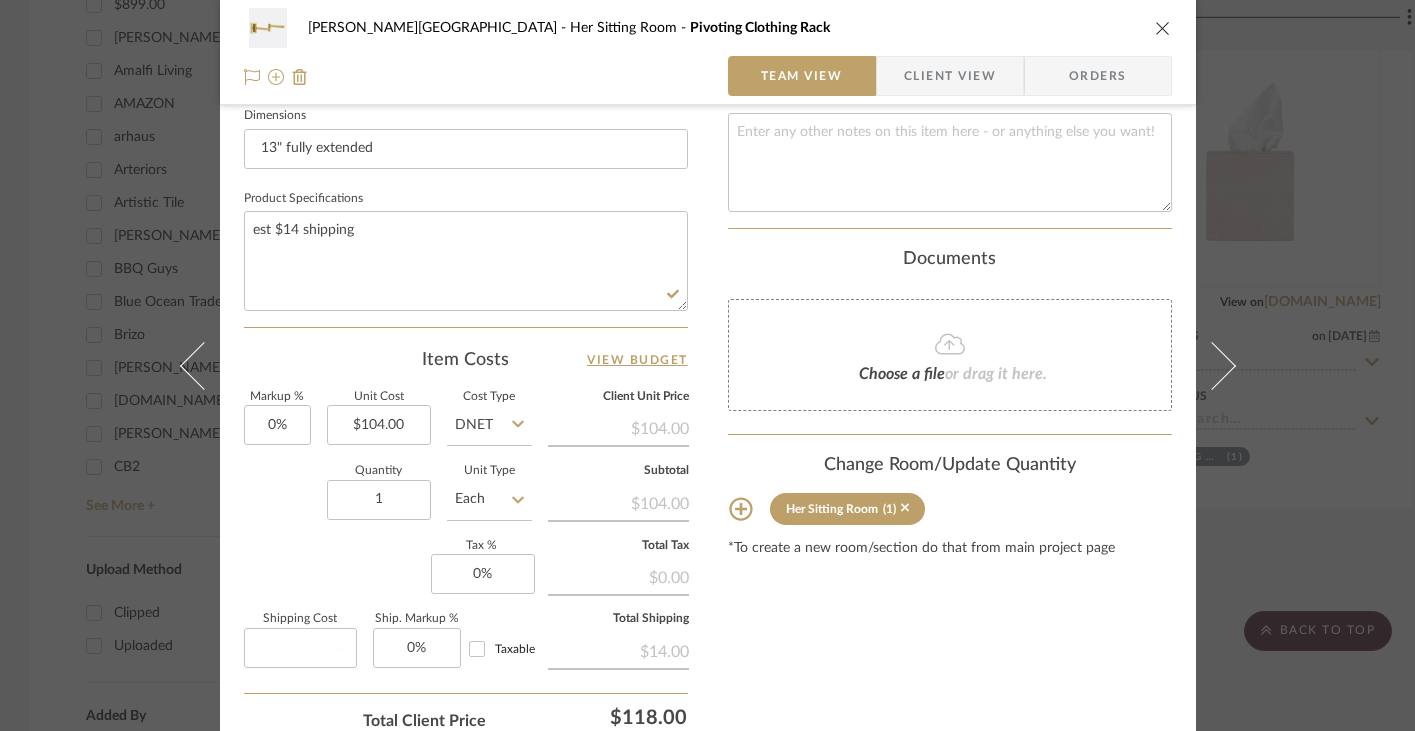 type 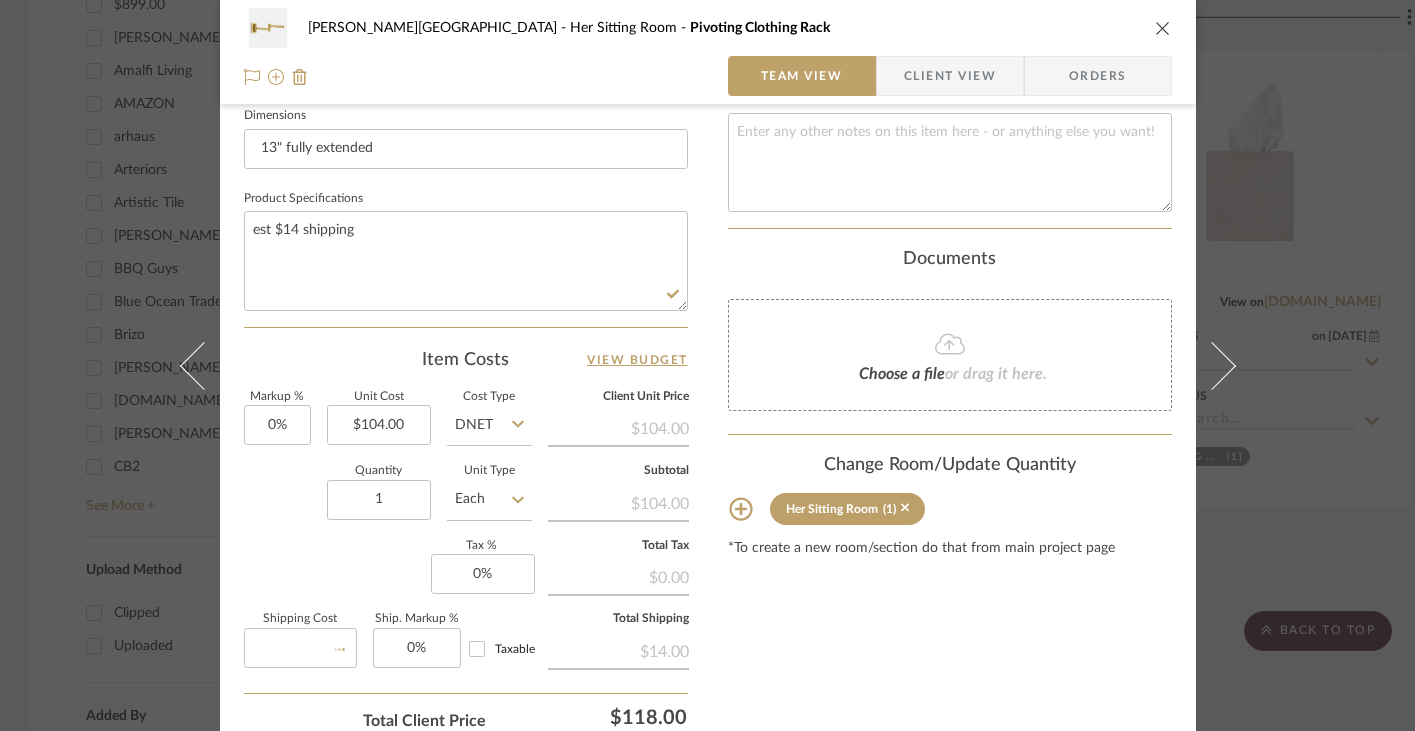 type on "$0.00" 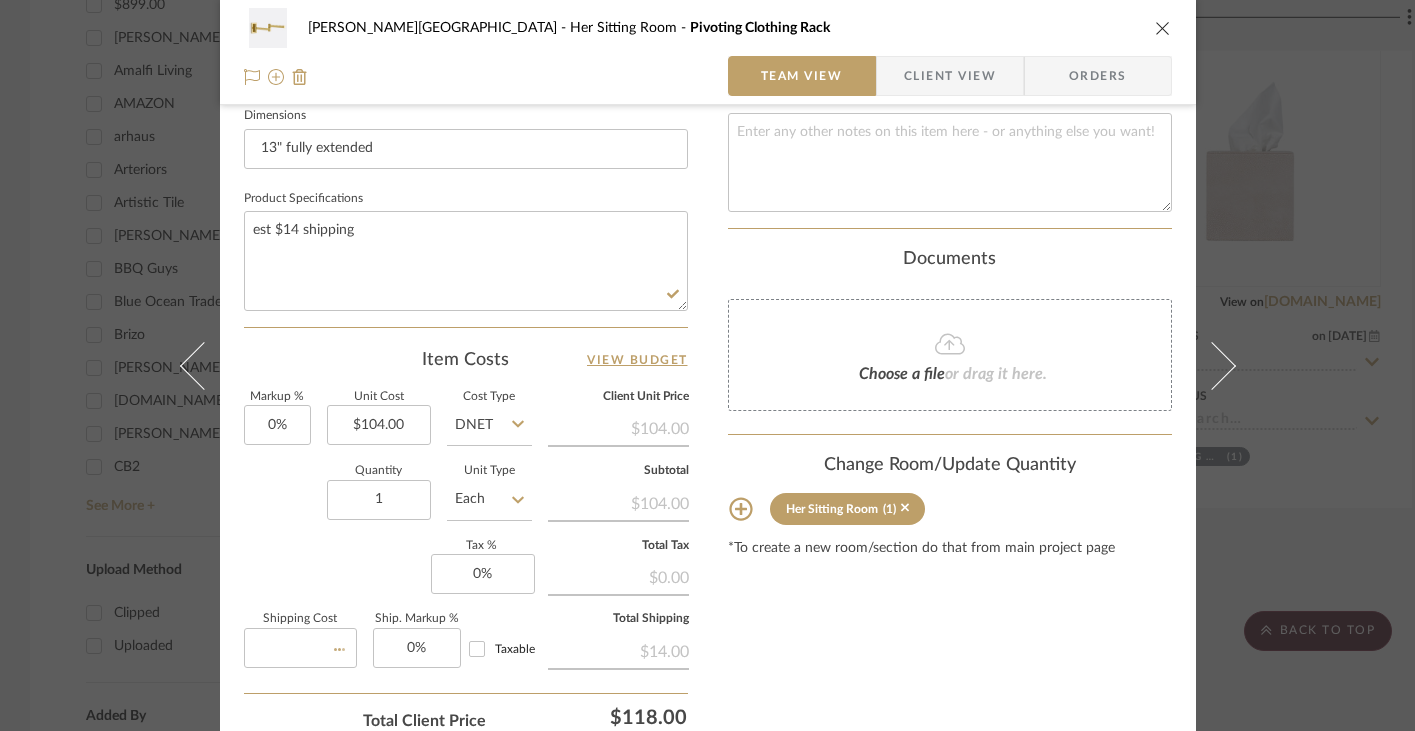 type 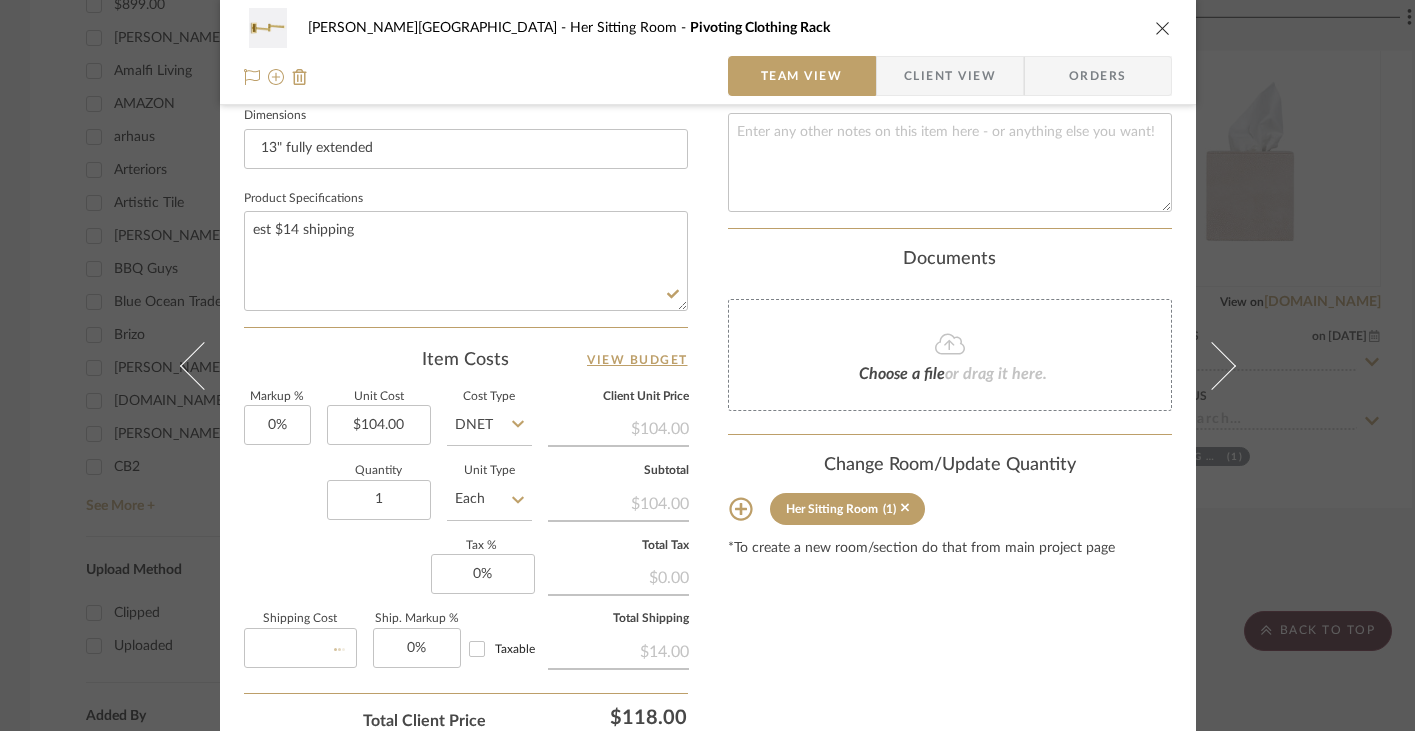 type 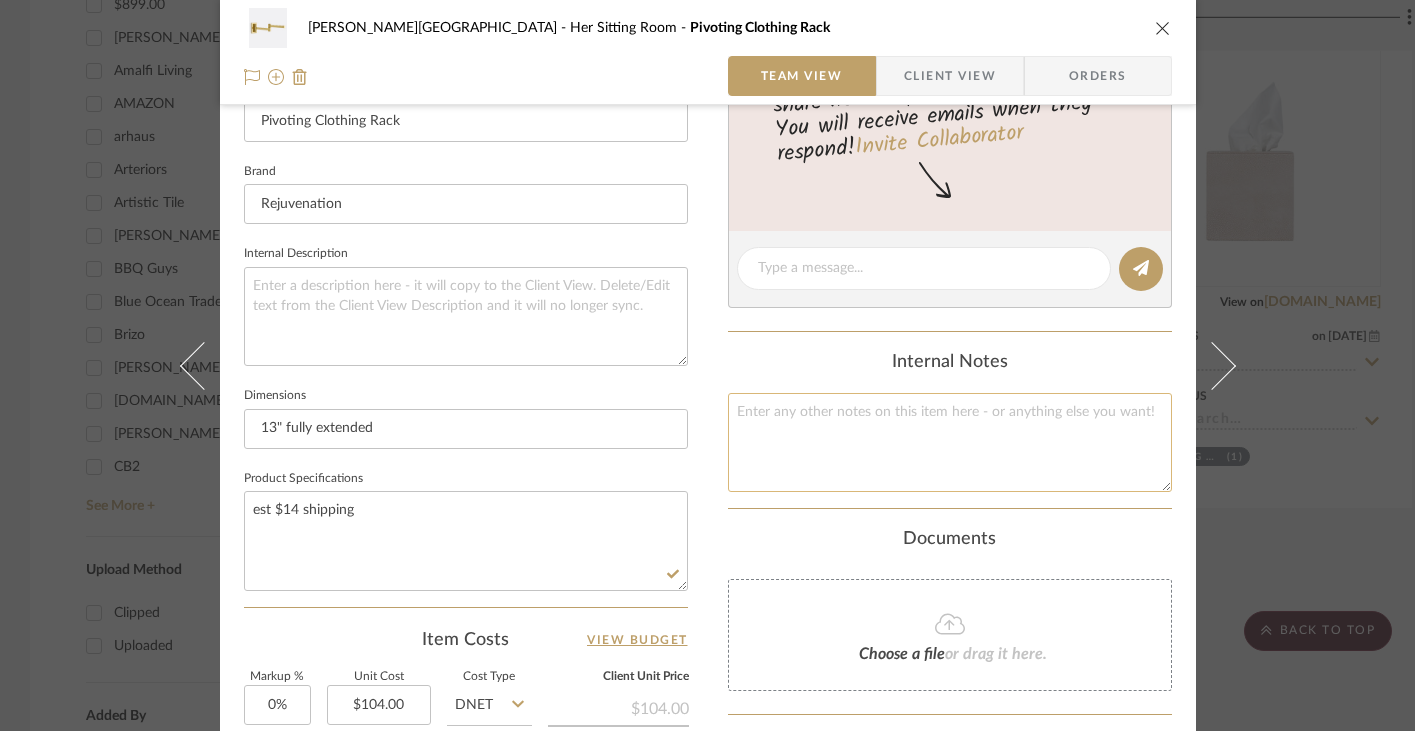 scroll, scrollTop: 461, scrollLeft: 0, axis: vertical 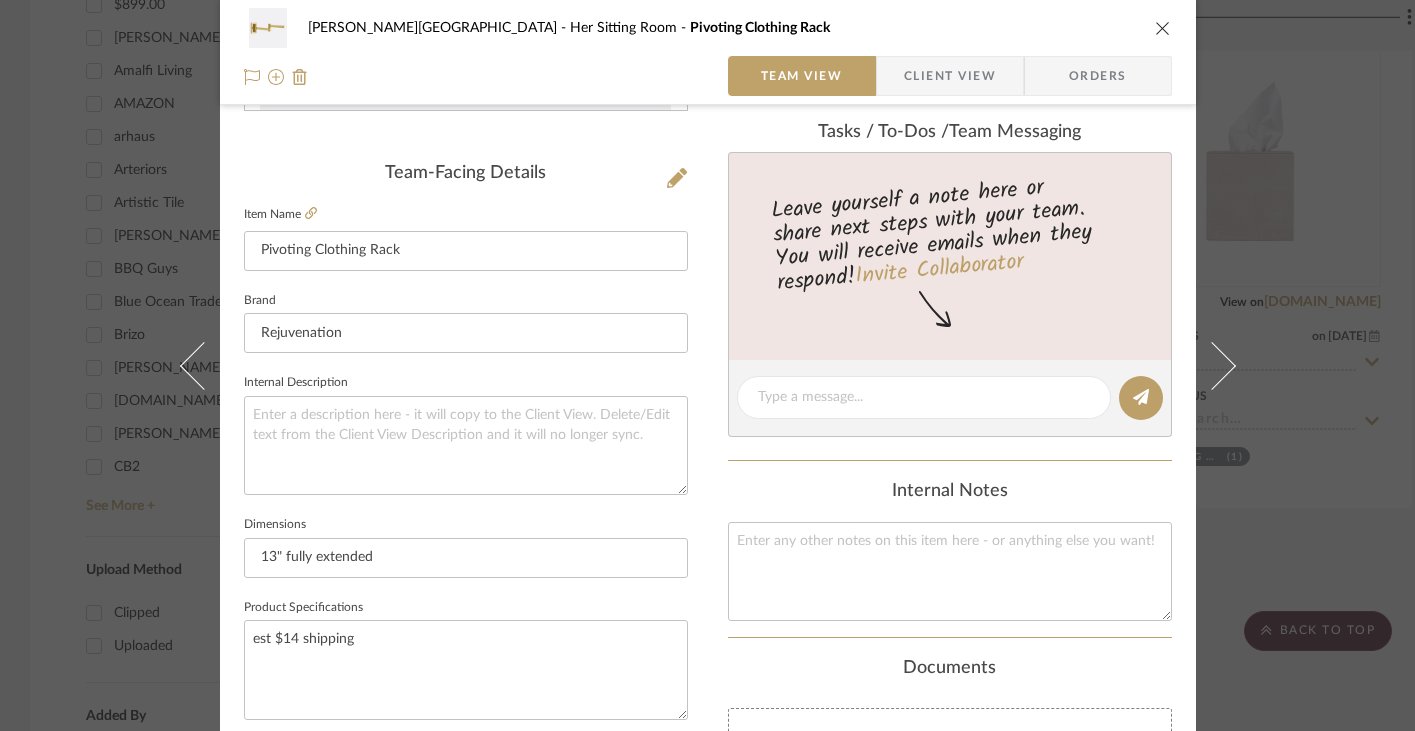 click on "Internal Notes" 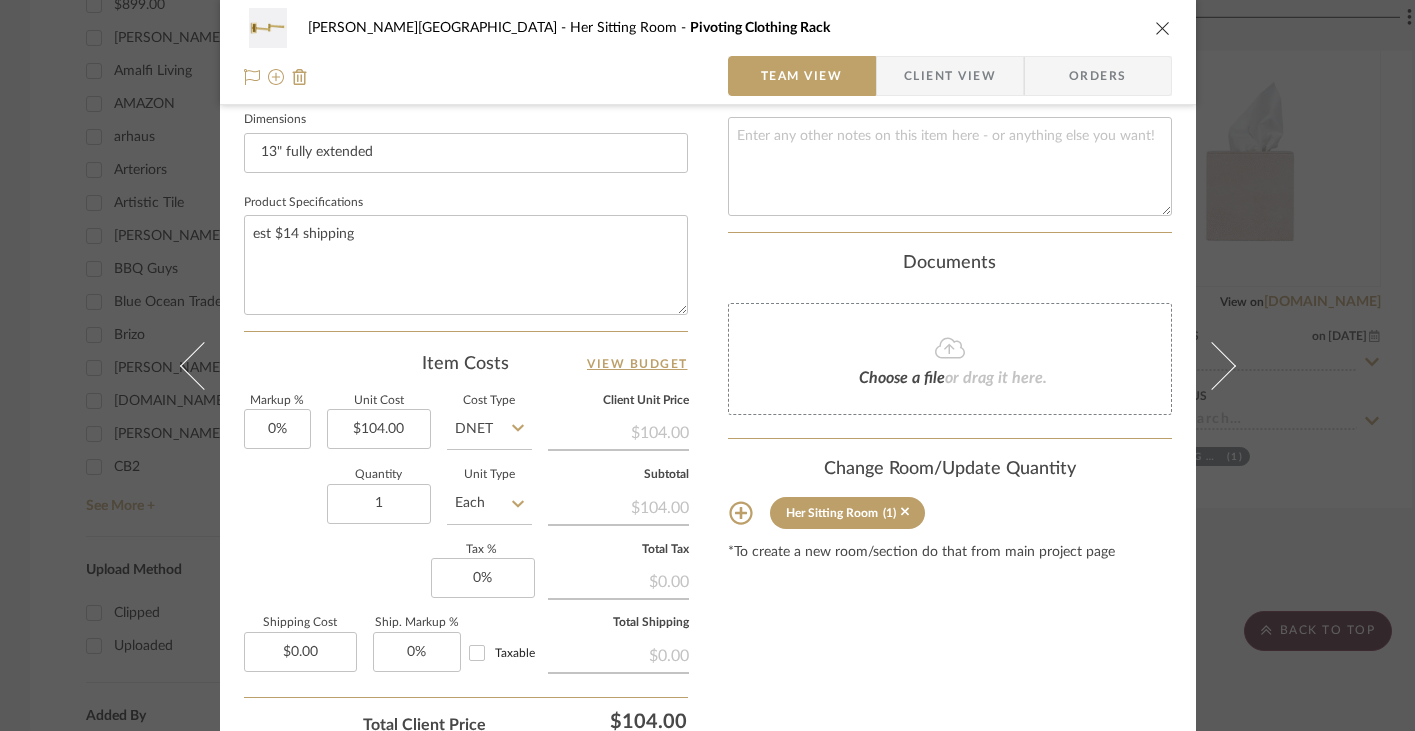 scroll, scrollTop: 818, scrollLeft: 0, axis: vertical 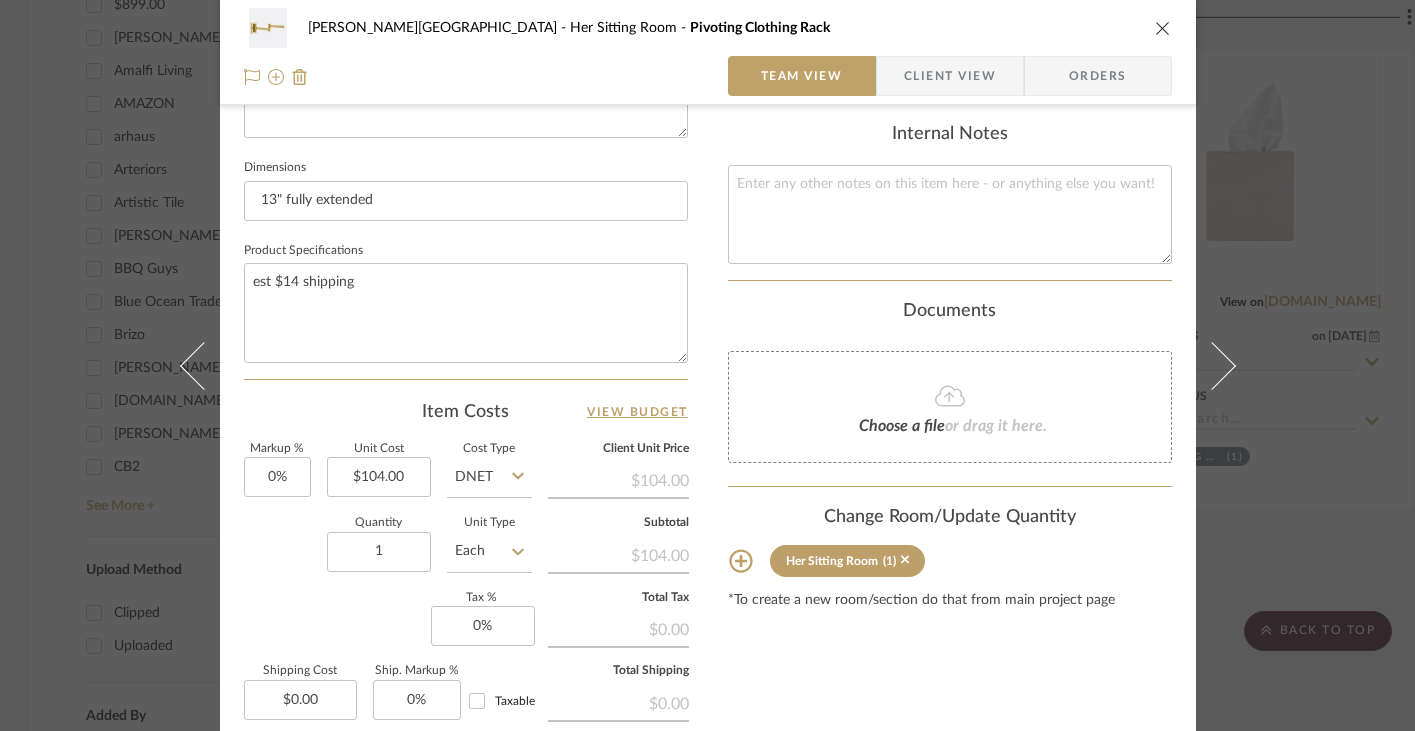 click at bounding box center (1163, 28) 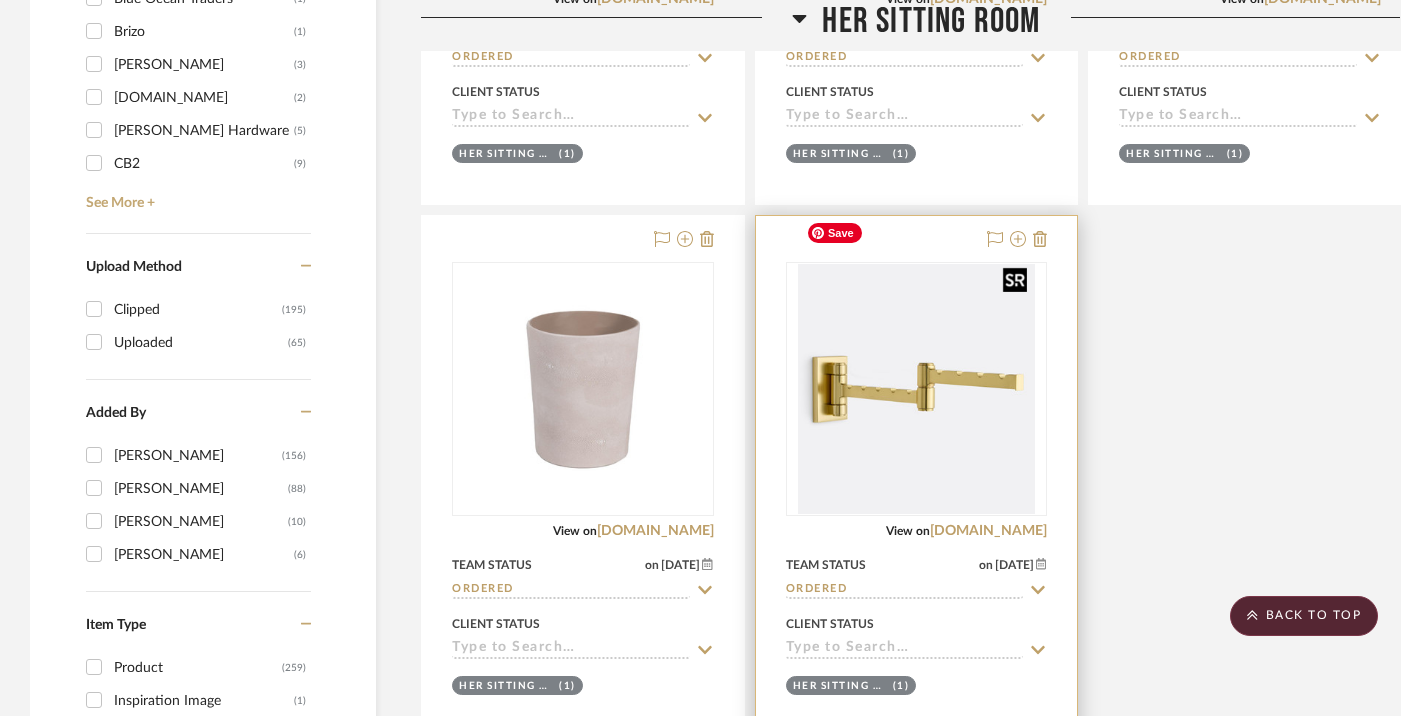 scroll, scrollTop: 3217, scrollLeft: 0, axis: vertical 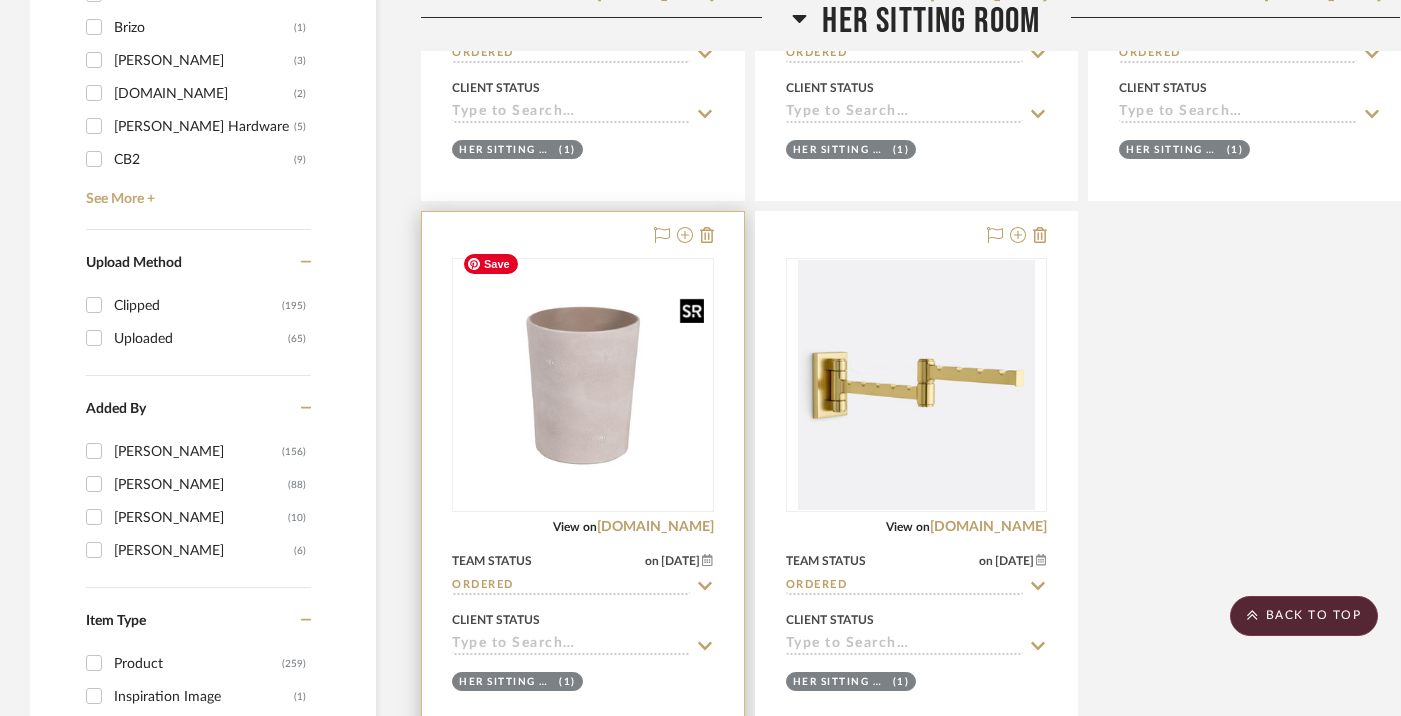 click at bounding box center (0, 0) 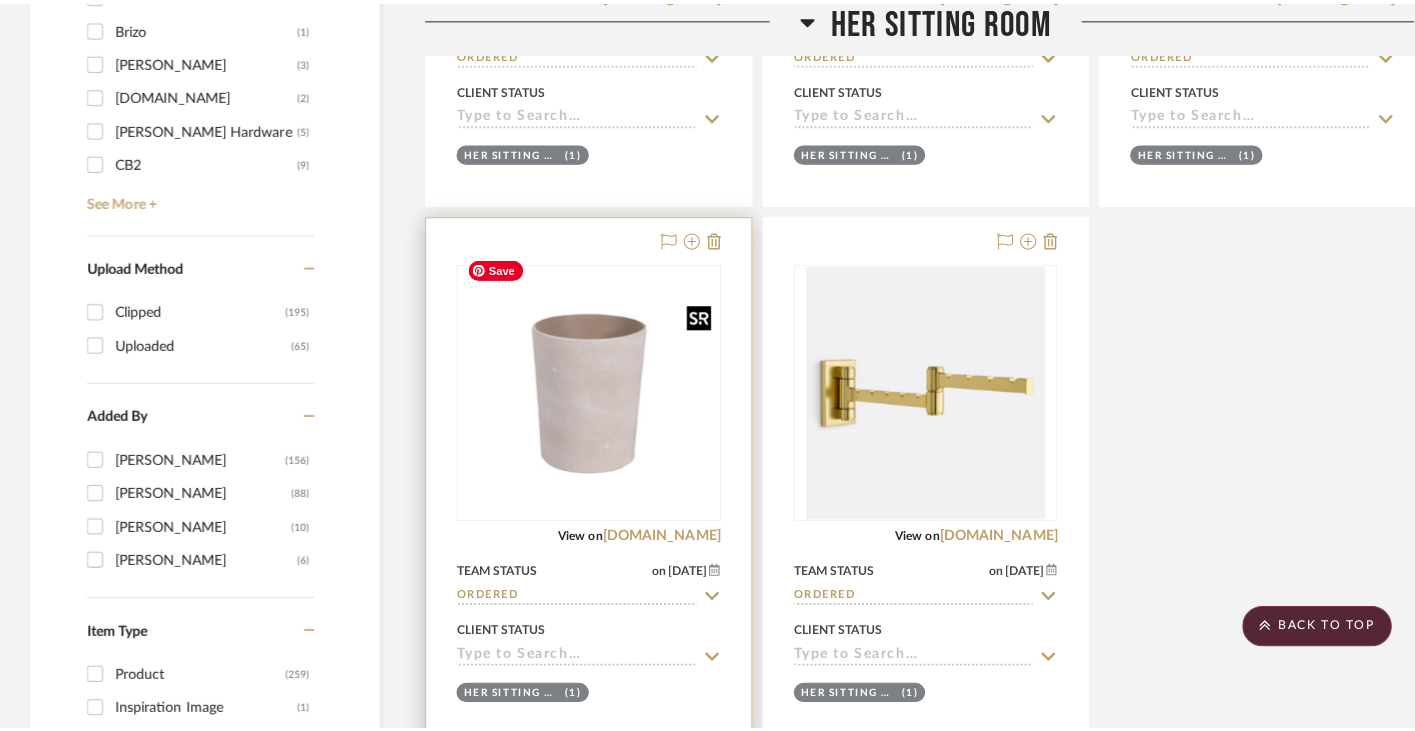 scroll, scrollTop: 0, scrollLeft: 0, axis: both 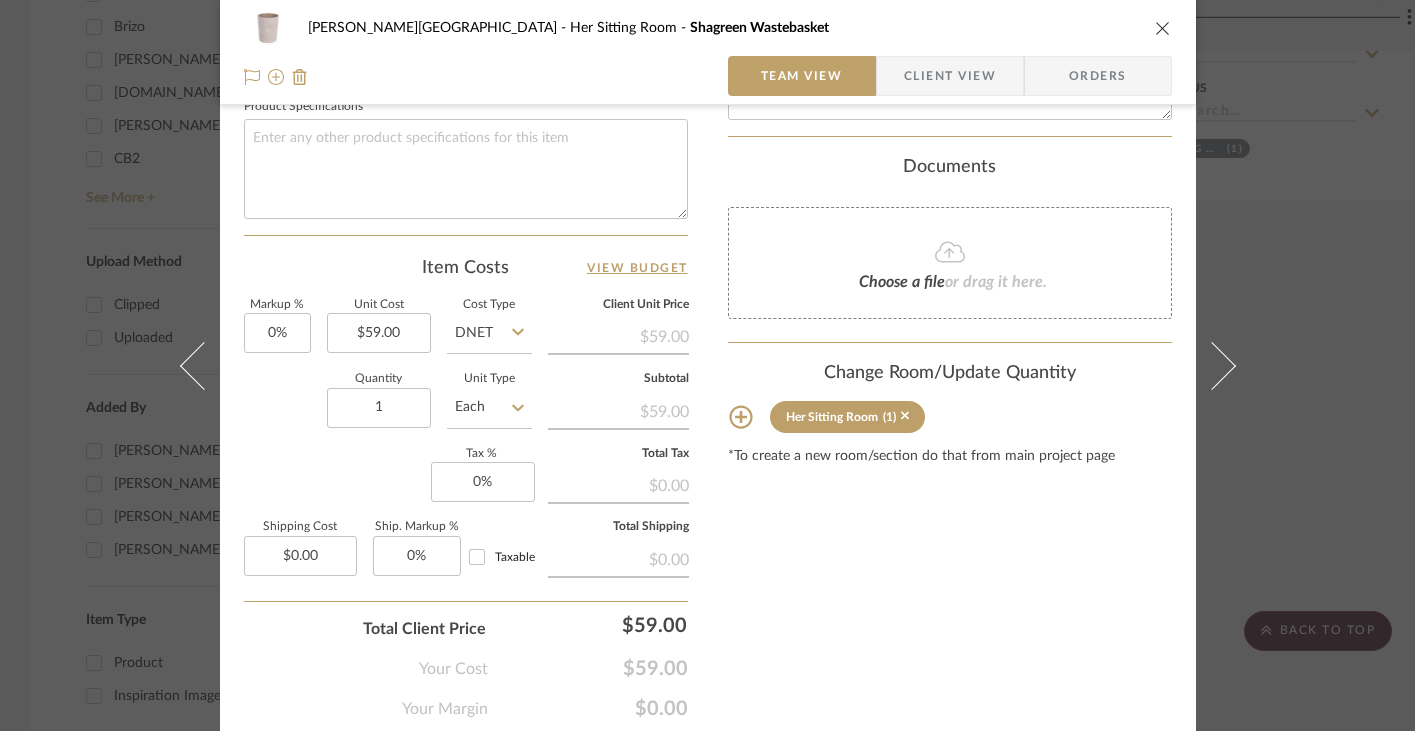 click at bounding box center [1163, 28] 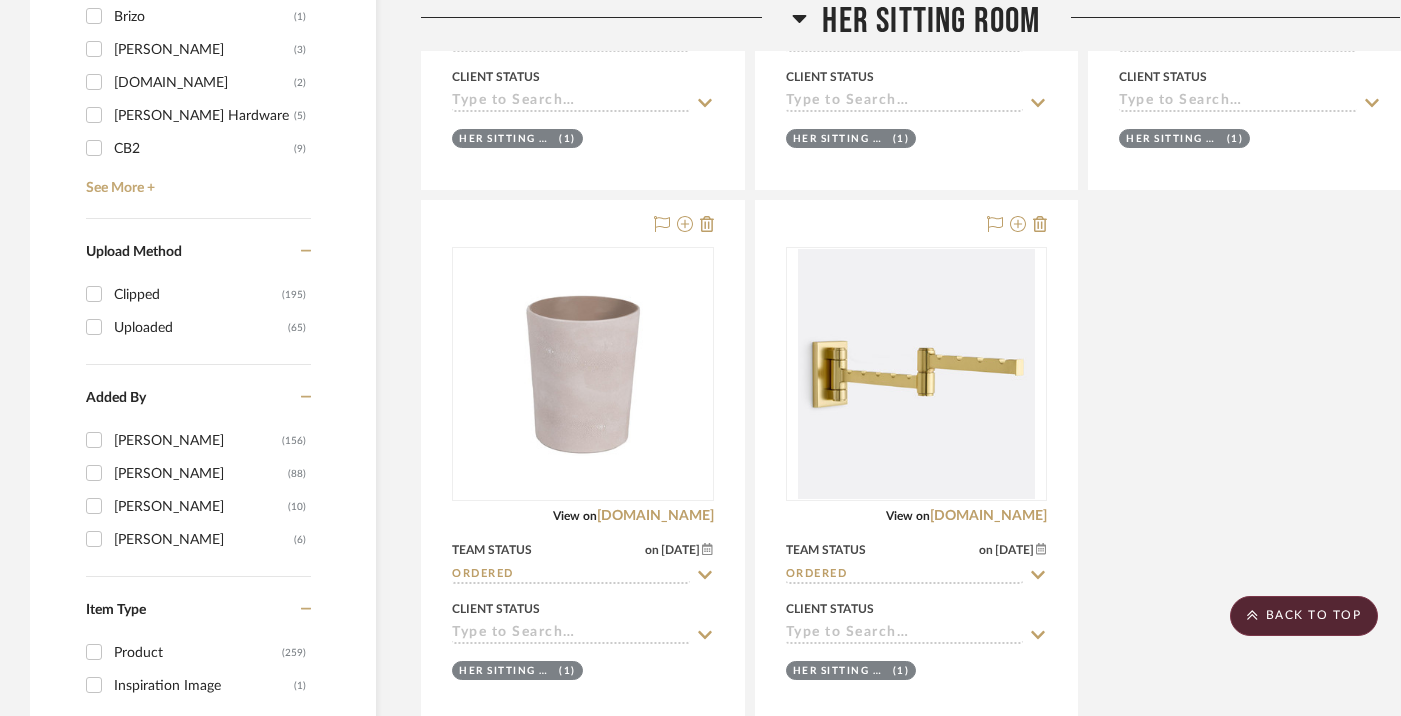 scroll, scrollTop: 3619, scrollLeft: 0, axis: vertical 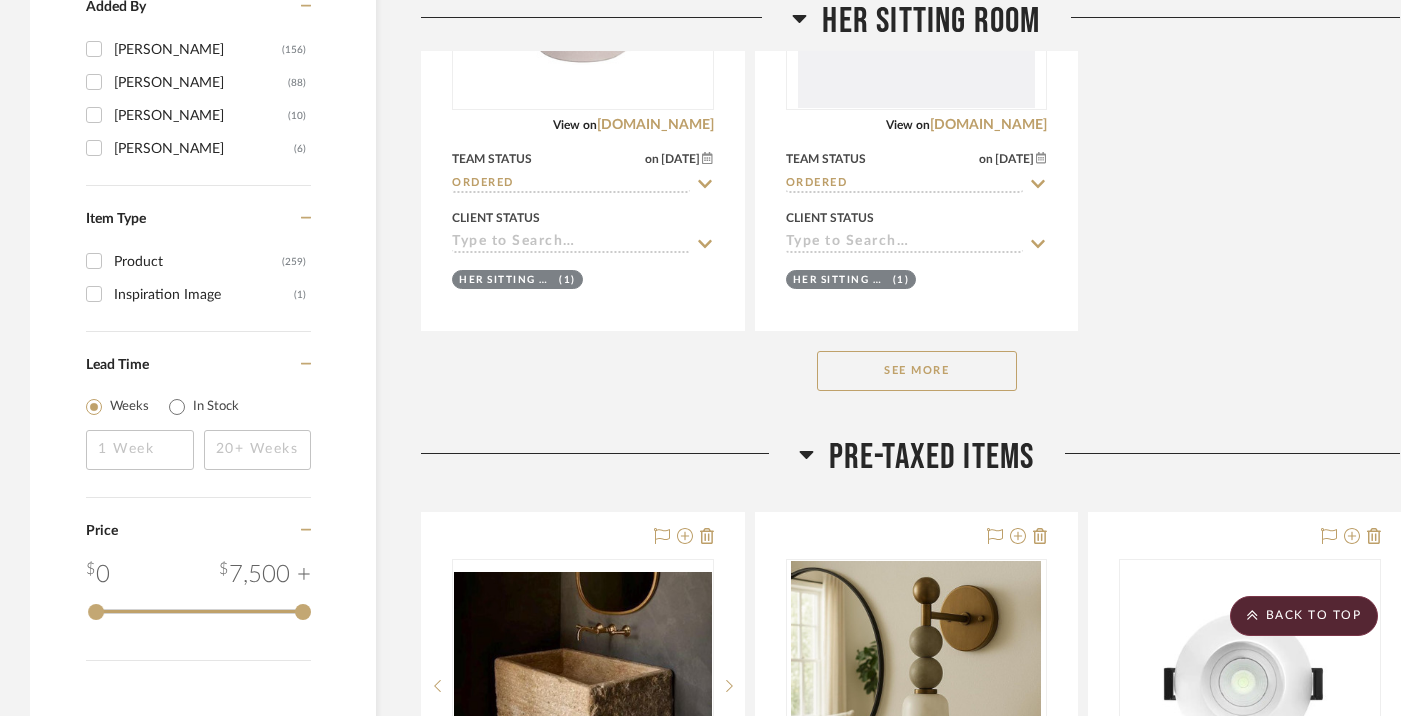 click on "See More" 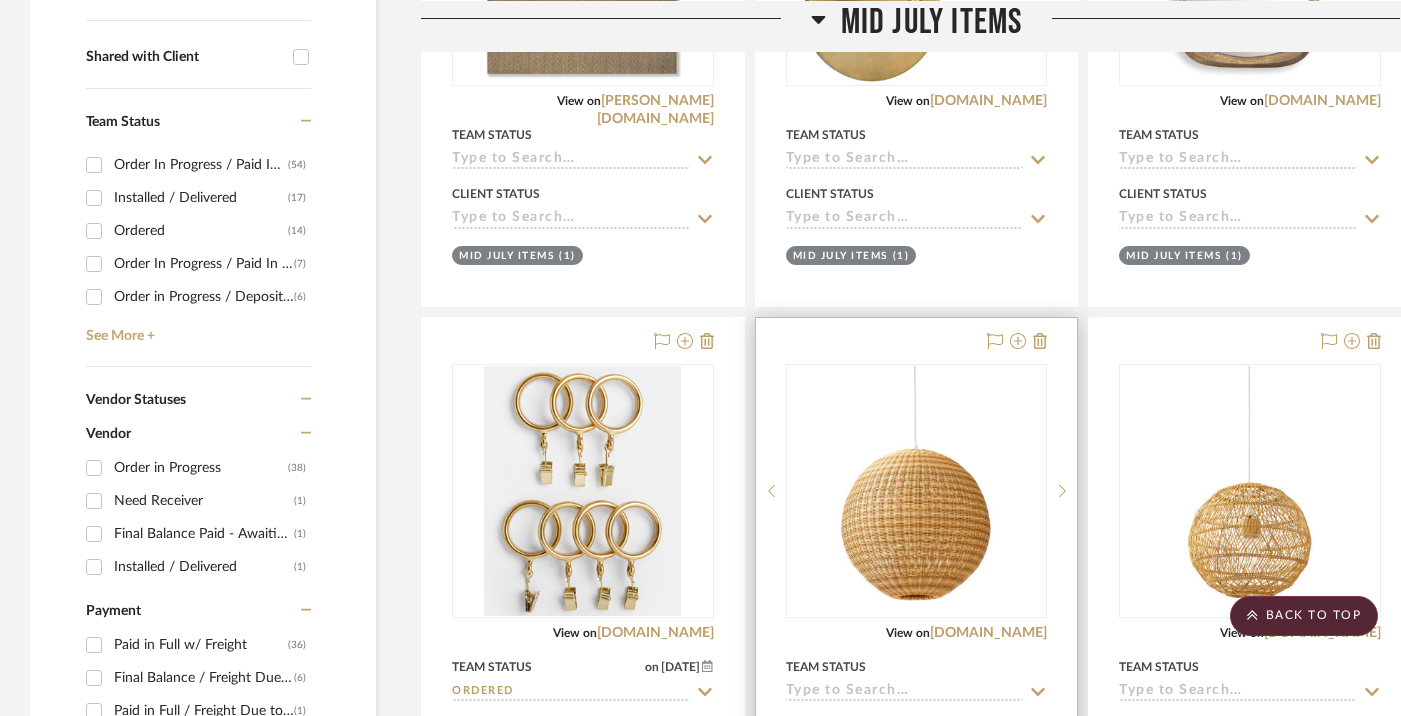 scroll, scrollTop: 143, scrollLeft: 0, axis: vertical 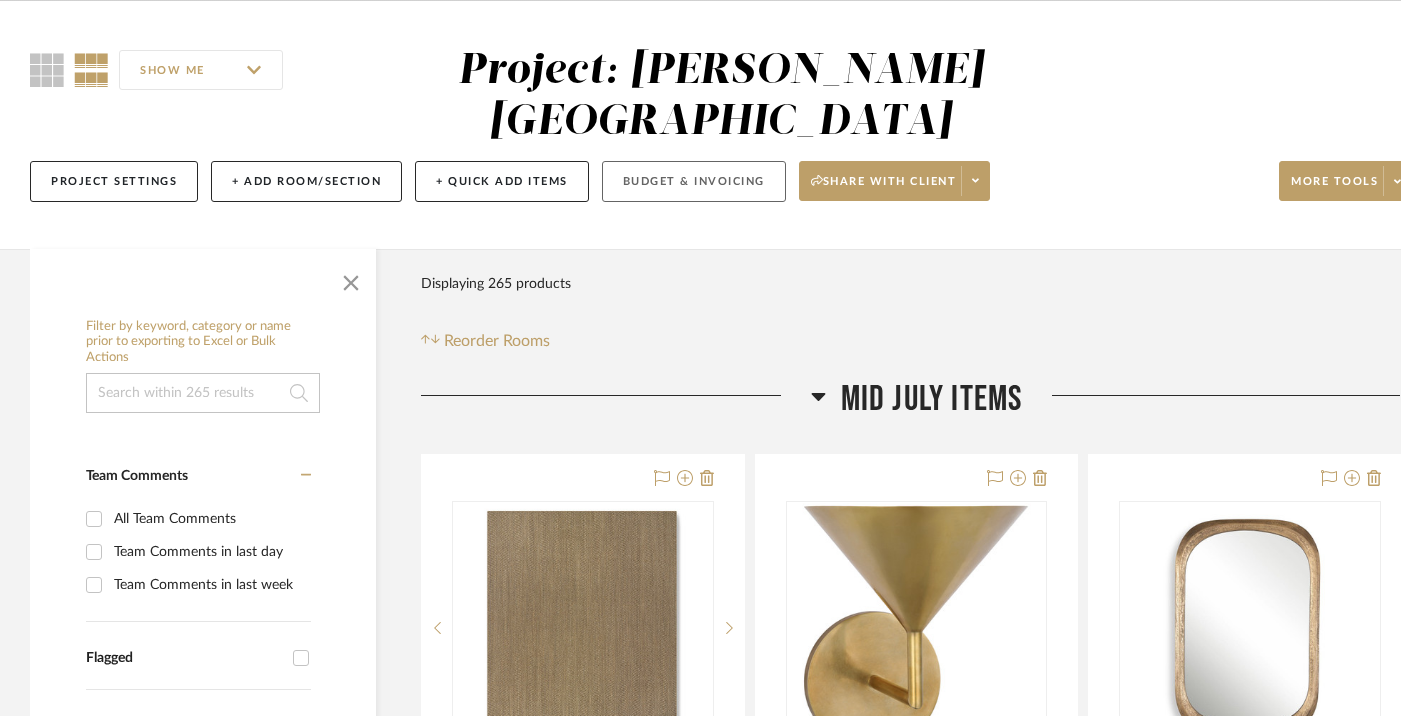 click on "Budget & Invoicing" 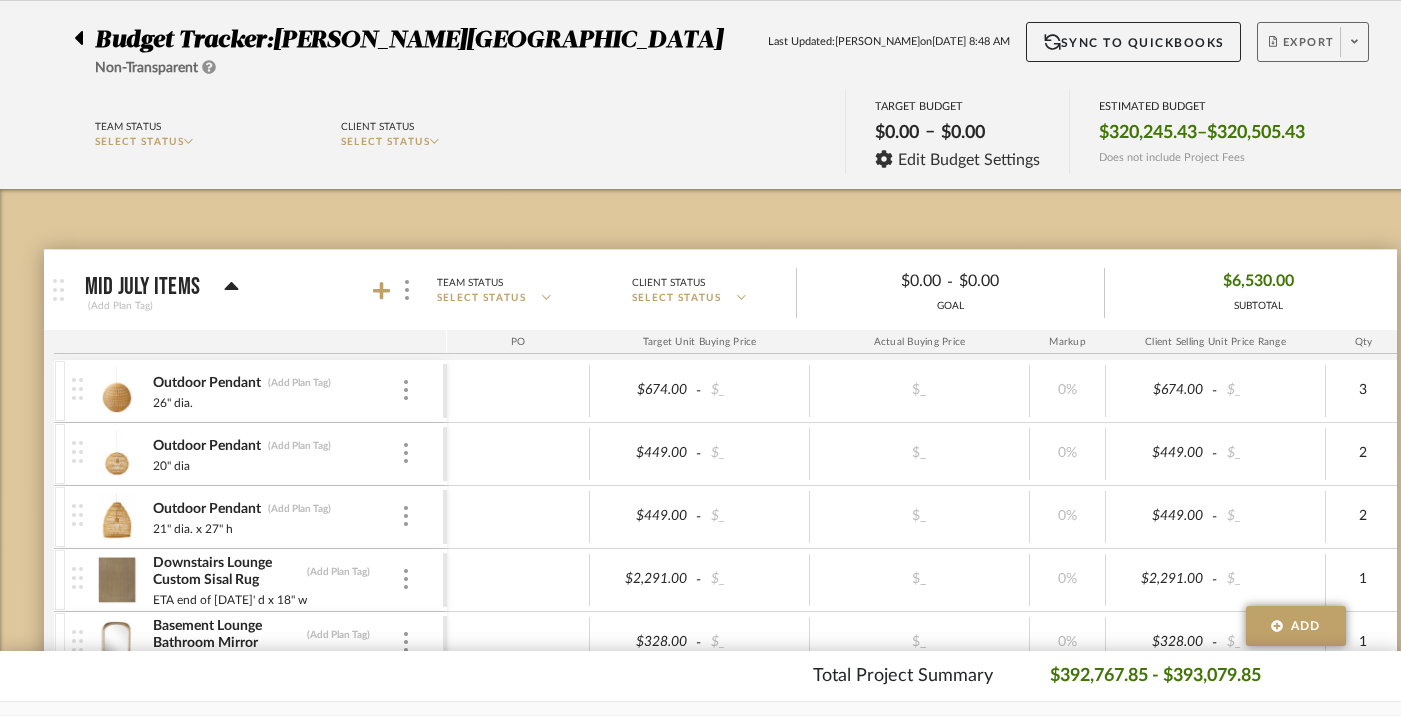 click on "Export" 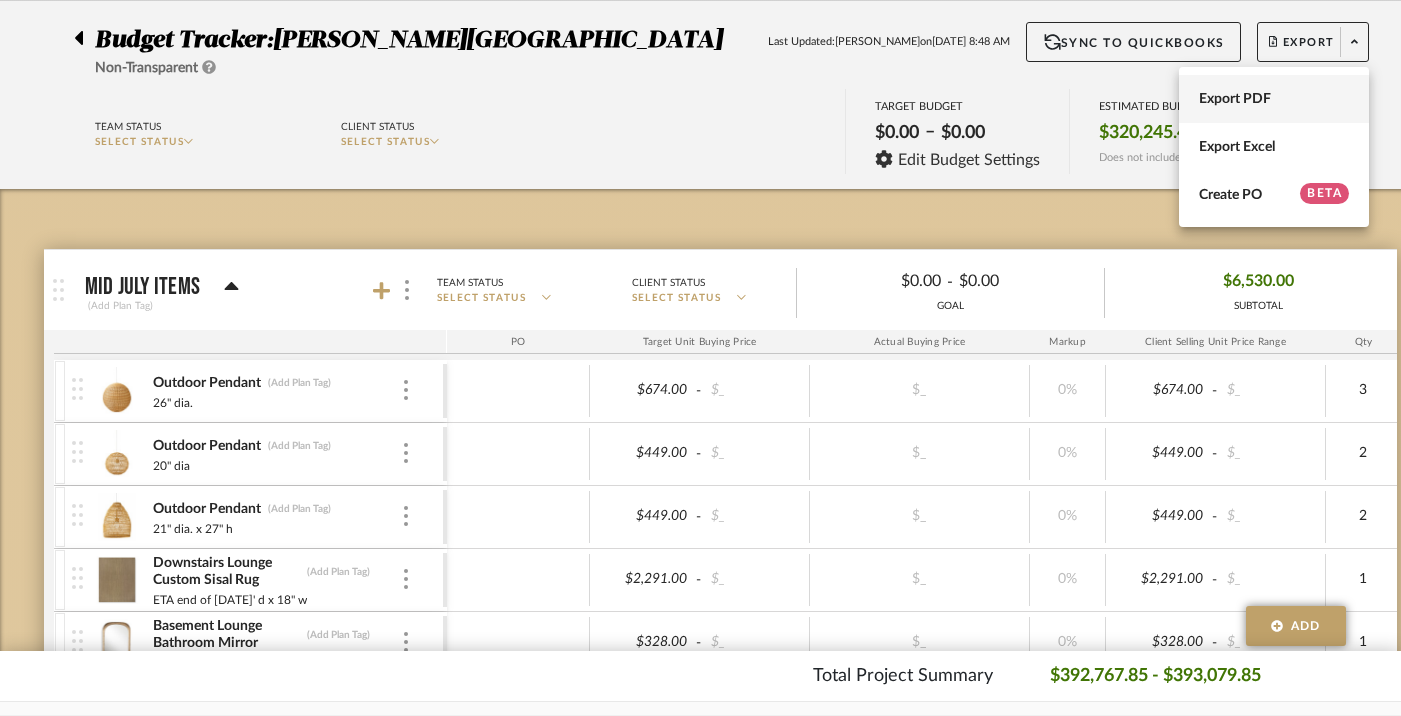 click on "Export PDF" at bounding box center [1274, 98] 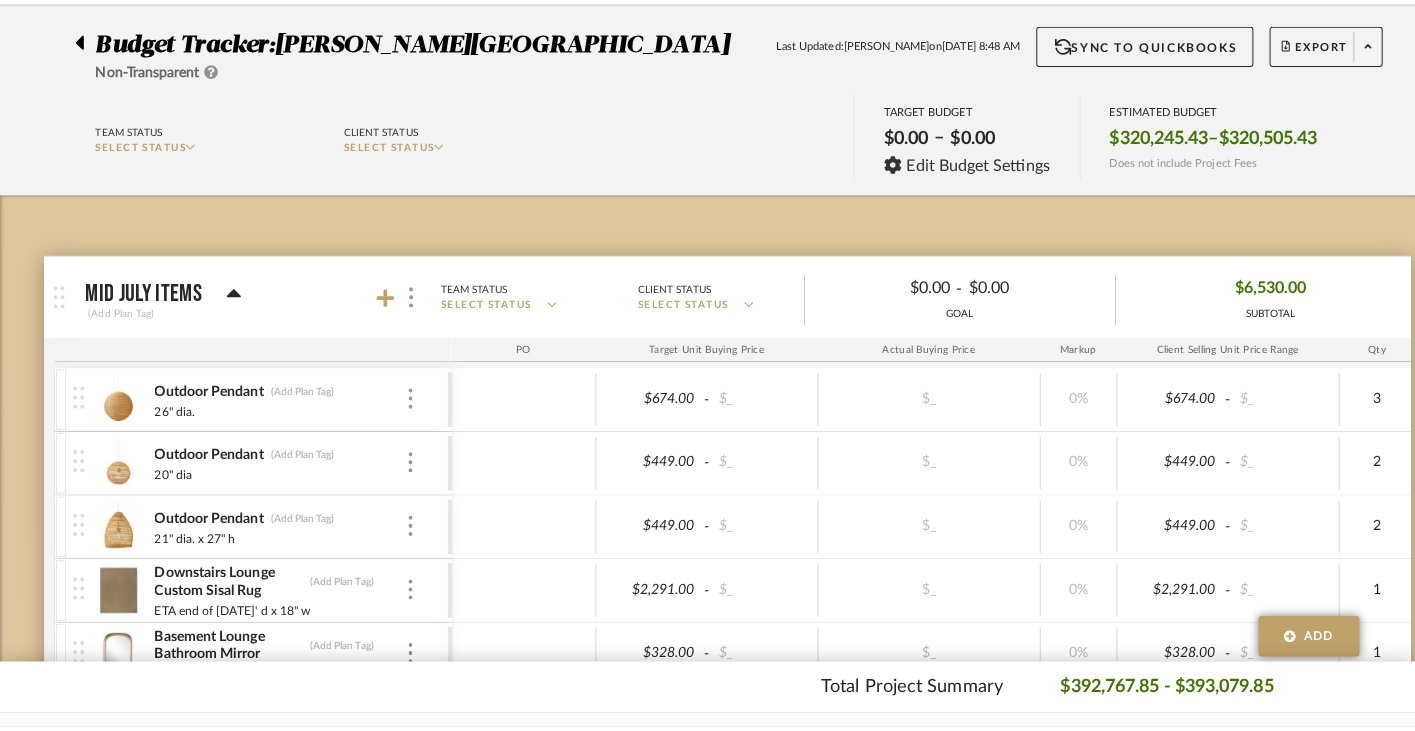 scroll, scrollTop: 0, scrollLeft: 0, axis: both 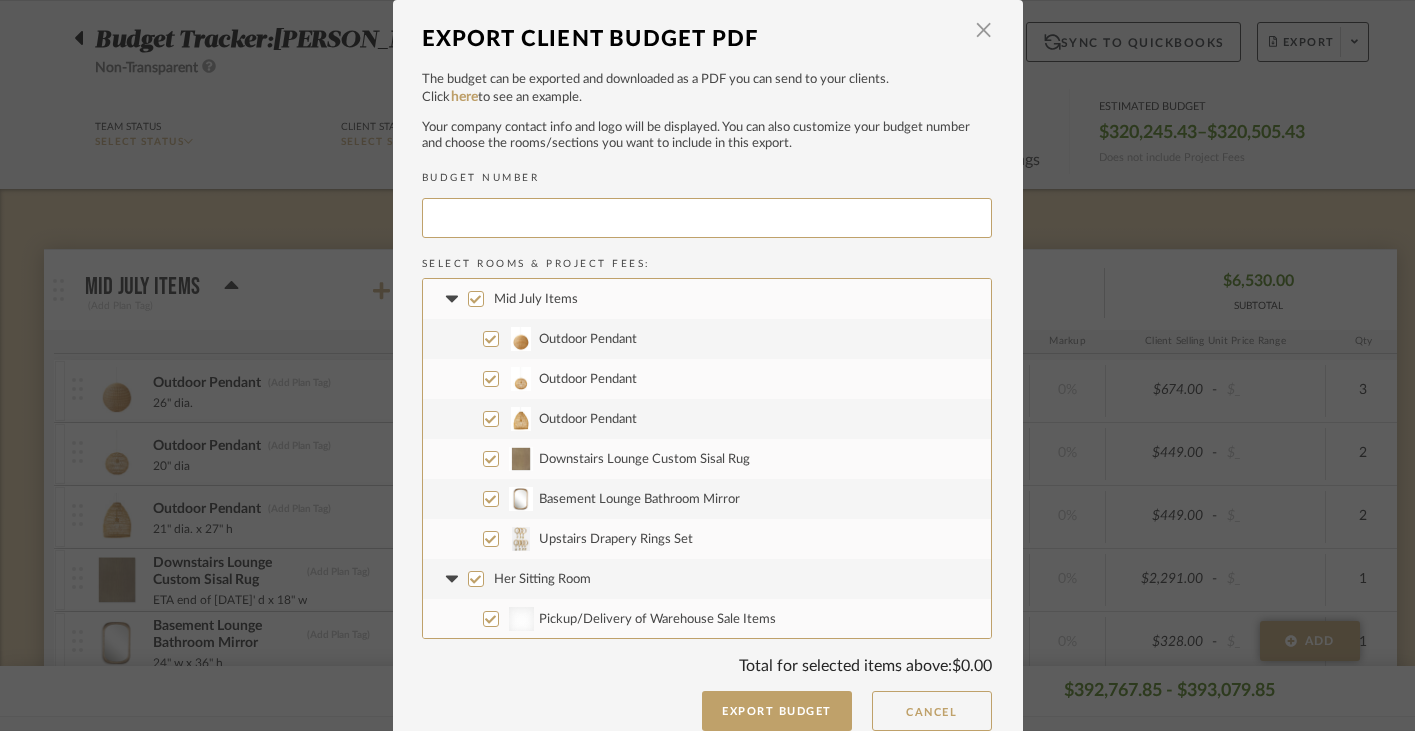 type on "CAMPBE-069" 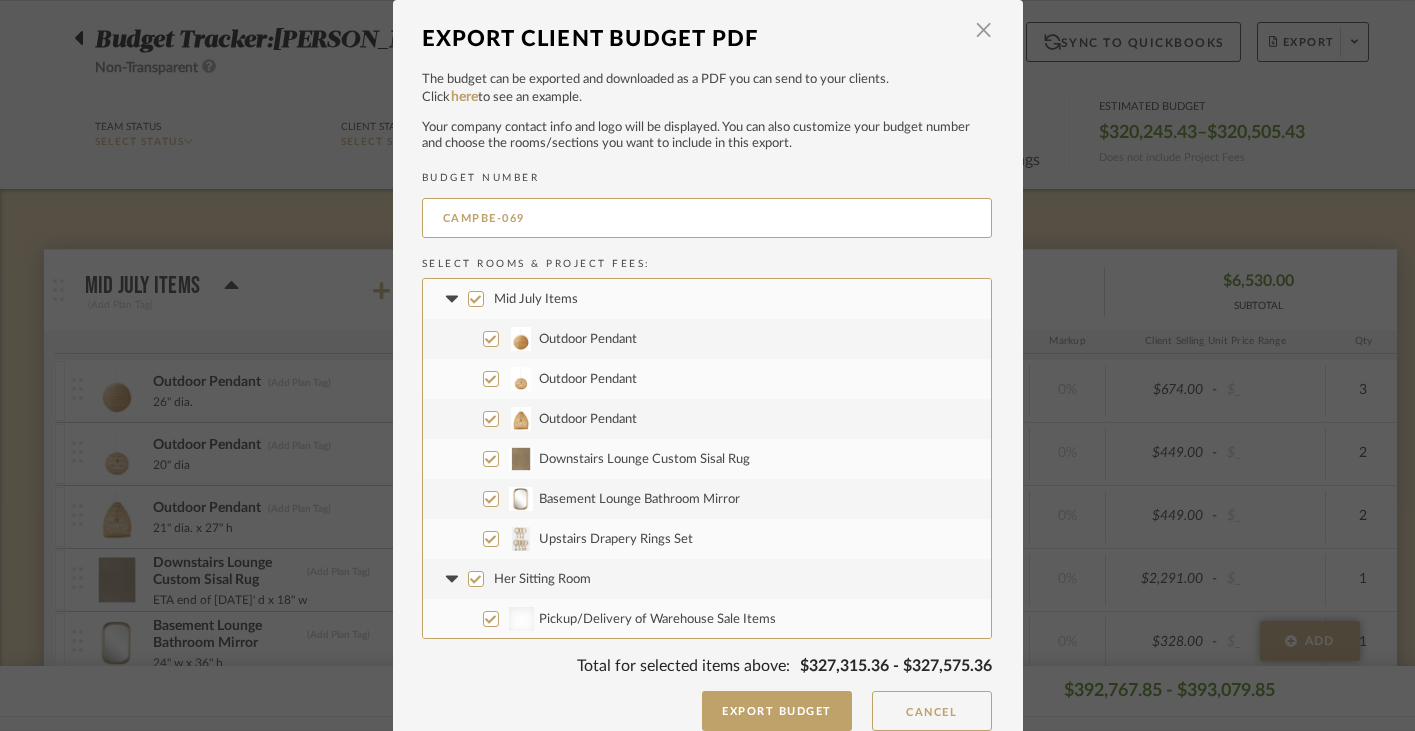 click on "Outdoor Pendant" at bounding box center [491, 339] 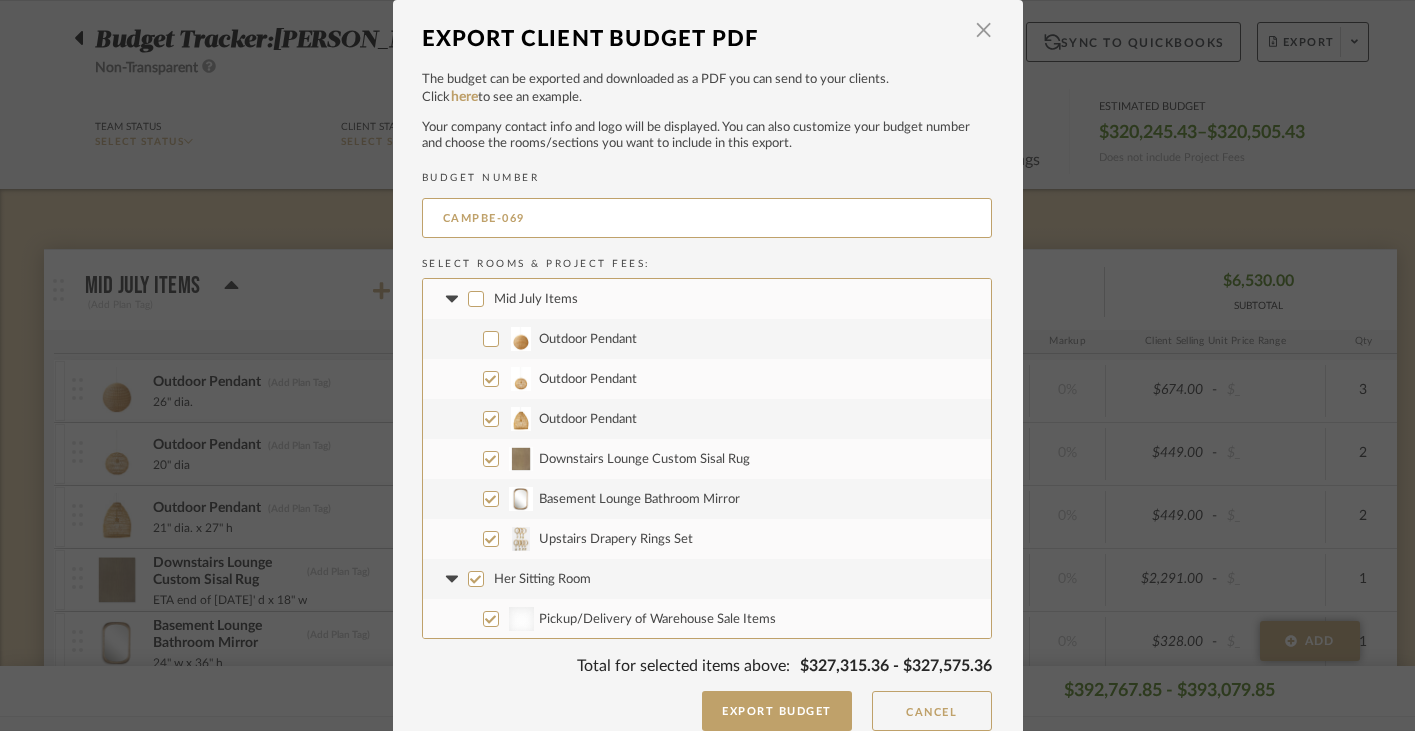 checkbox on "false" 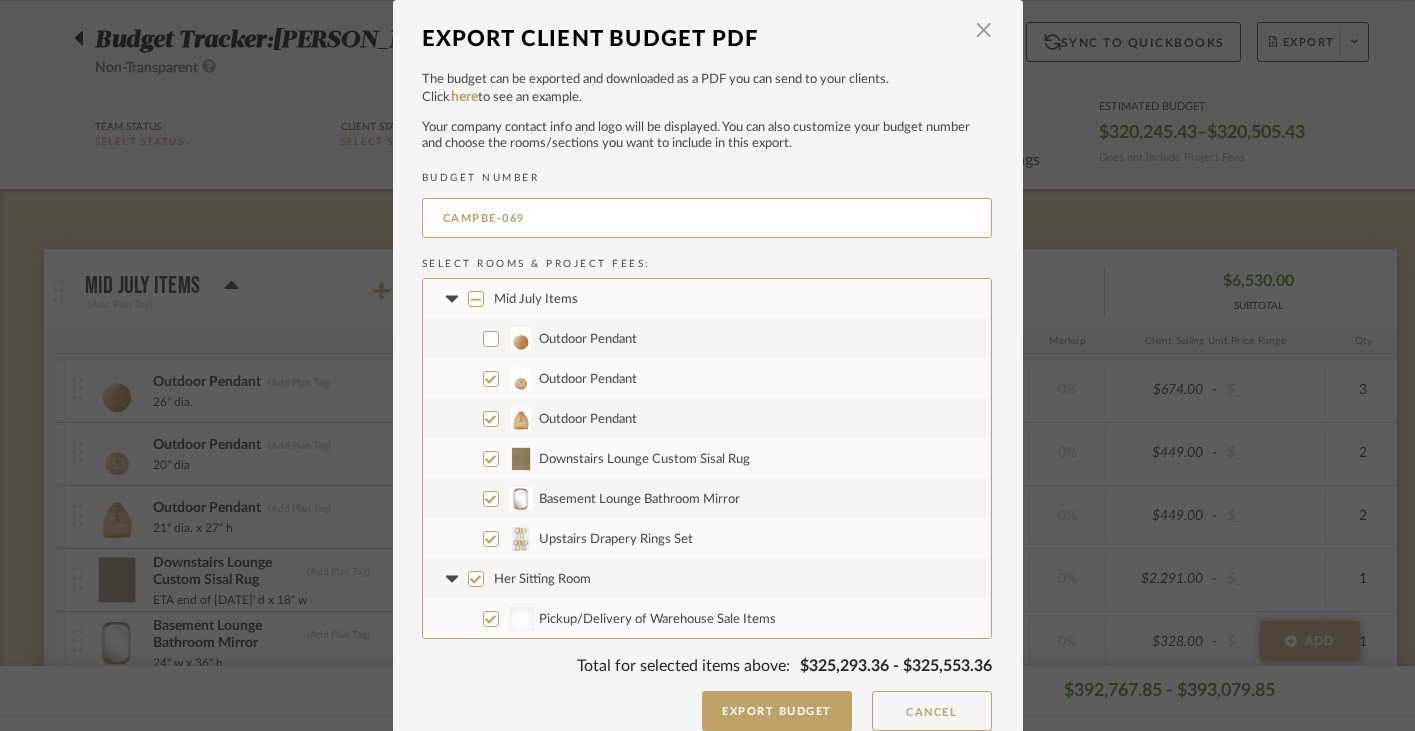 click on "Outdoor Pendant" at bounding box center [491, 379] 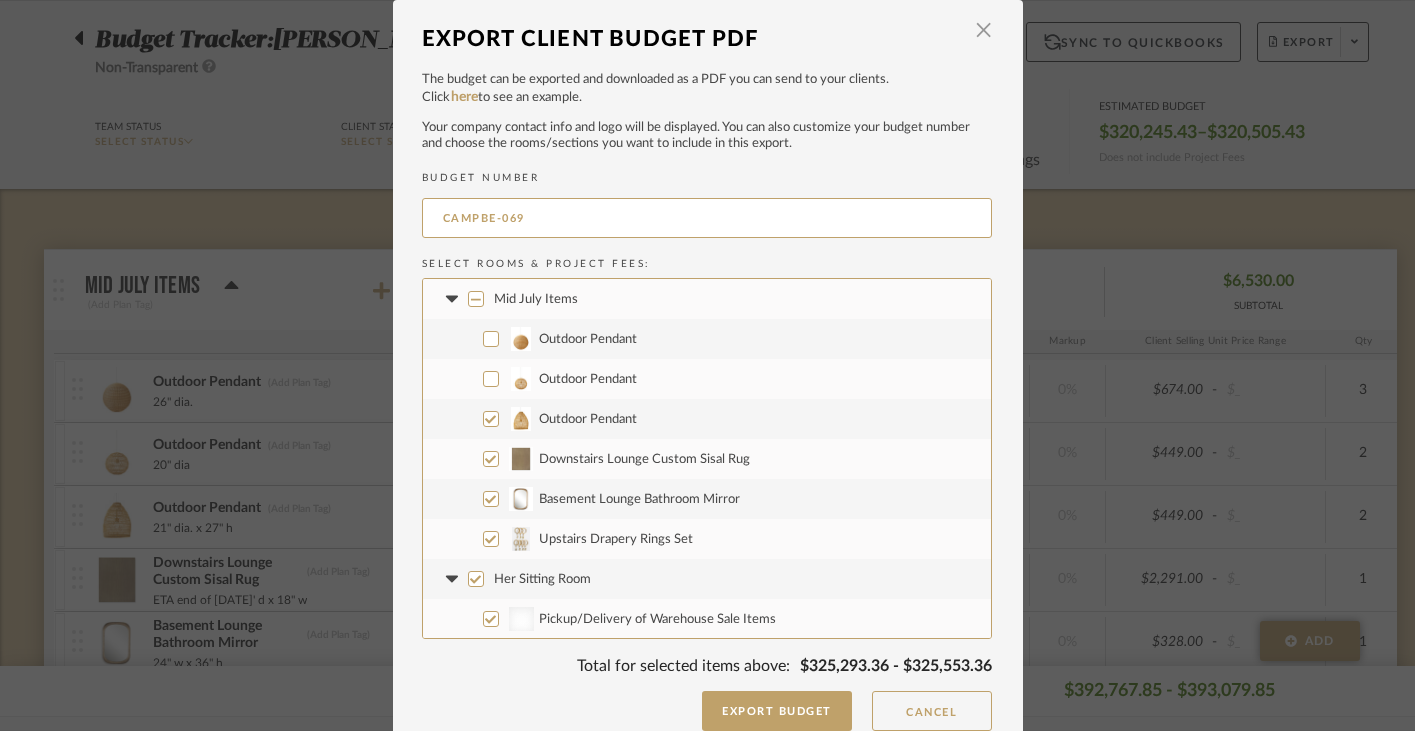 click on "Outdoor Pendant" at bounding box center [707, 419] 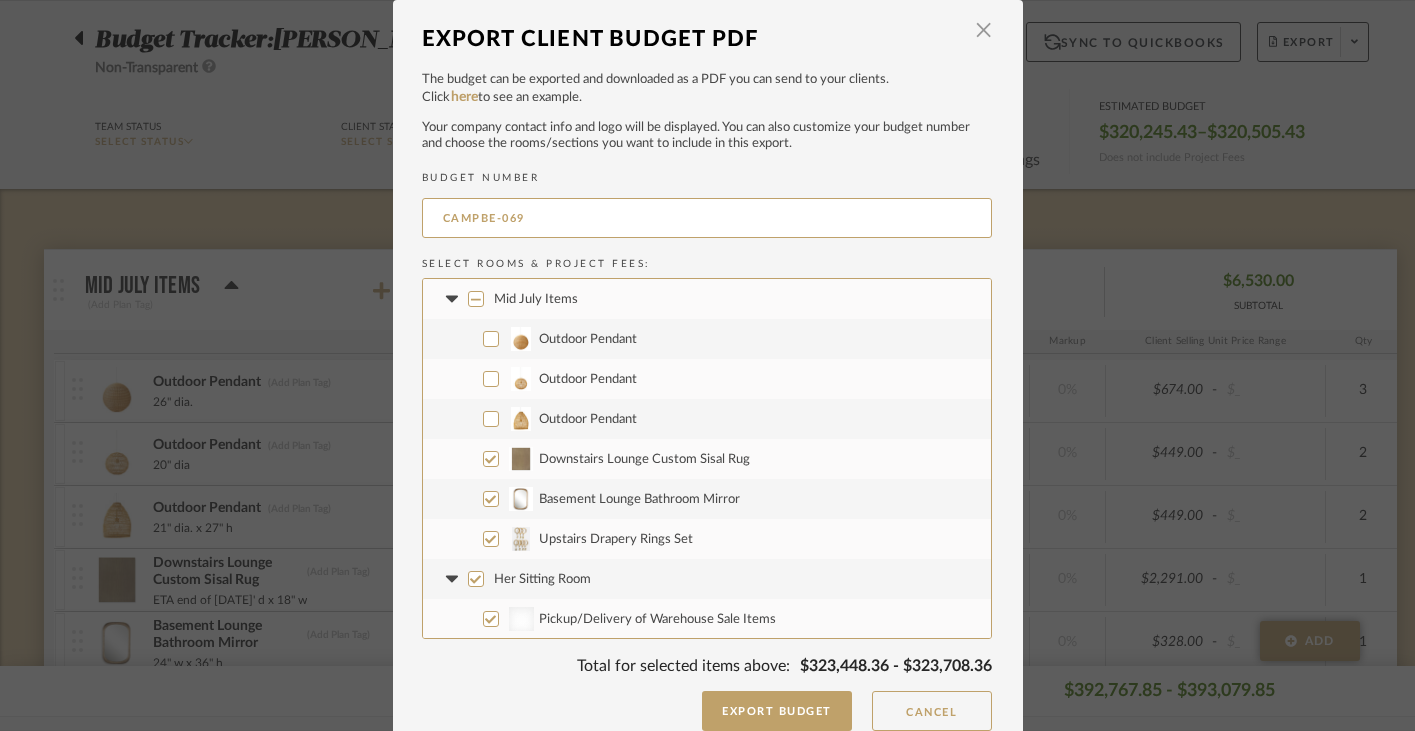 click on "Downstairs Lounge Custom Sisal Rug" at bounding box center [707, 459] 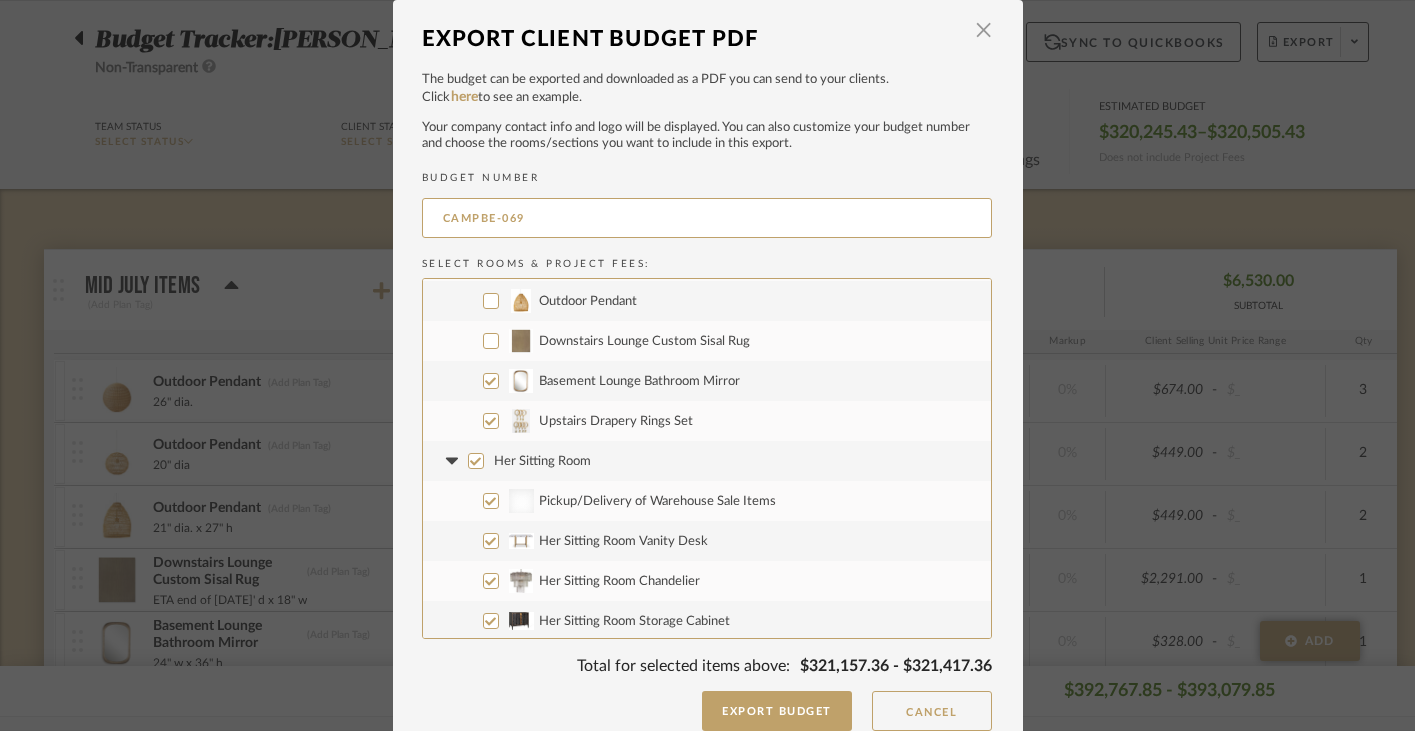 scroll, scrollTop: 290, scrollLeft: 0, axis: vertical 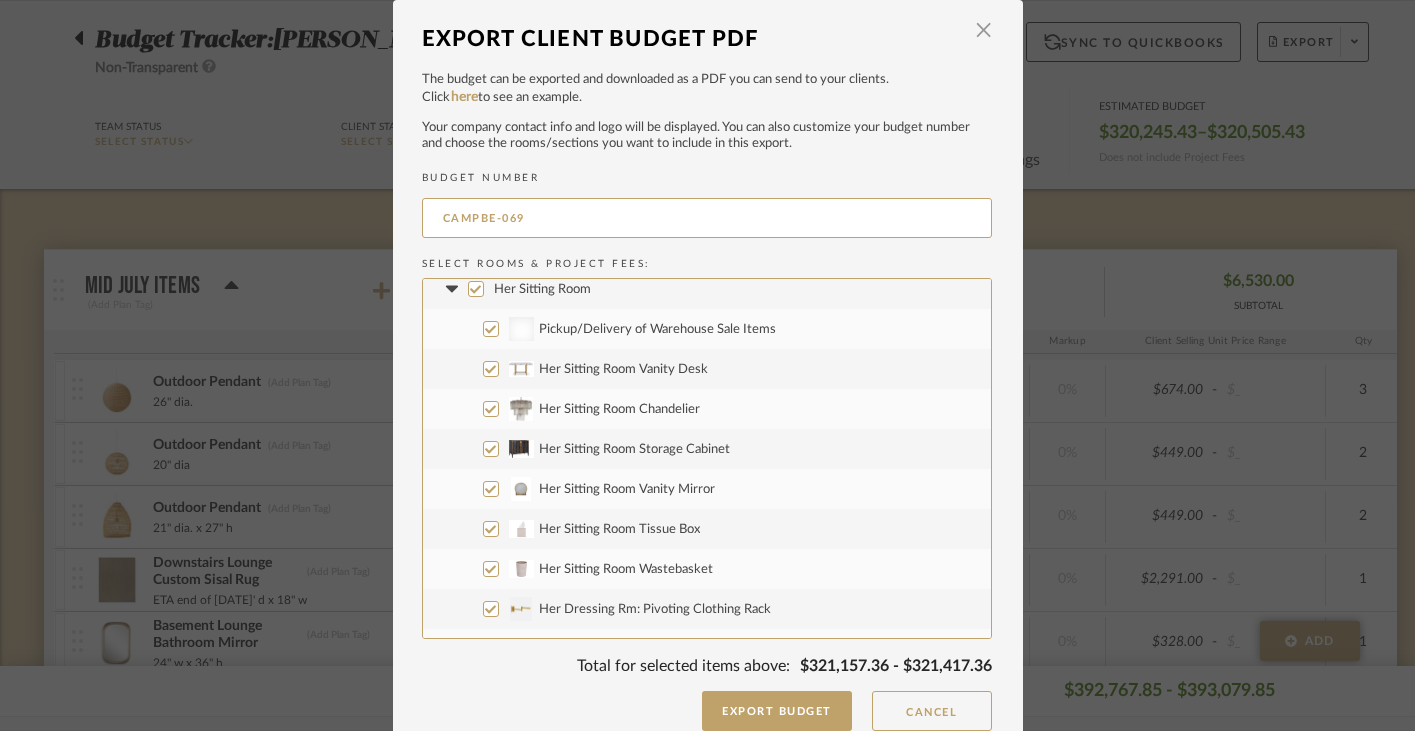 click on "Pickup/Delivery of Warehouse Sale Items" at bounding box center (491, 329) 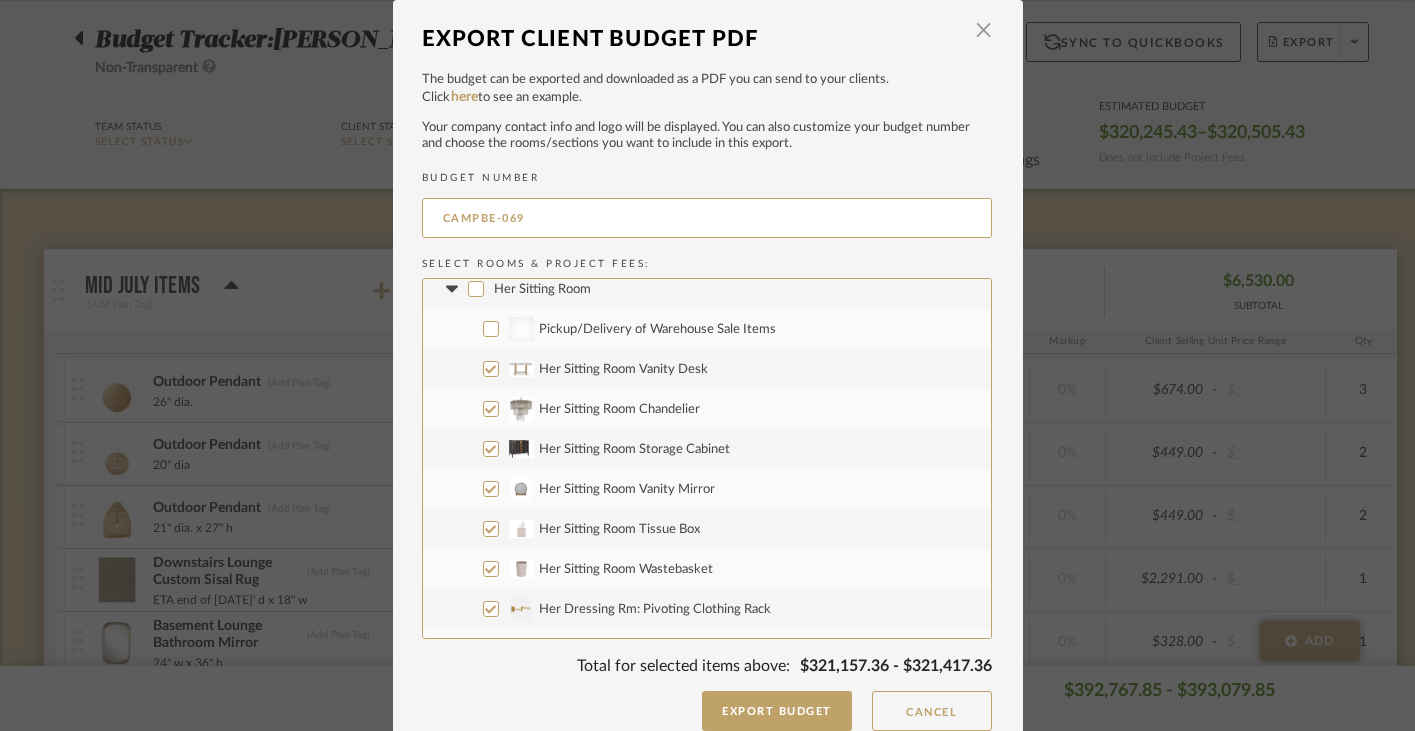checkbox on "false" 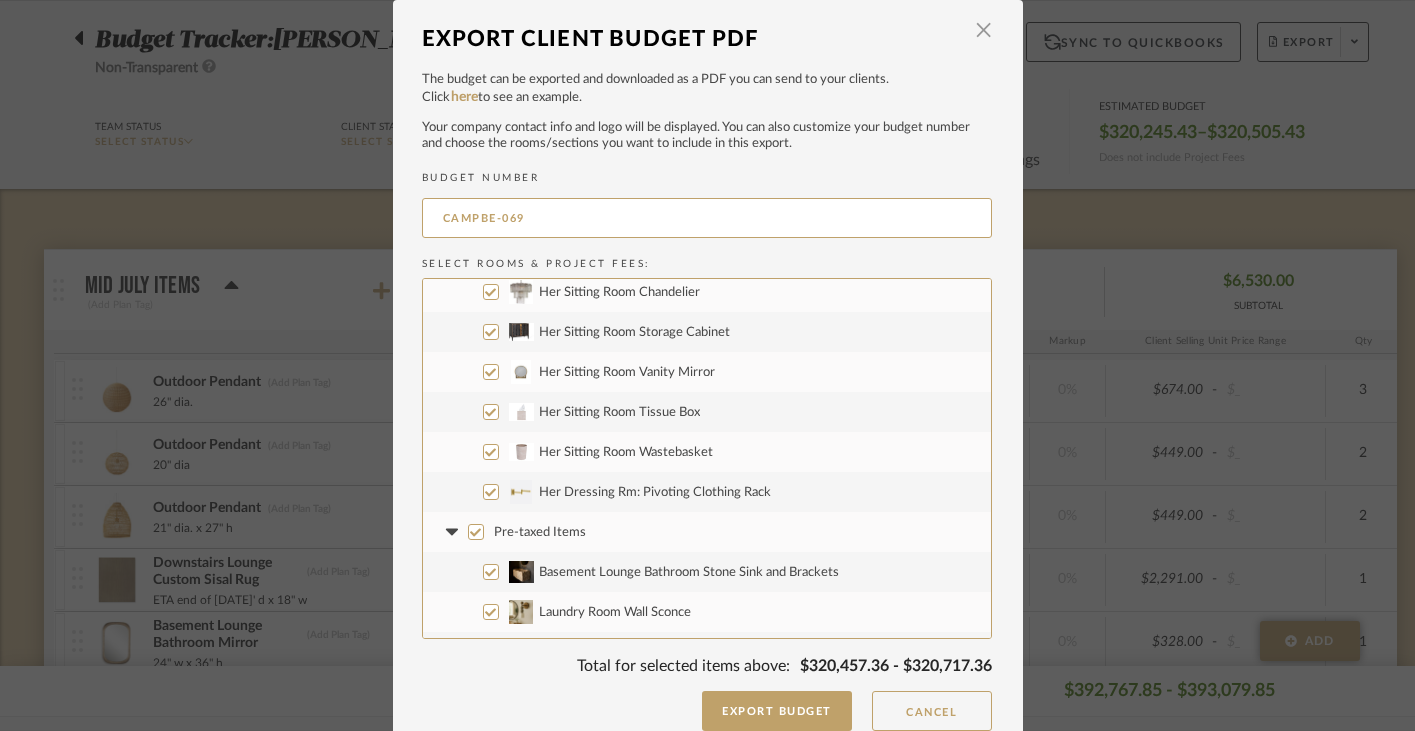 scroll, scrollTop: 644, scrollLeft: 0, axis: vertical 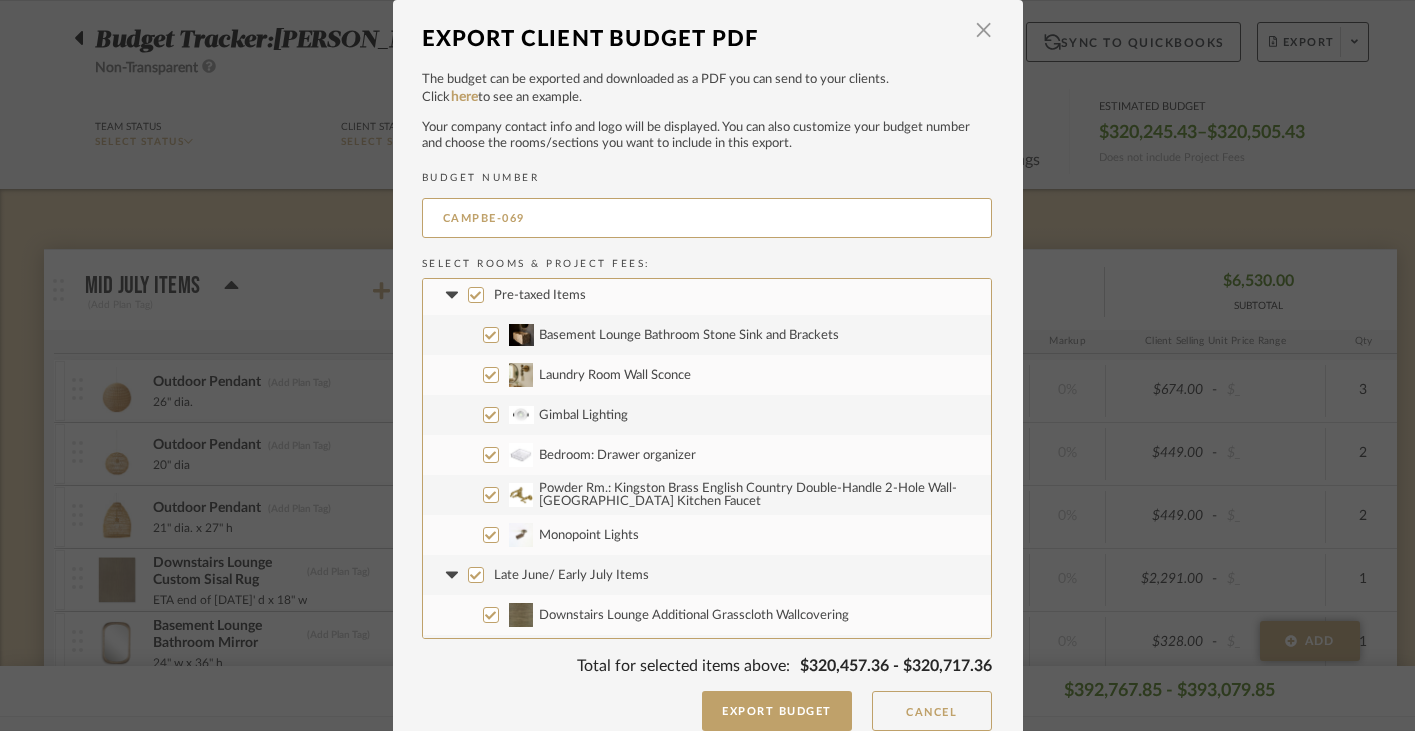 click on "Gimbal Lighting" at bounding box center [491, 415] 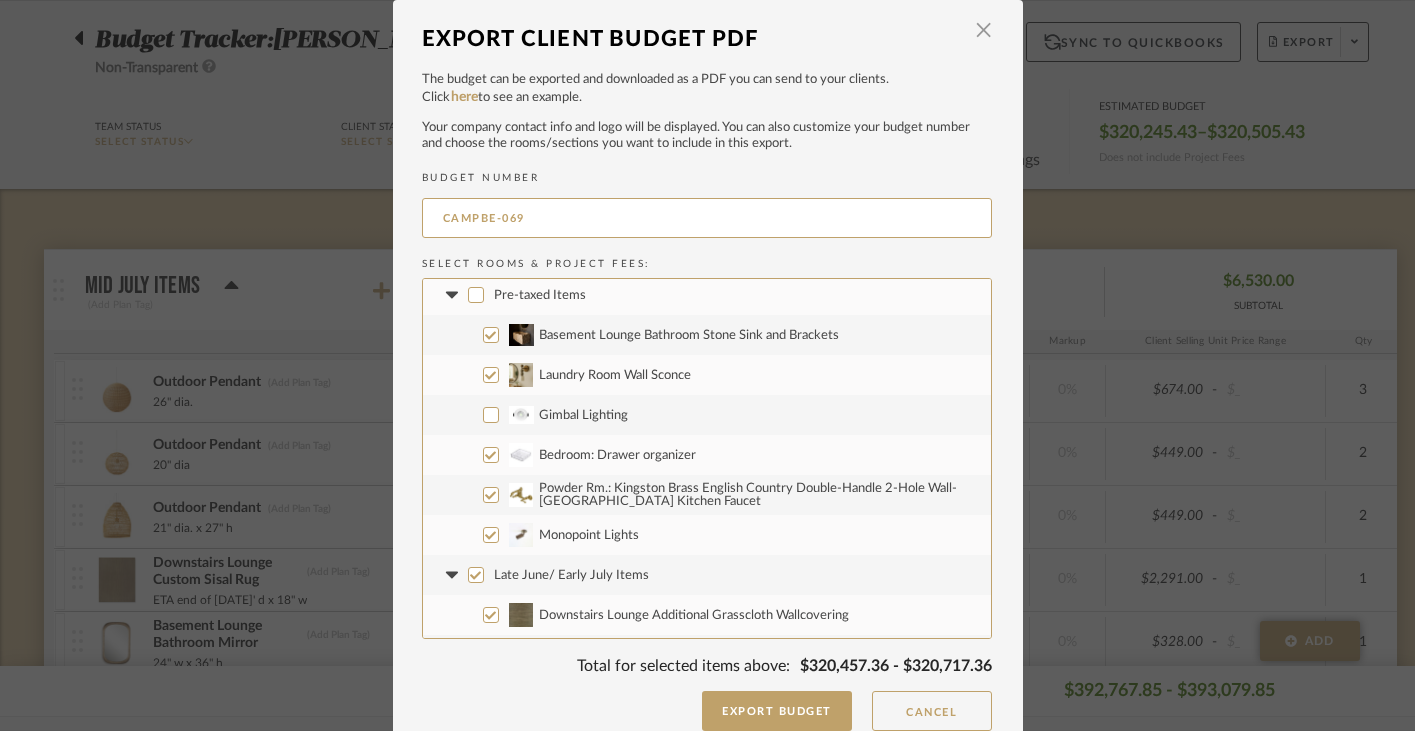 checkbox on "false" 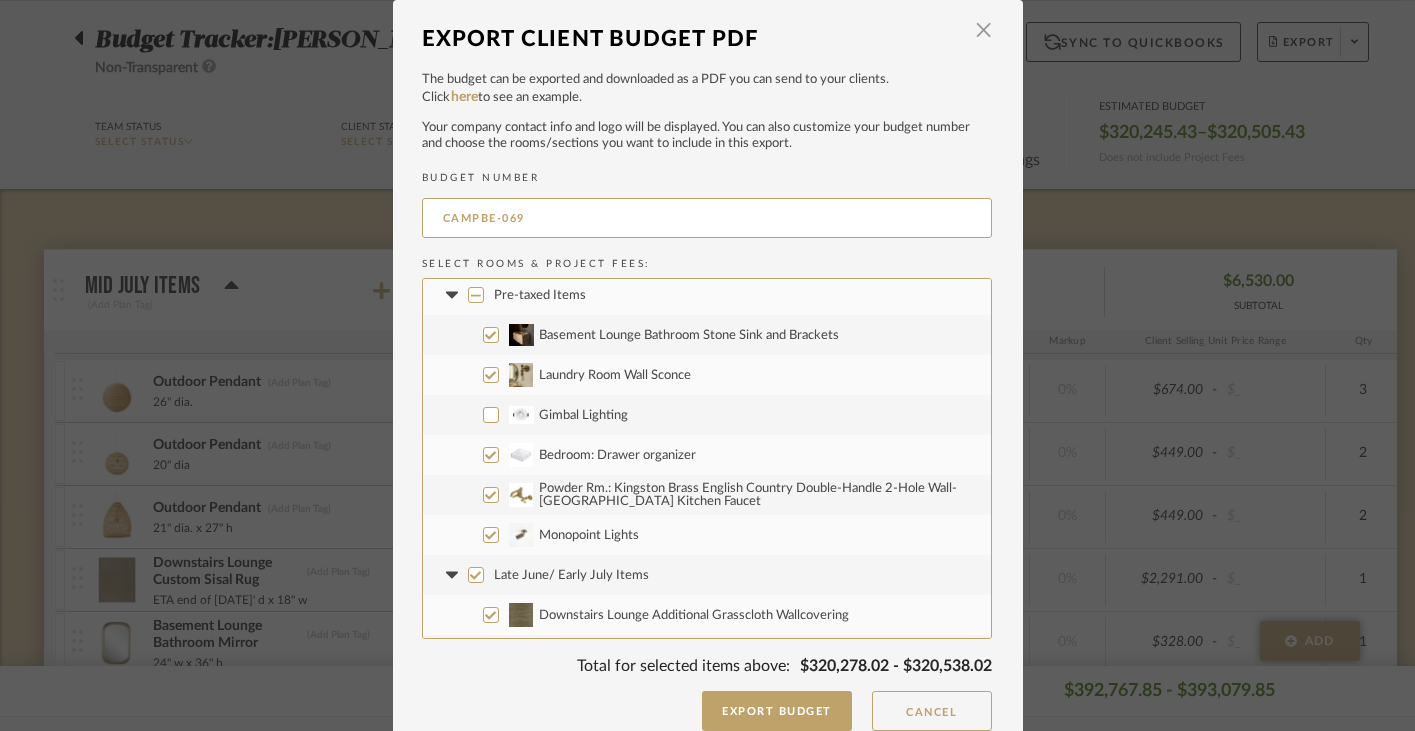 click on "Bedroom: Drawer organizer" at bounding box center [491, 455] 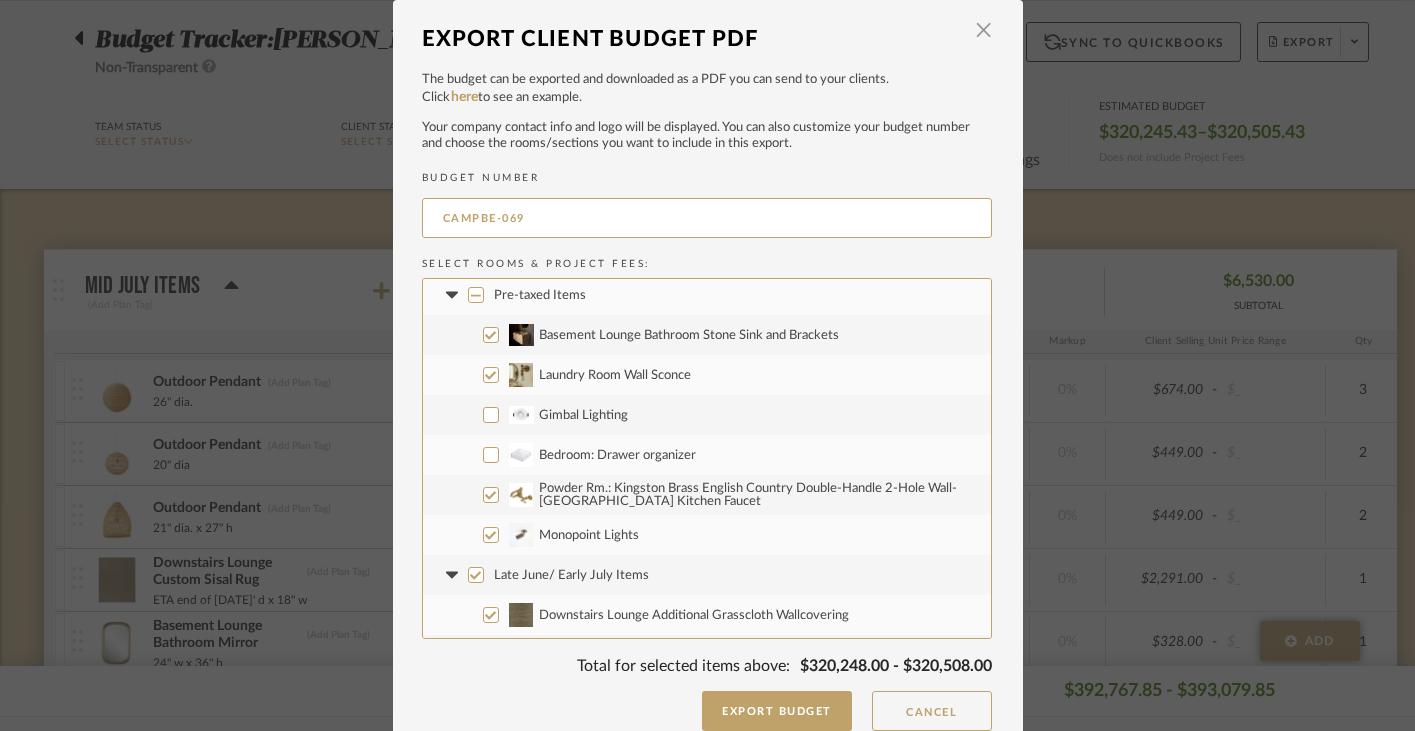 click on "Powder Rm.: Kingston Brass English Country Double-Handle 2-Hole Wall-[GEOGRAPHIC_DATA] Kitchen Faucet" at bounding box center (491, 495) 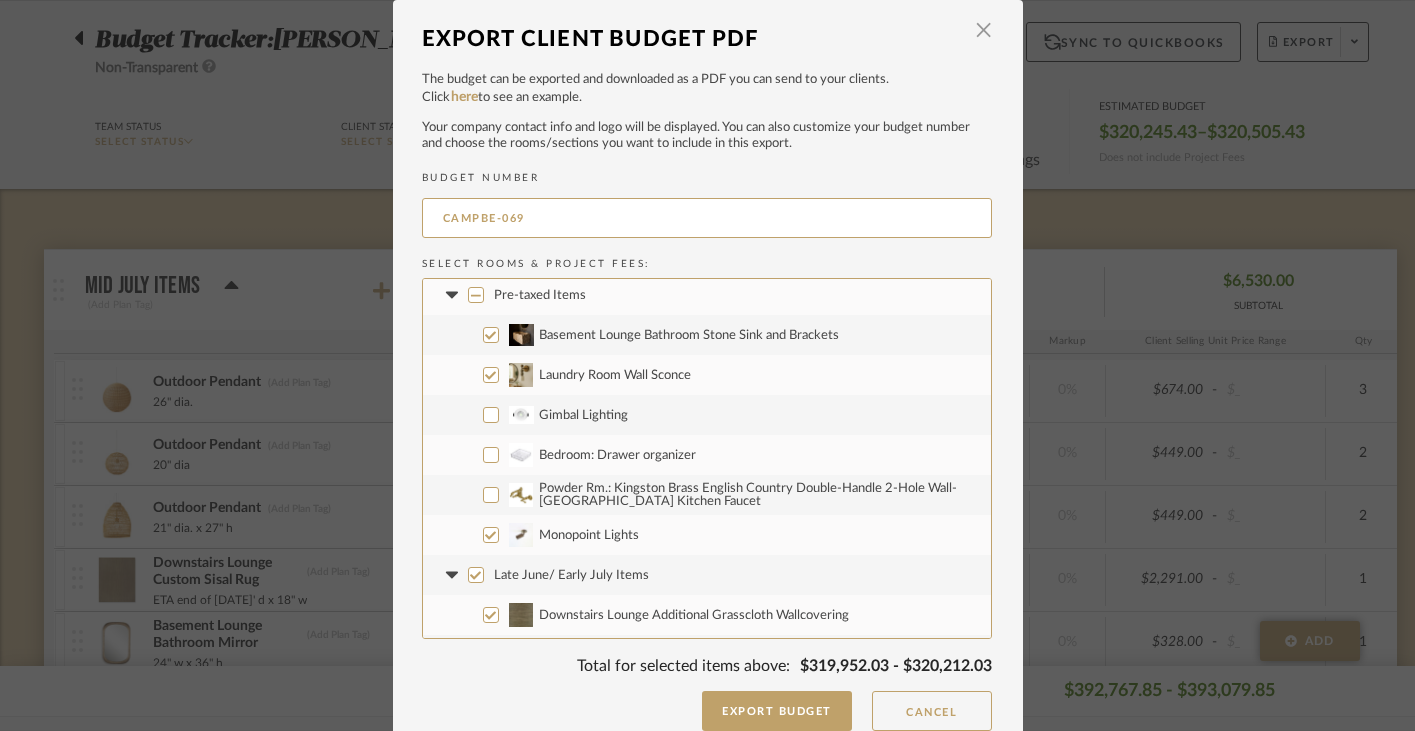 click on "Monopoint Lights" at bounding box center [491, 535] 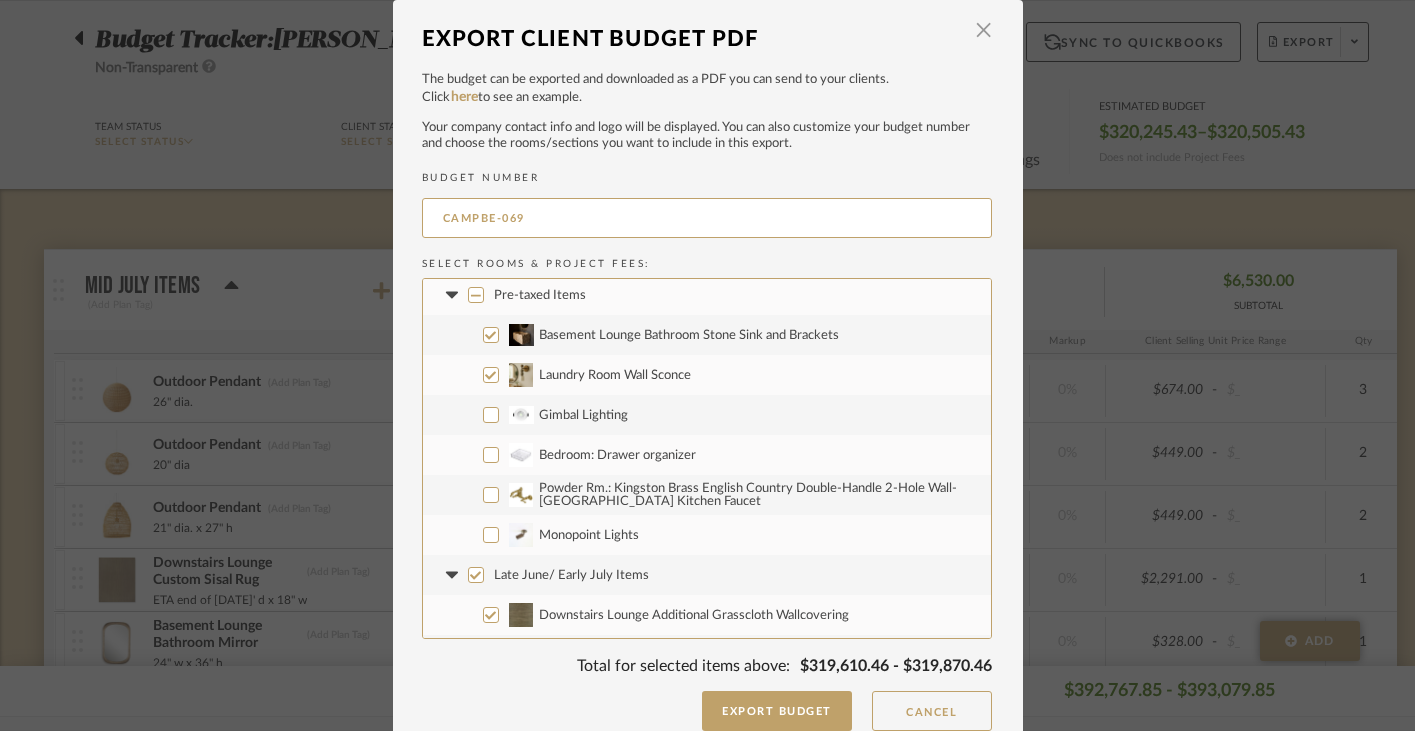 scroll, scrollTop: 838, scrollLeft: 0, axis: vertical 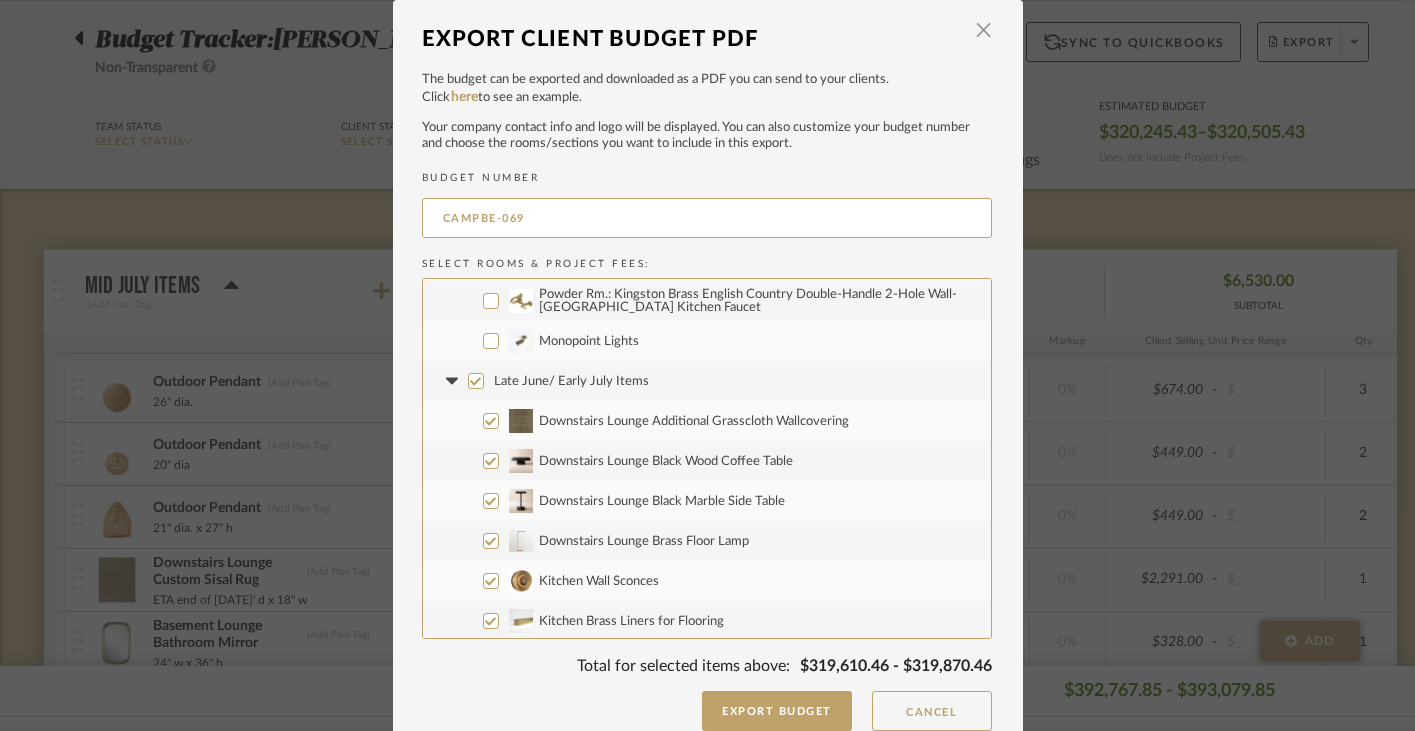 click on "Late June/ Early July Items" at bounding box center [571, 381] 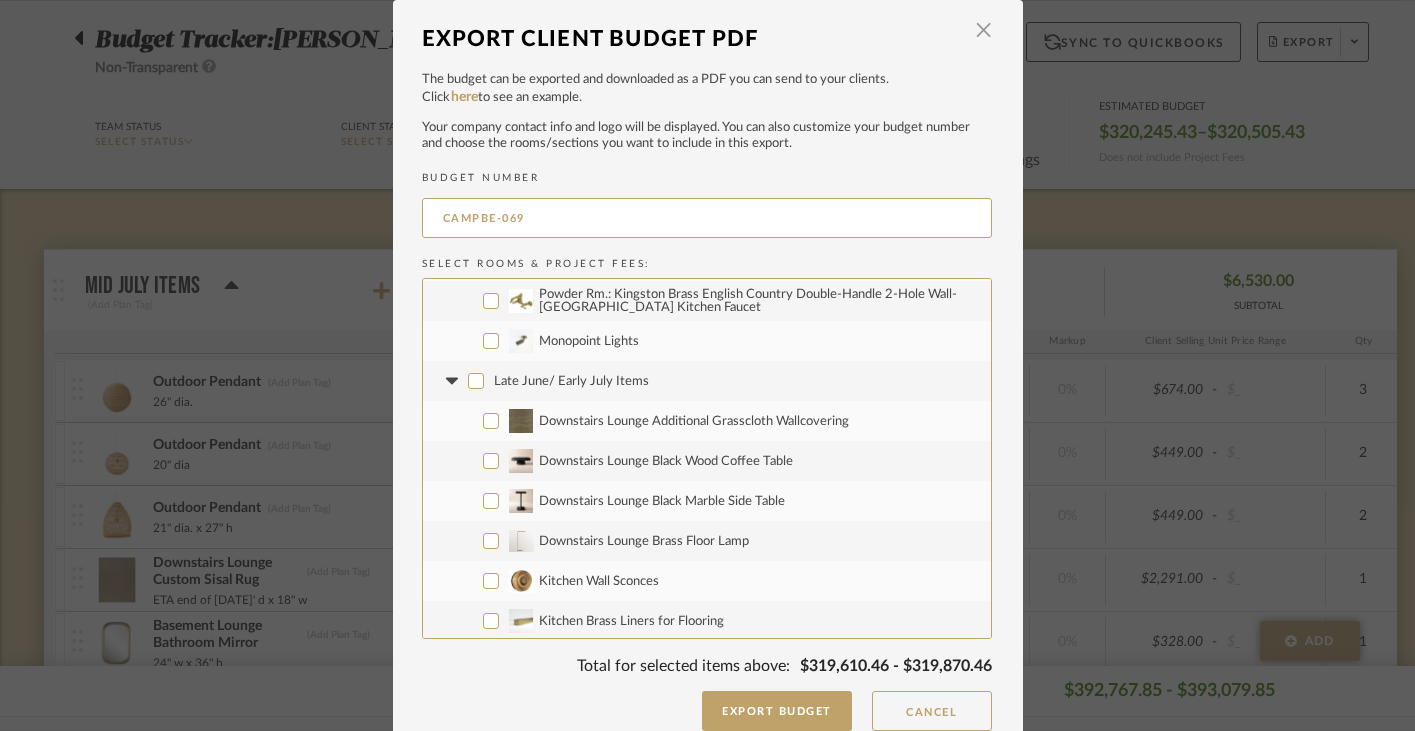 checkbox on "false" 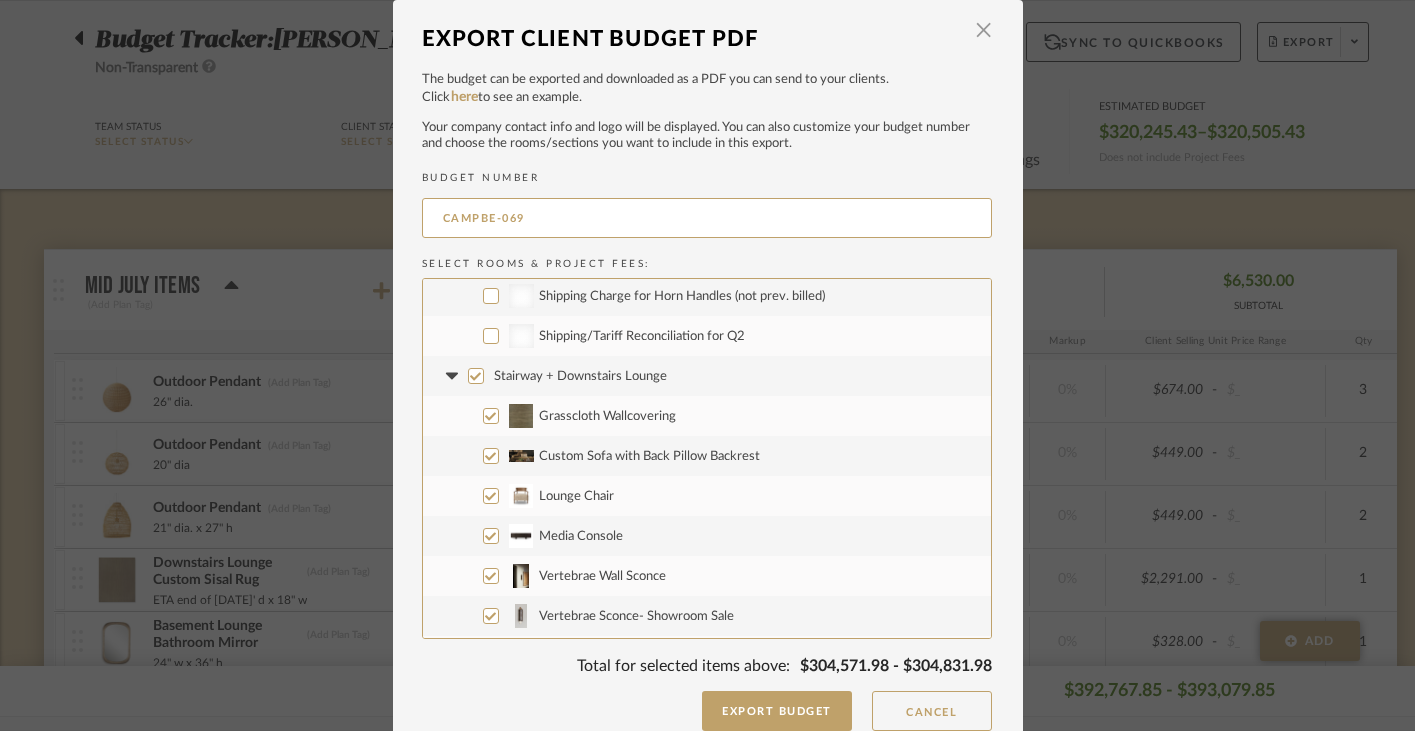drag, startPoint x: 513, startPoint y: 370, endPoint x: 515, endPoint y: 385, distance: 15.132746 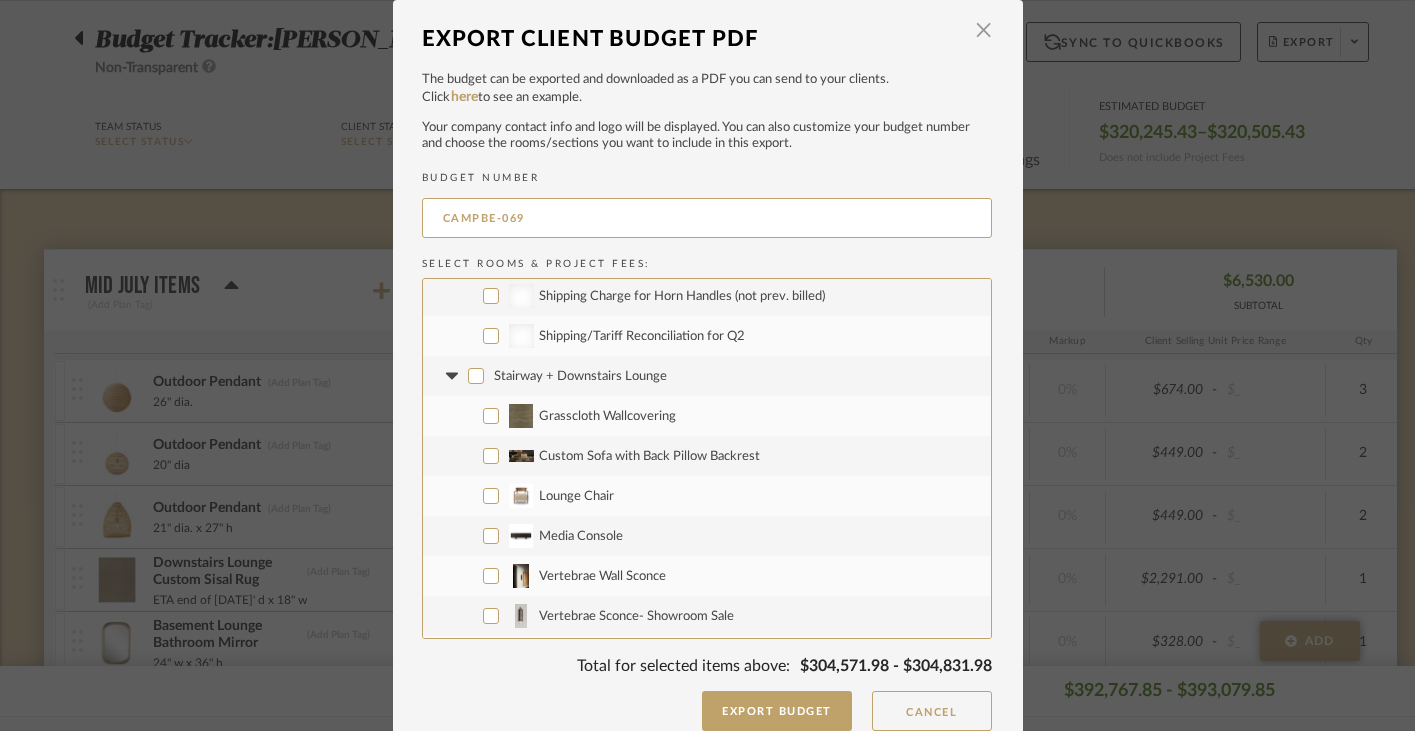checkbox on "false" 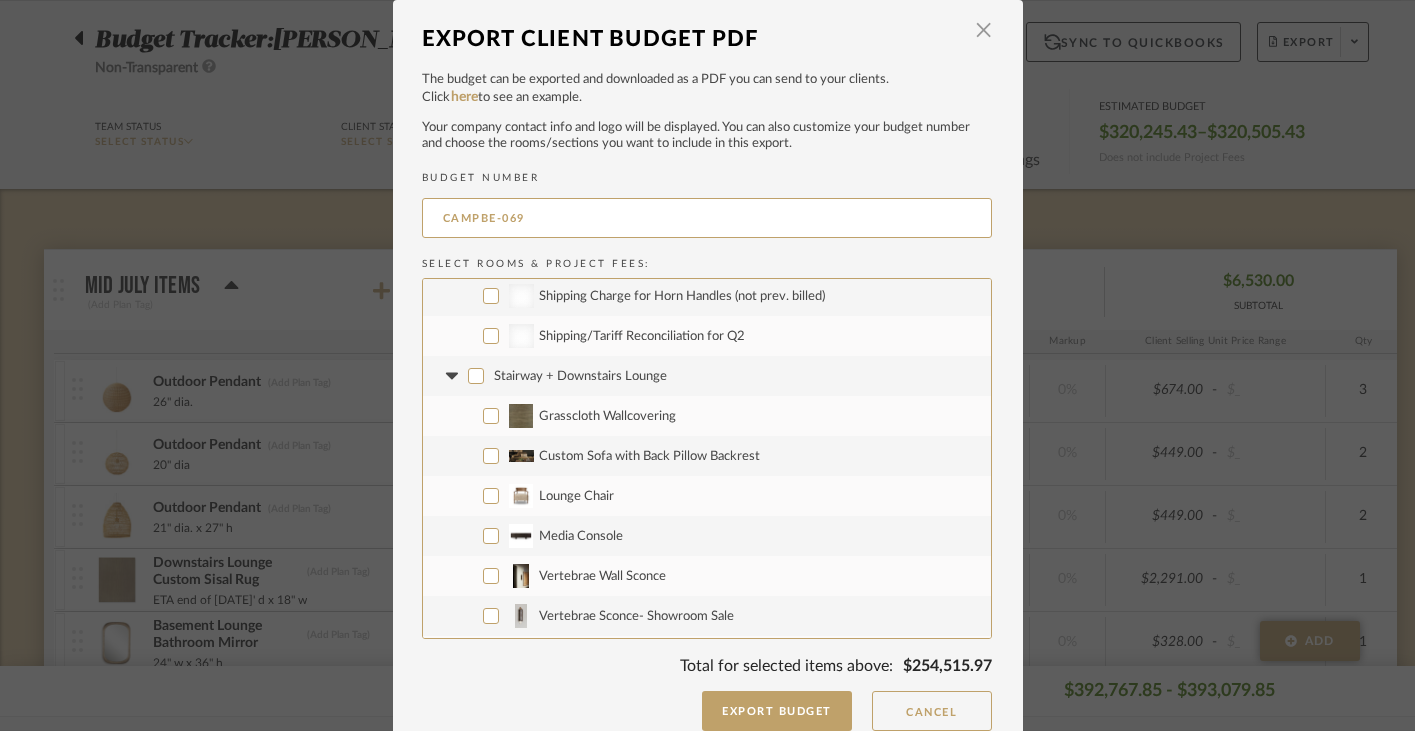 scroll, scrollTop: 1429, scrollLeft: 0, axis: vertical 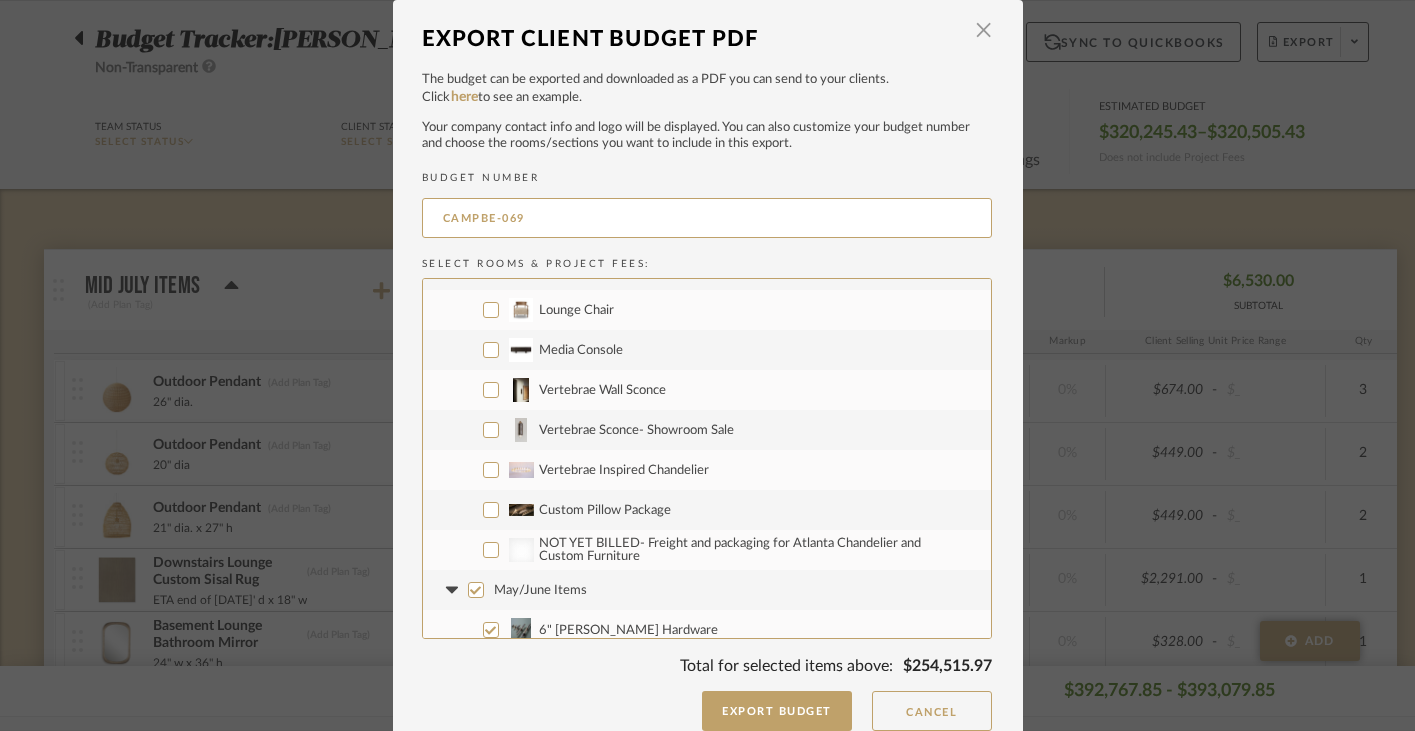 click on "May/June Items" at bounding box center [540, 590] 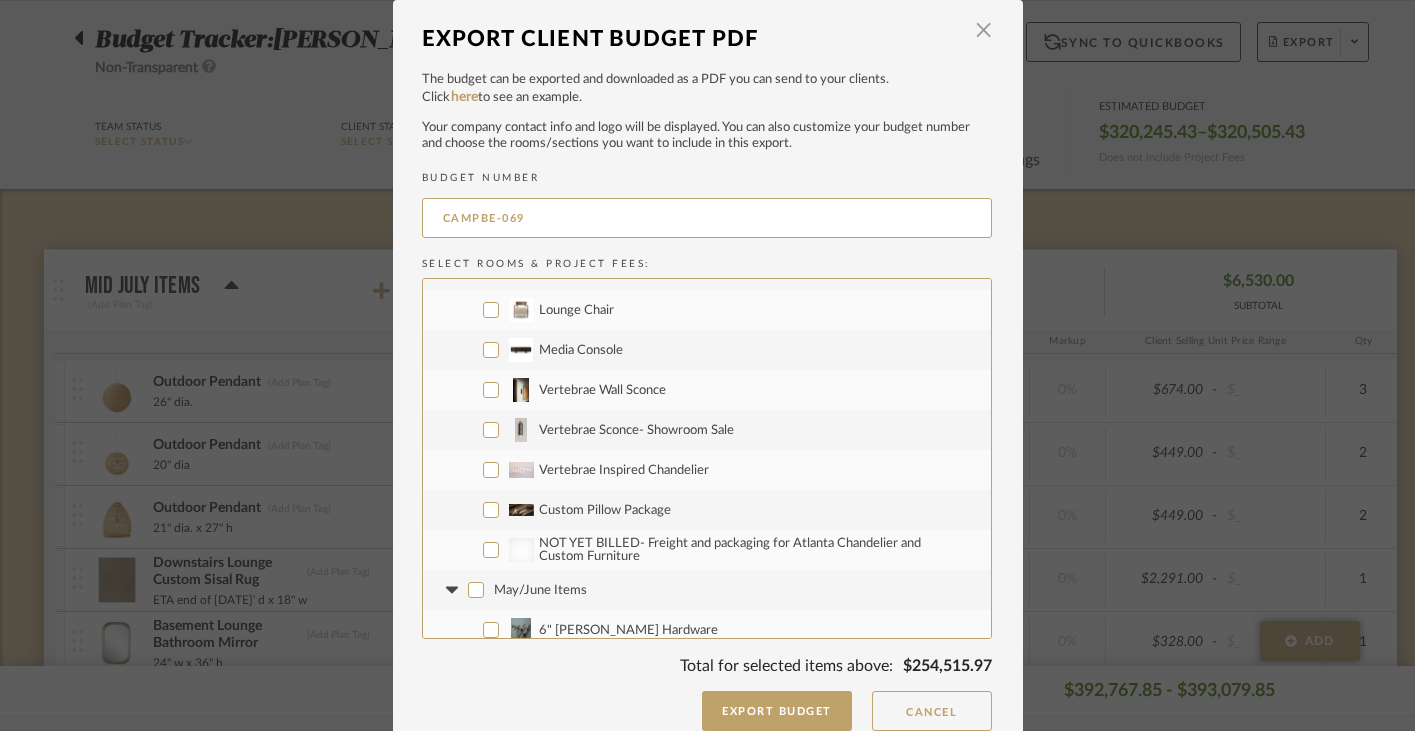 checkbox on "false" 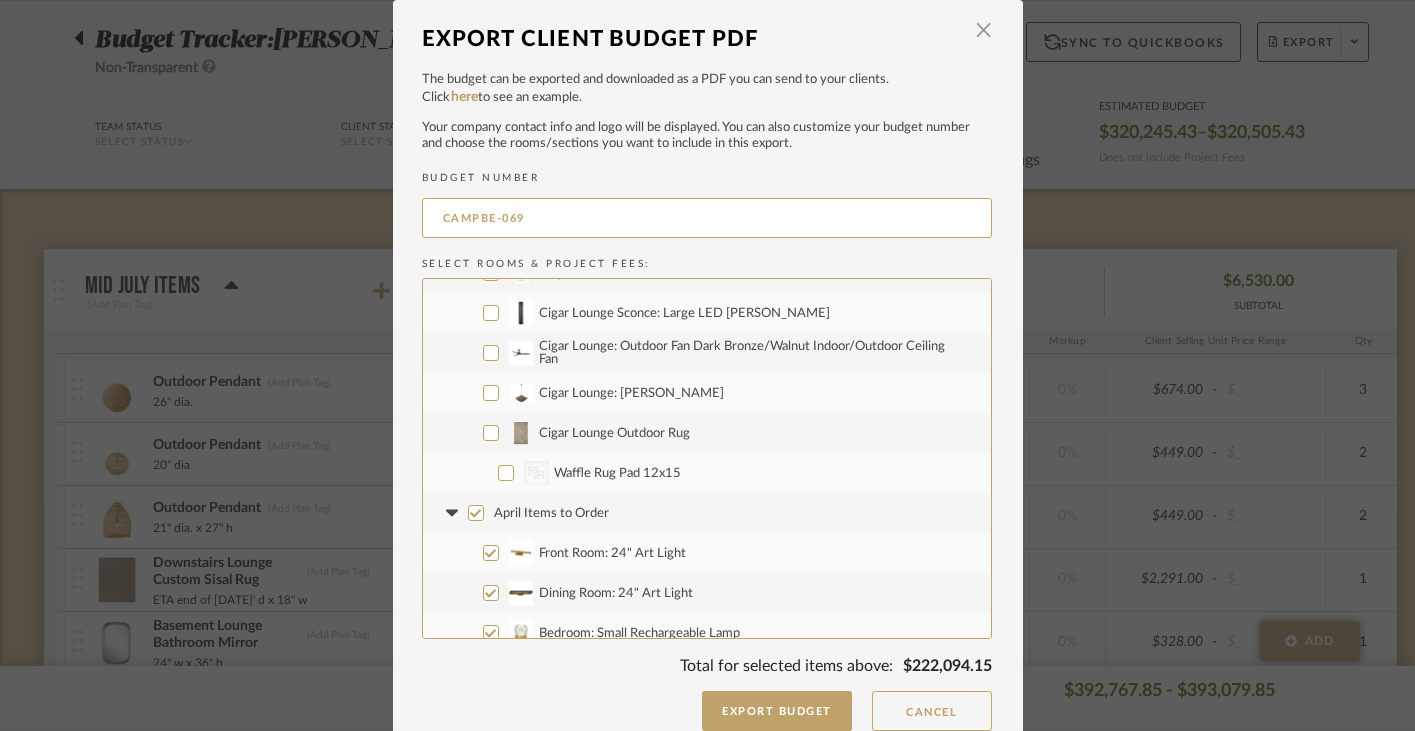scroll, scrollTop: 2235, scrollLeft: 0, axis: vertical 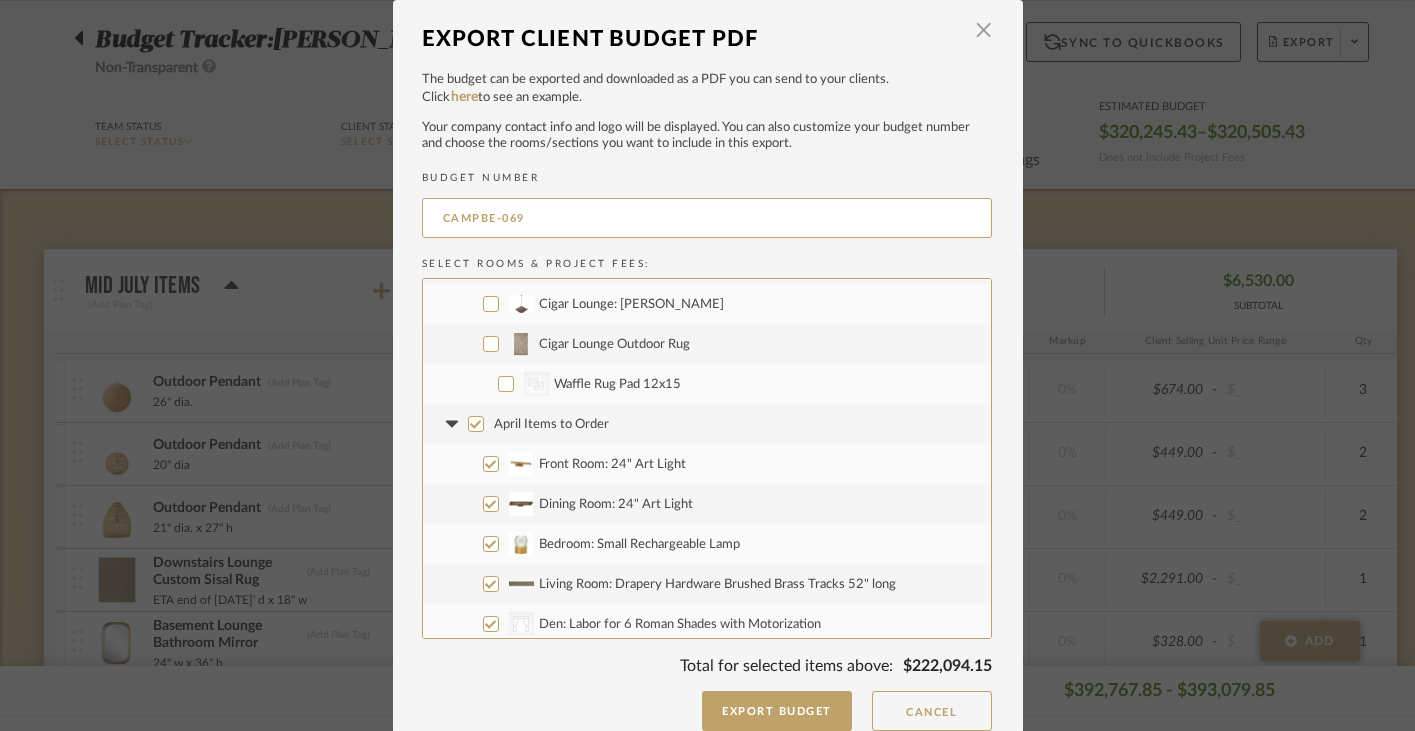 click on "April Items to Order" at bounding box center [551, 424] 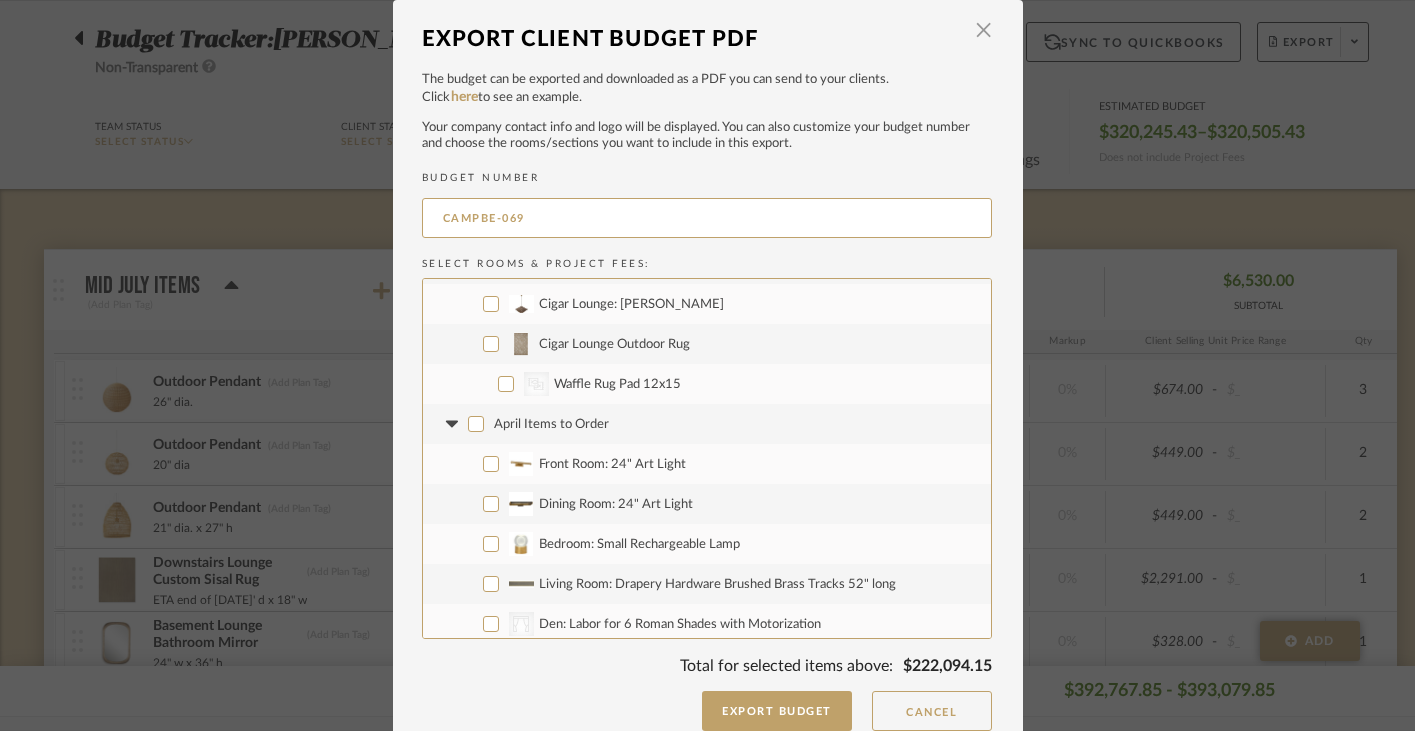 checkbox on "false" 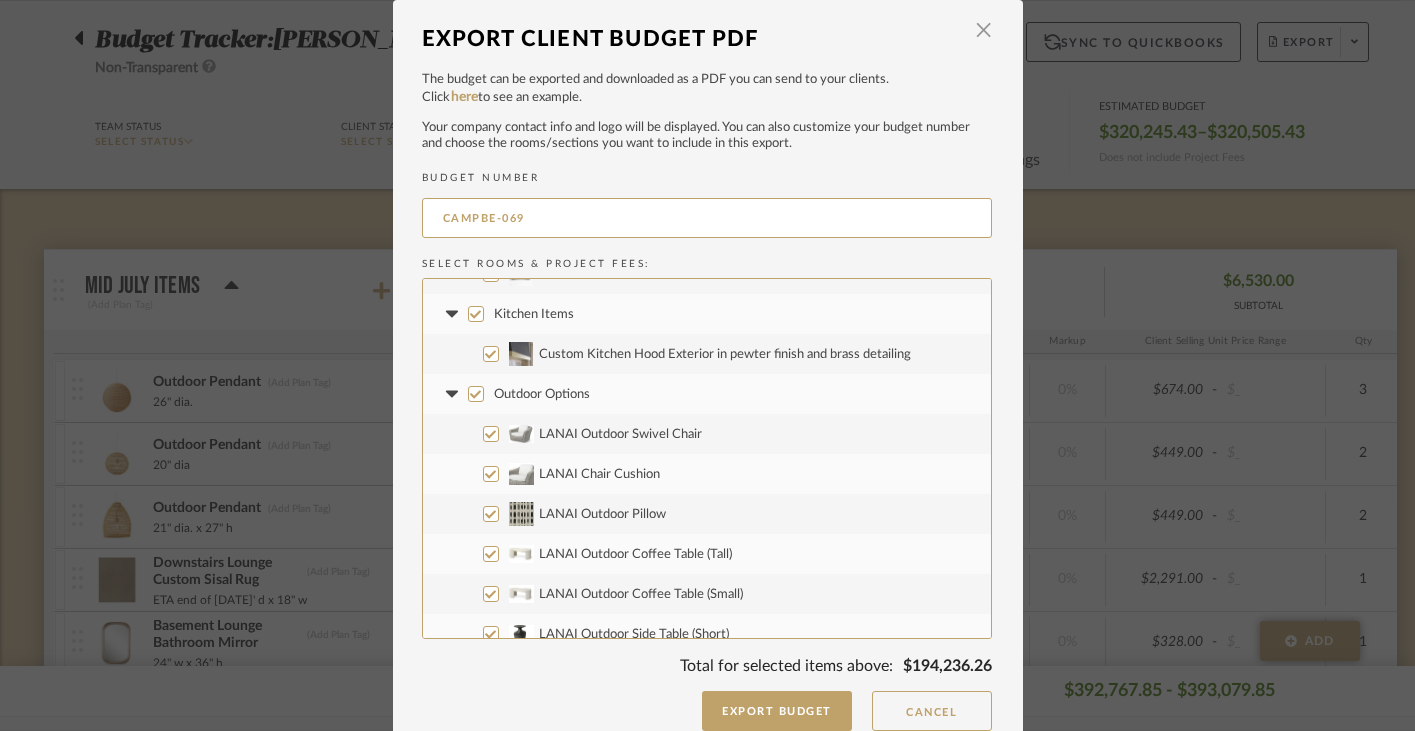 scroll, scrollTop: 3022, scrollLeft: 0, axis: vertical 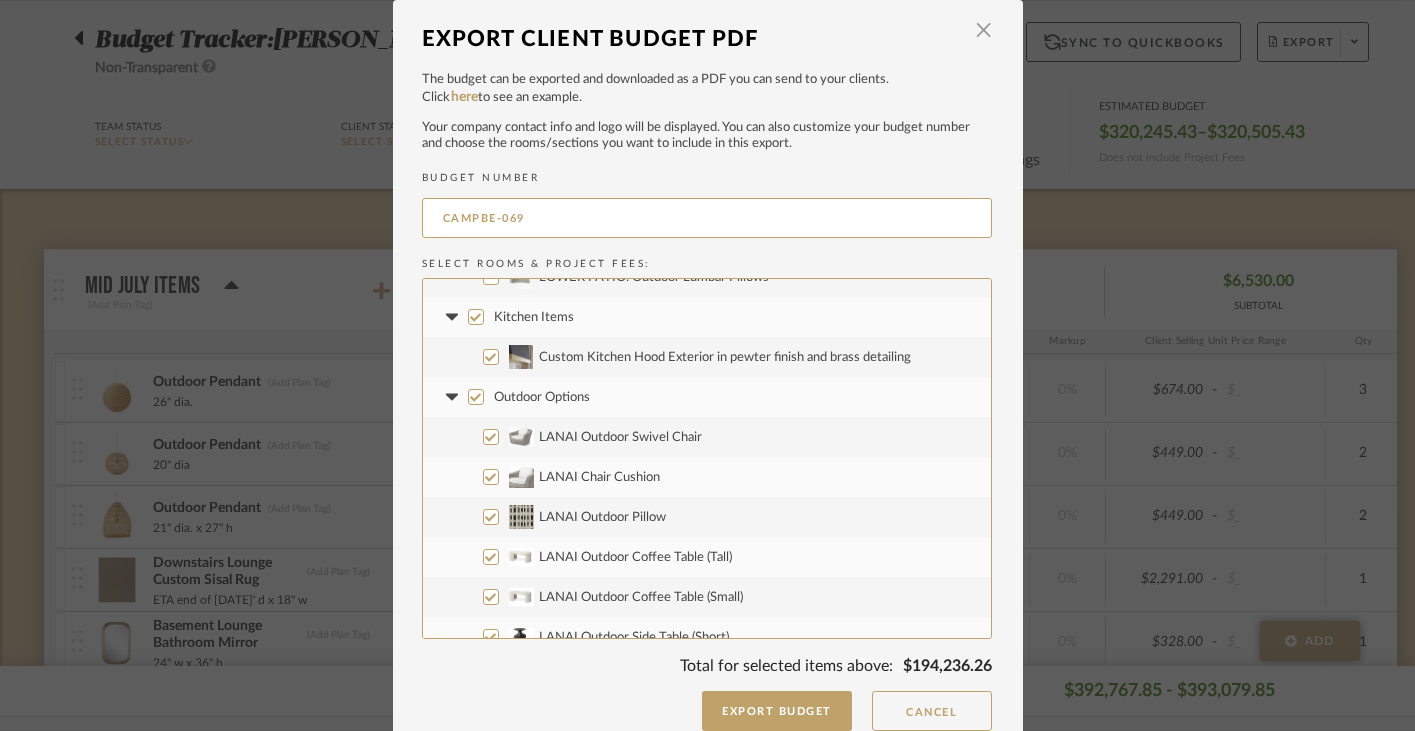 click on "Outdoor Options" at bounding box center (542, 397) 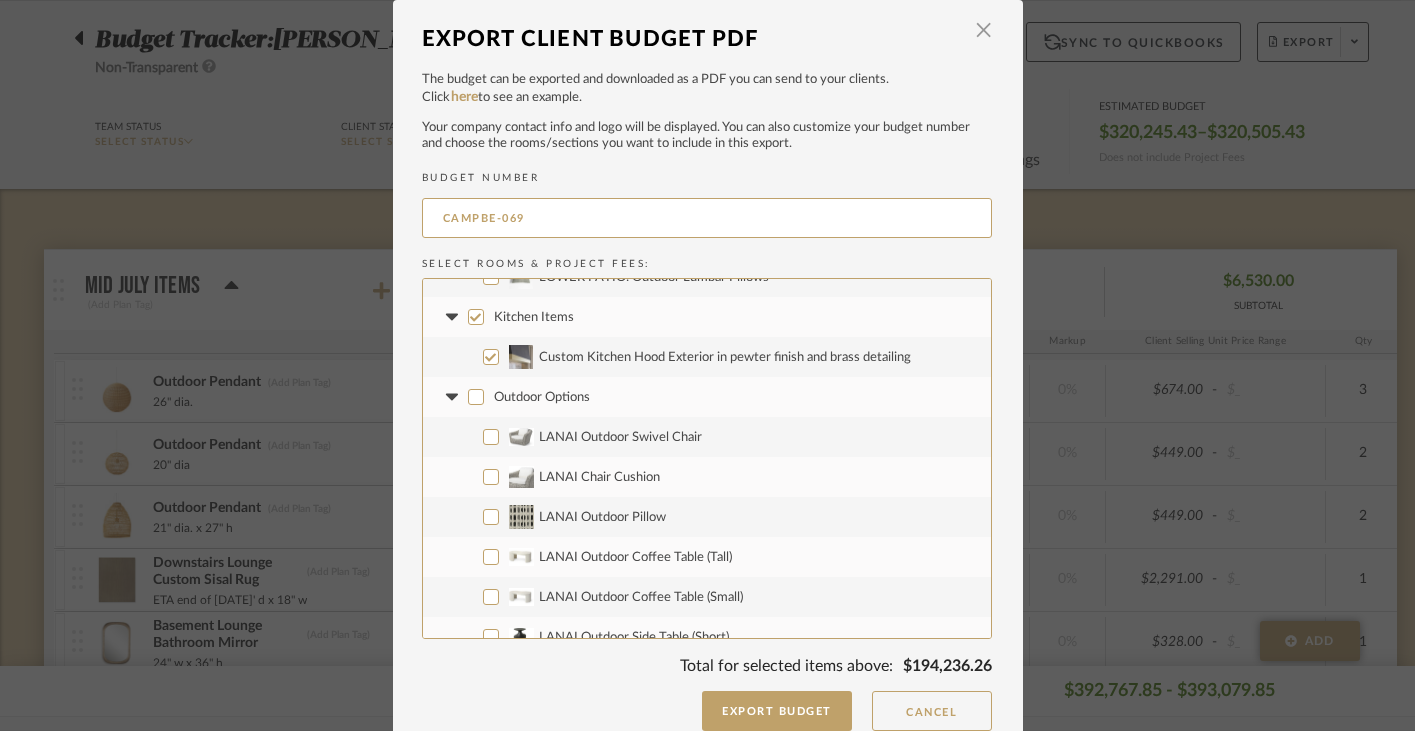checkbox on "false" 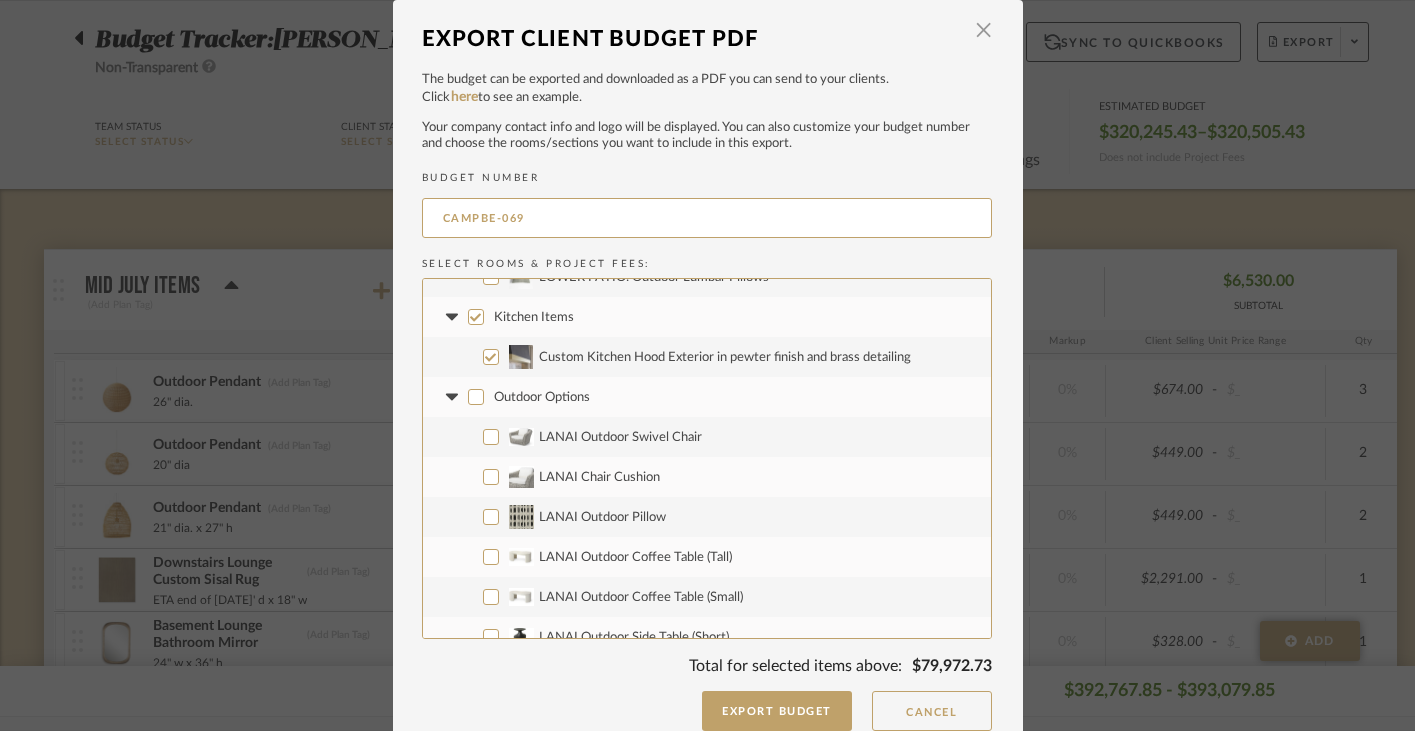 click on "Kitchen Items" at bounding box center (534, 317) 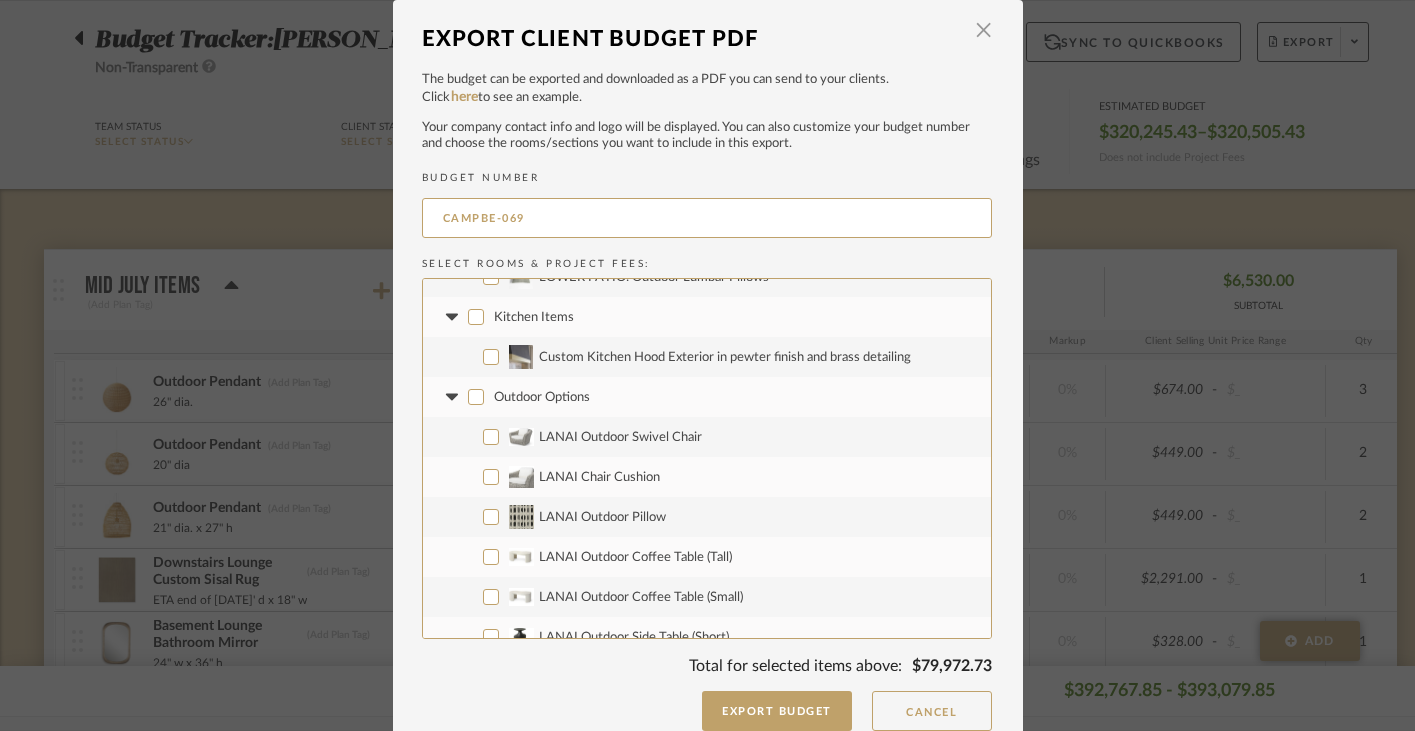 checkbox on "false" 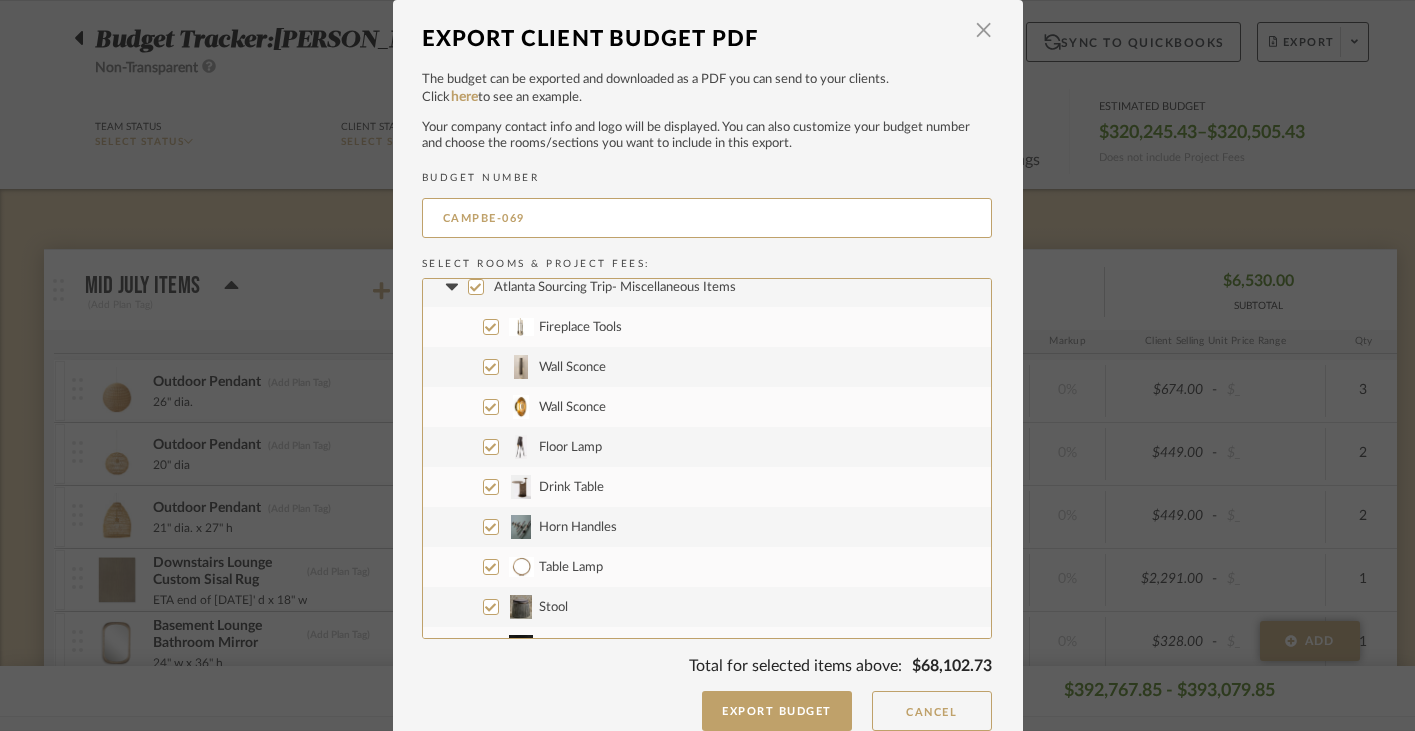 scroll, scrollTop: 3874, scrollLeft: 0, axis: vertical 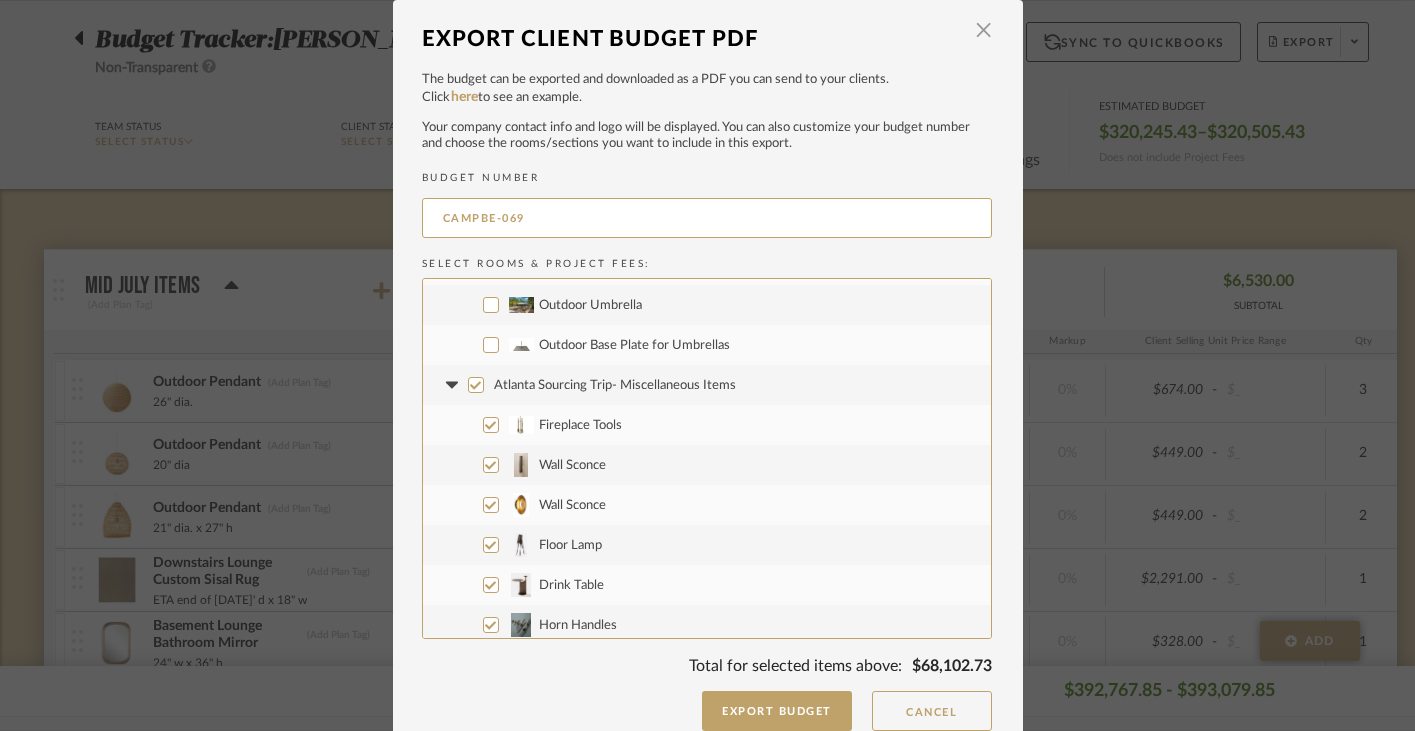 click on "Atlanta Sourcing Trip- Miscellaneous Items" at bounding box center [615, 385] 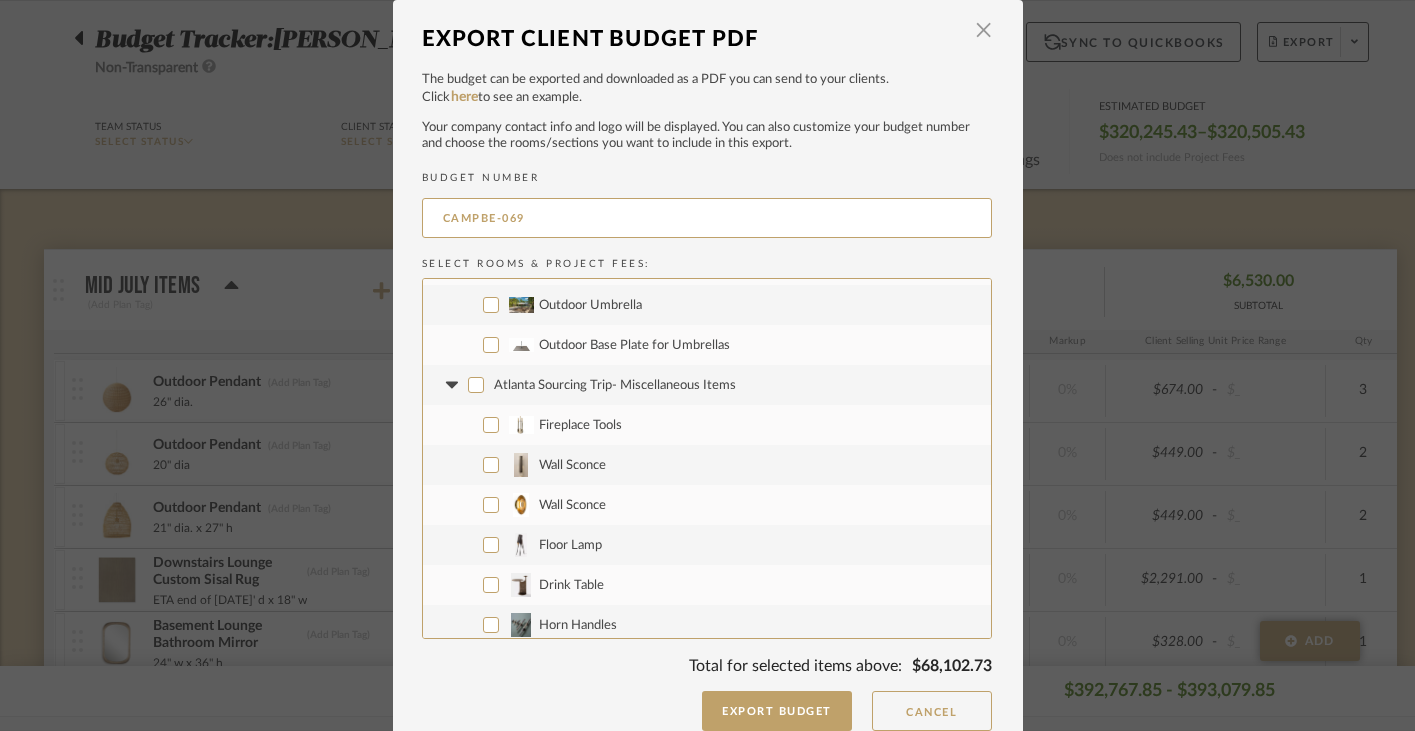 checkbox on "false" 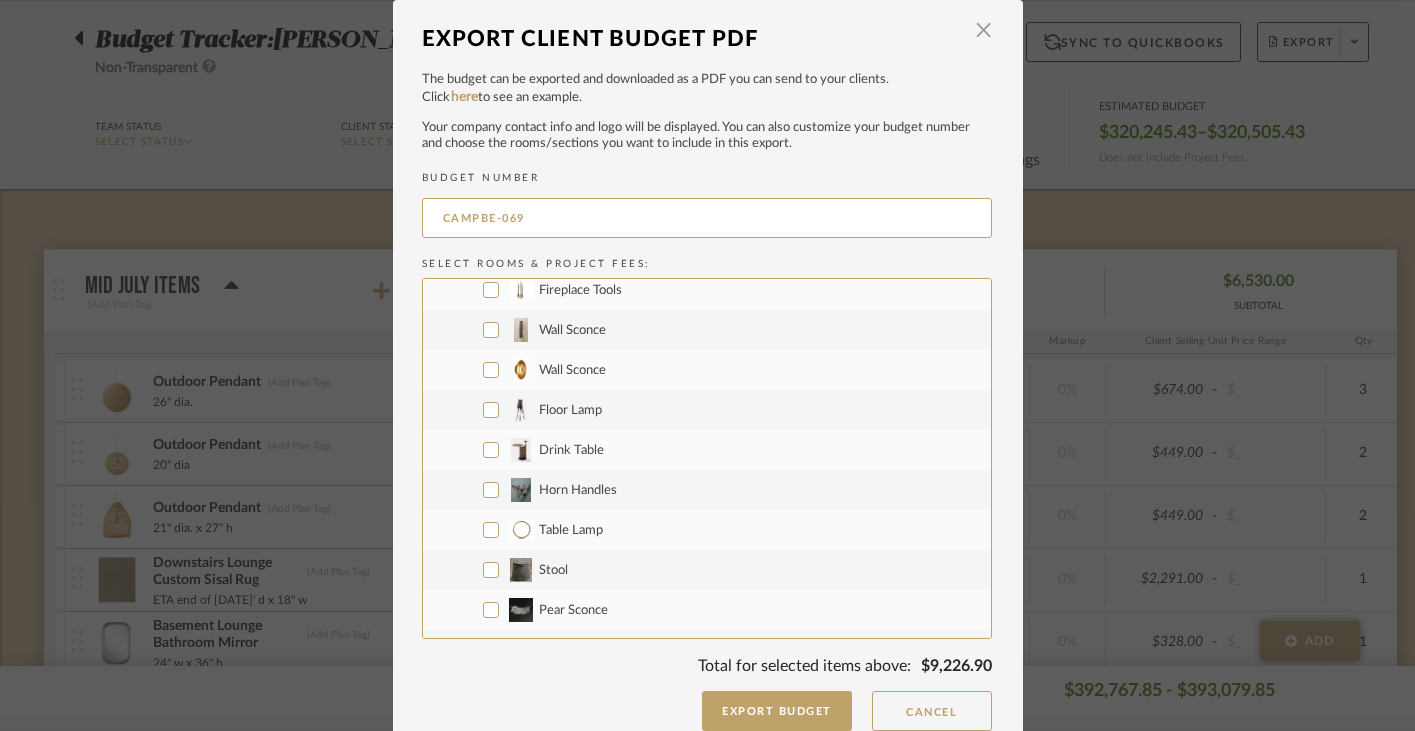 scroll, scrollTop: 4081, scrollLeft: 0, axis: vertical 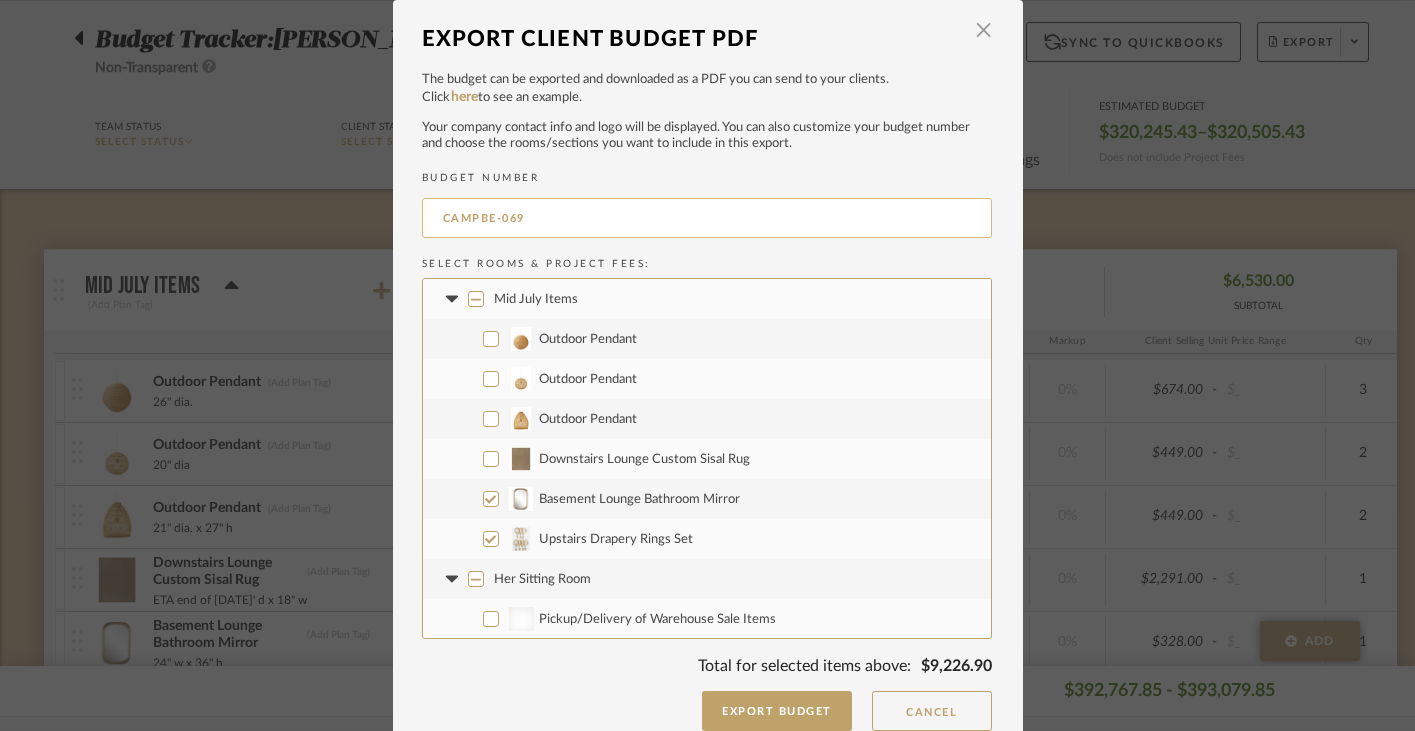 click on "CAMPBE-069" at bounding box center [707, 218] 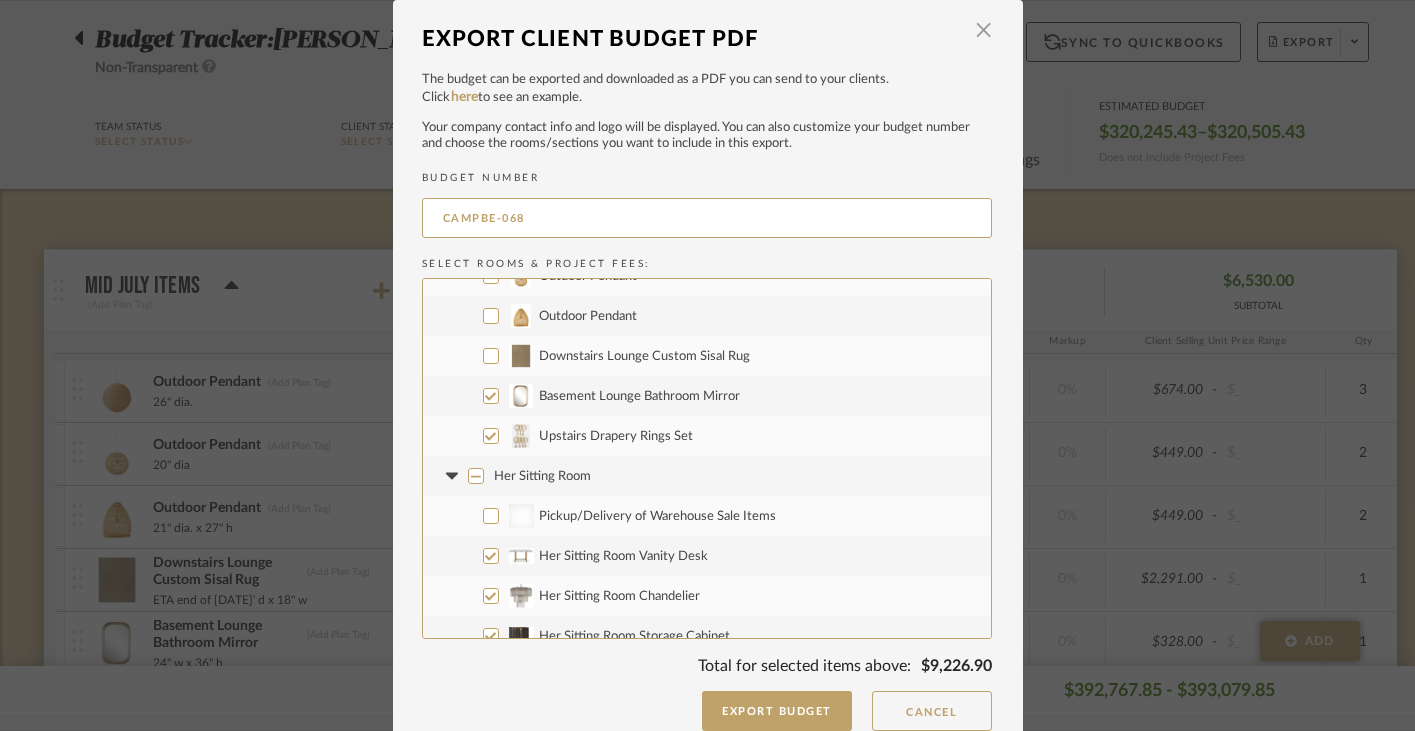 scroll, scrollTop: 30, scrollLeft: 0, axis: vertical 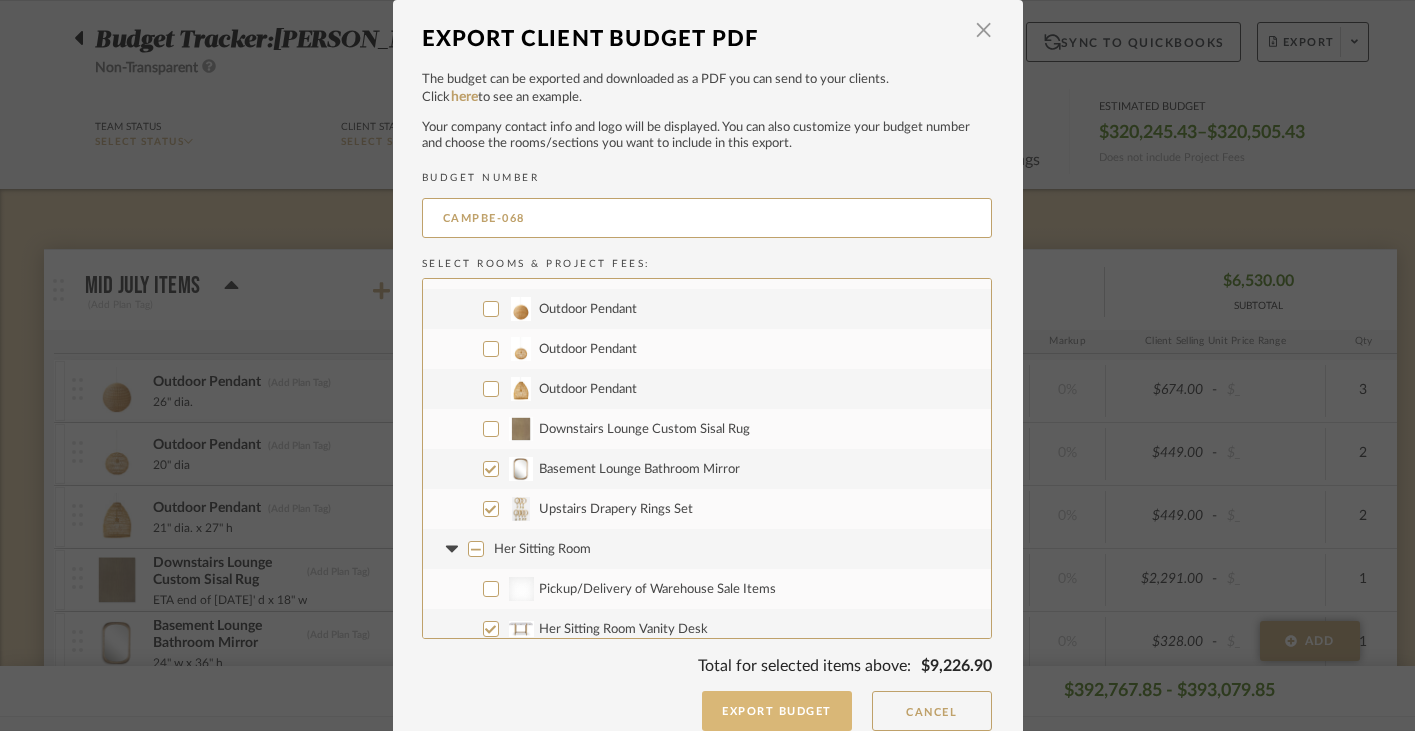 type on "CAMPBE-068" 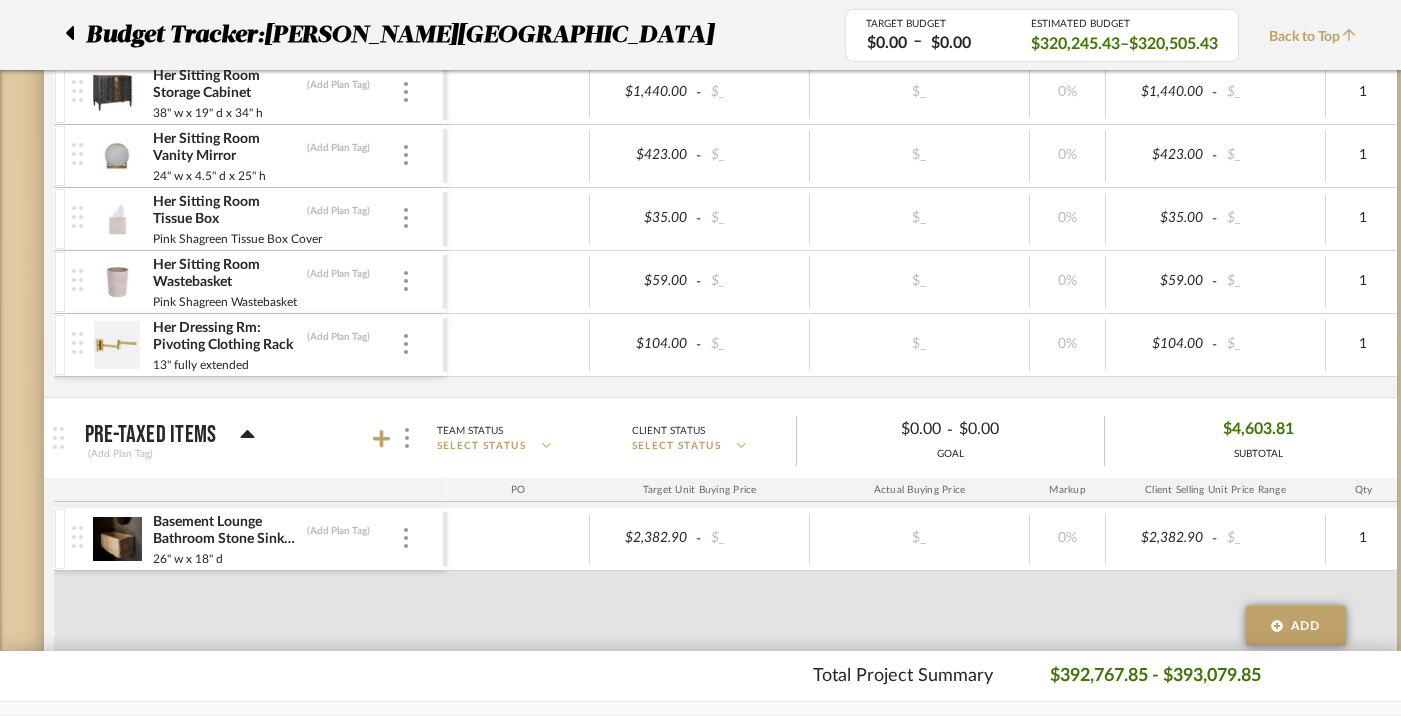 scroll, scrollTop: 1224, scrollLeft: 0, axis: vertical 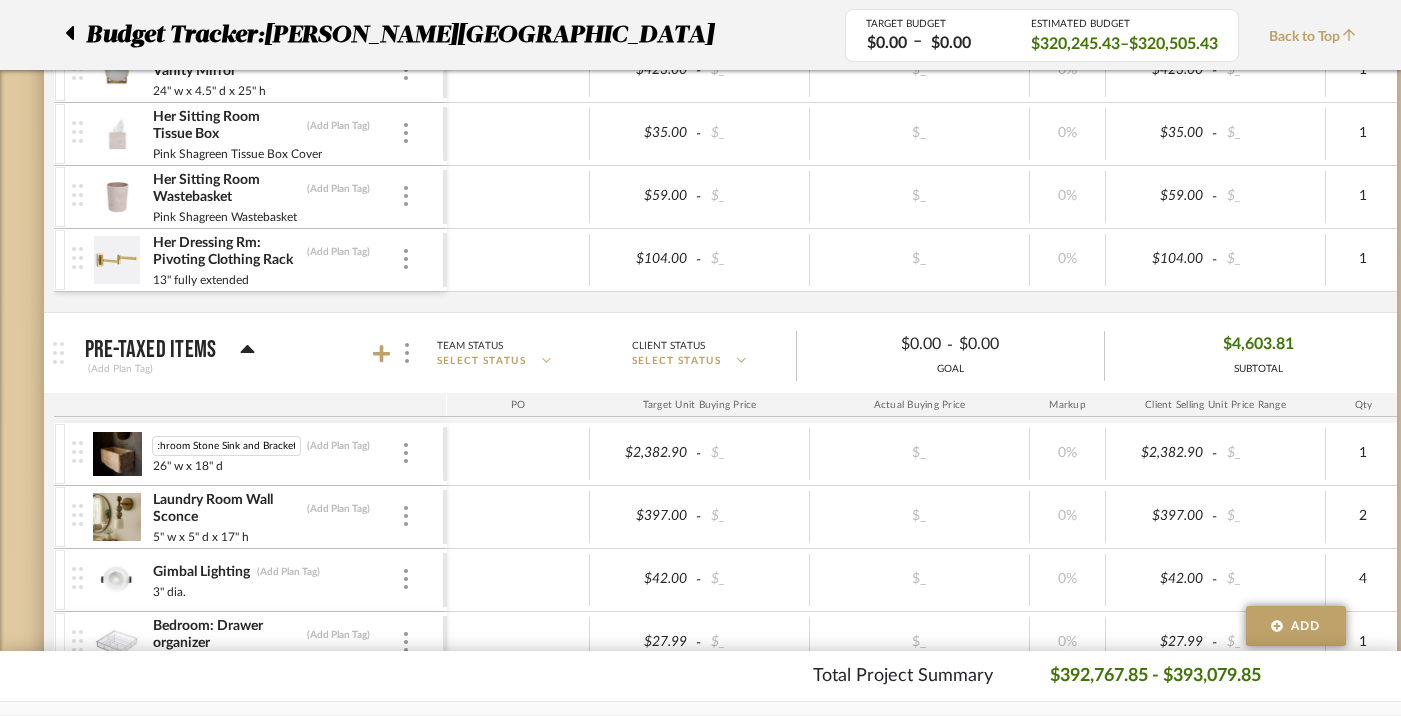 click on "26" w x 18" d" at bounding box center [276, 464] 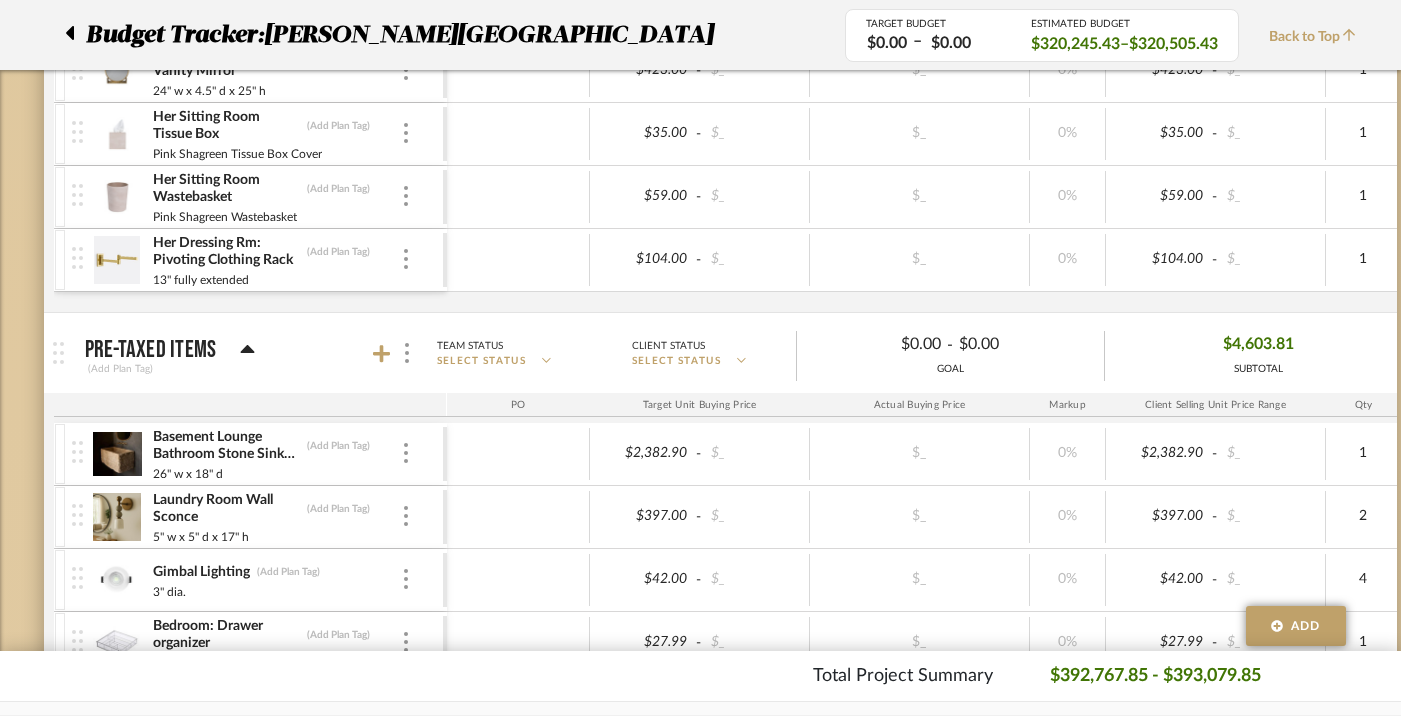 click on "26" w x 18" d" at bounding box center (276, 472) 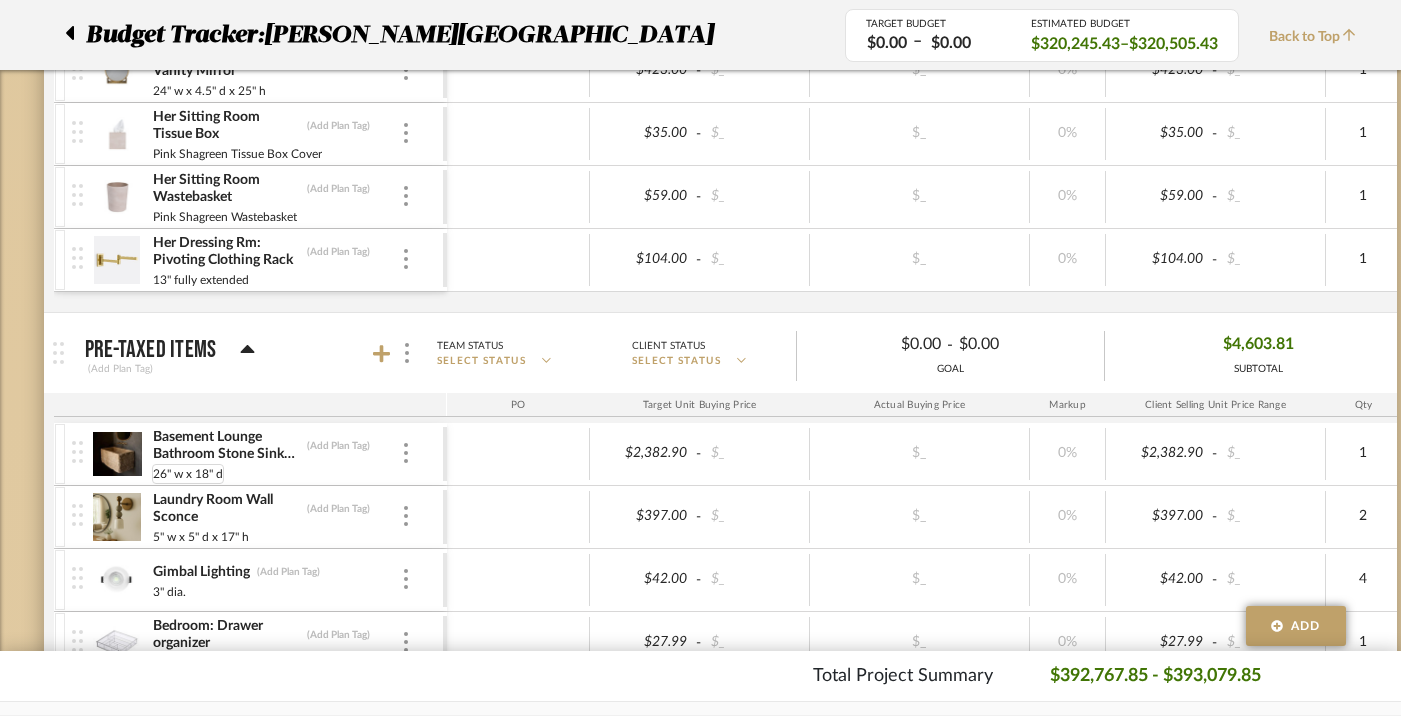 scroll, scrollTop: 0, scrollLeft: 0, axis: both 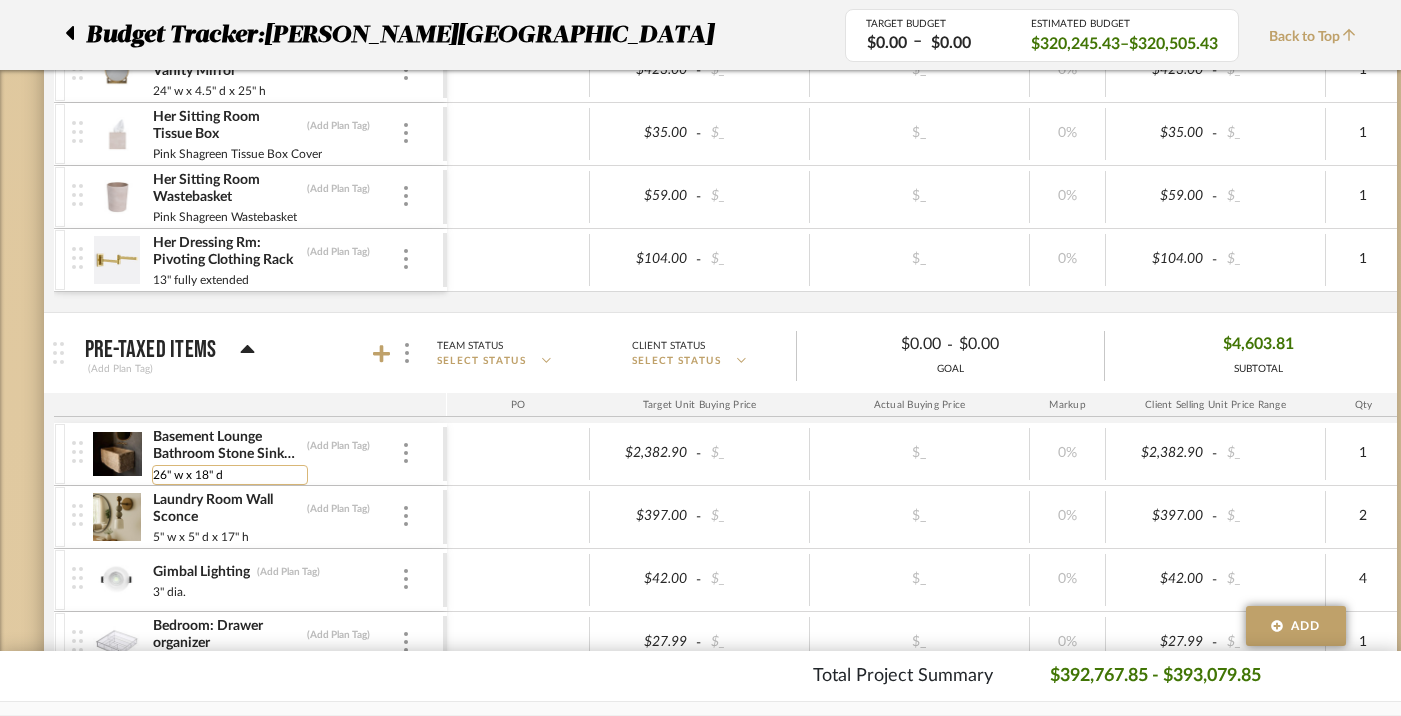 click on "26" w x 18" d" at bounding box center (230, 475) 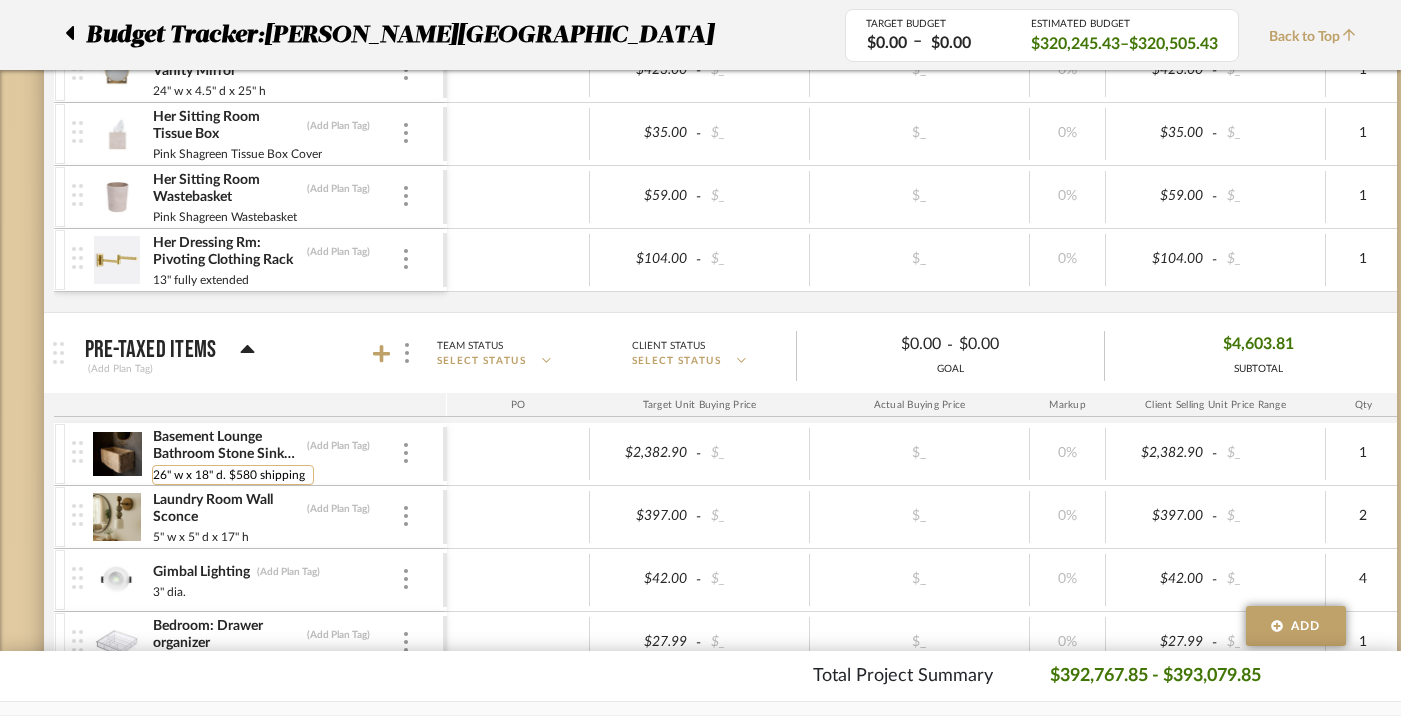 type on "26" w x 18" d. $580 shipping." 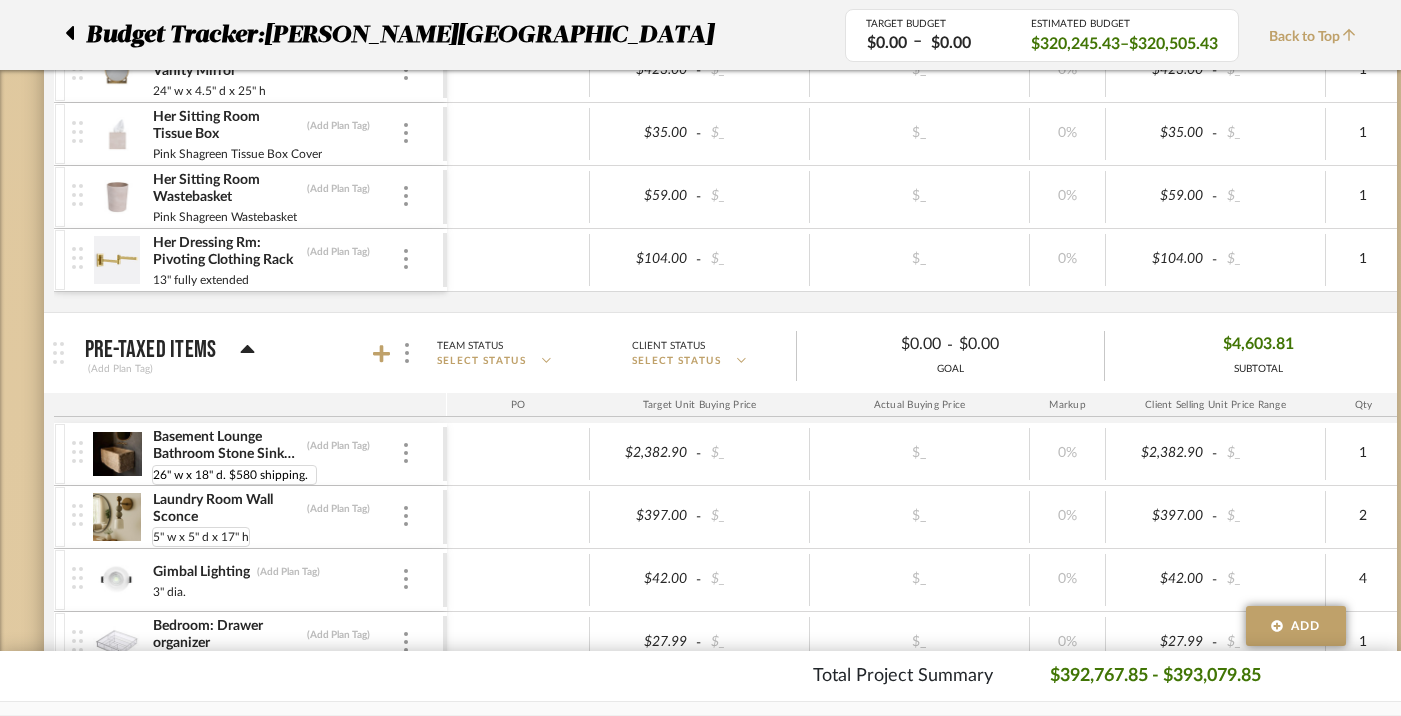 scroll, scrollTop: 0, scrollLeft: 0, axis: both 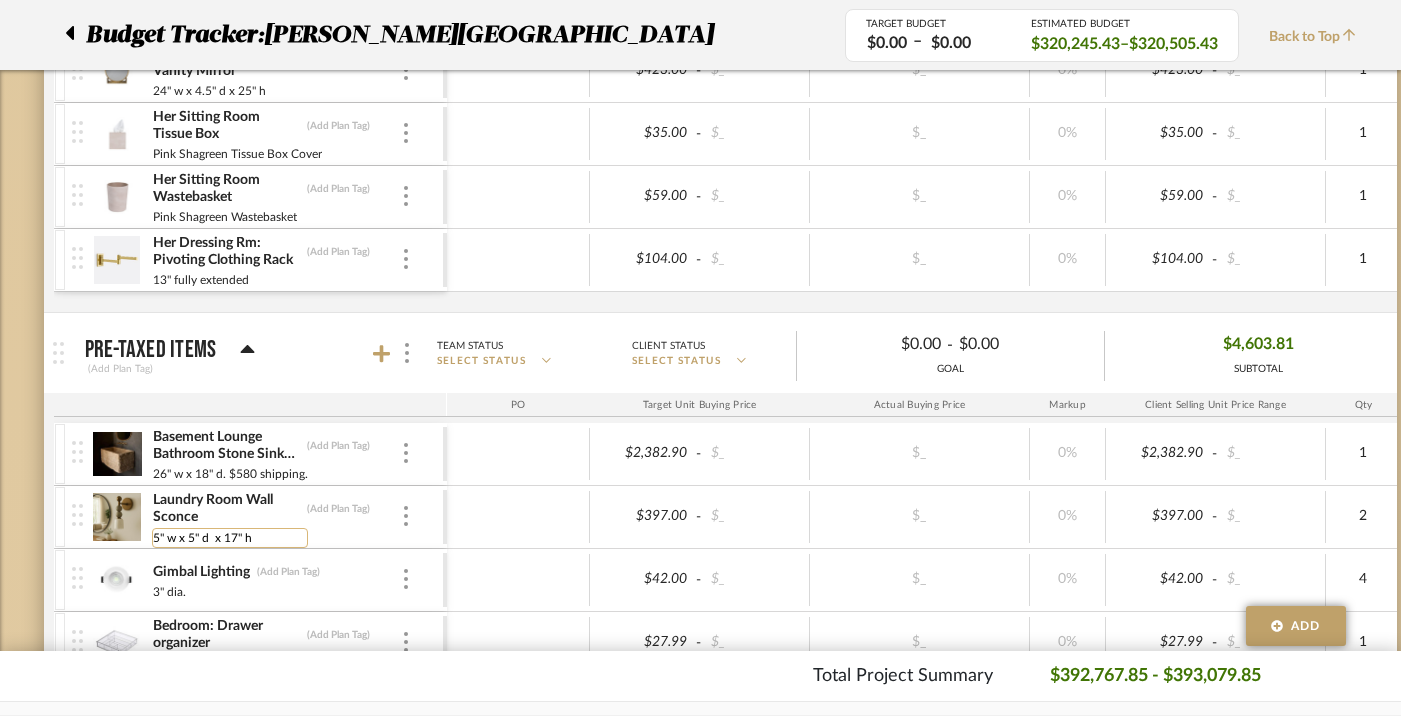 click on "5" w x 5" d  x 17" h" at bounding box center (230, 538) 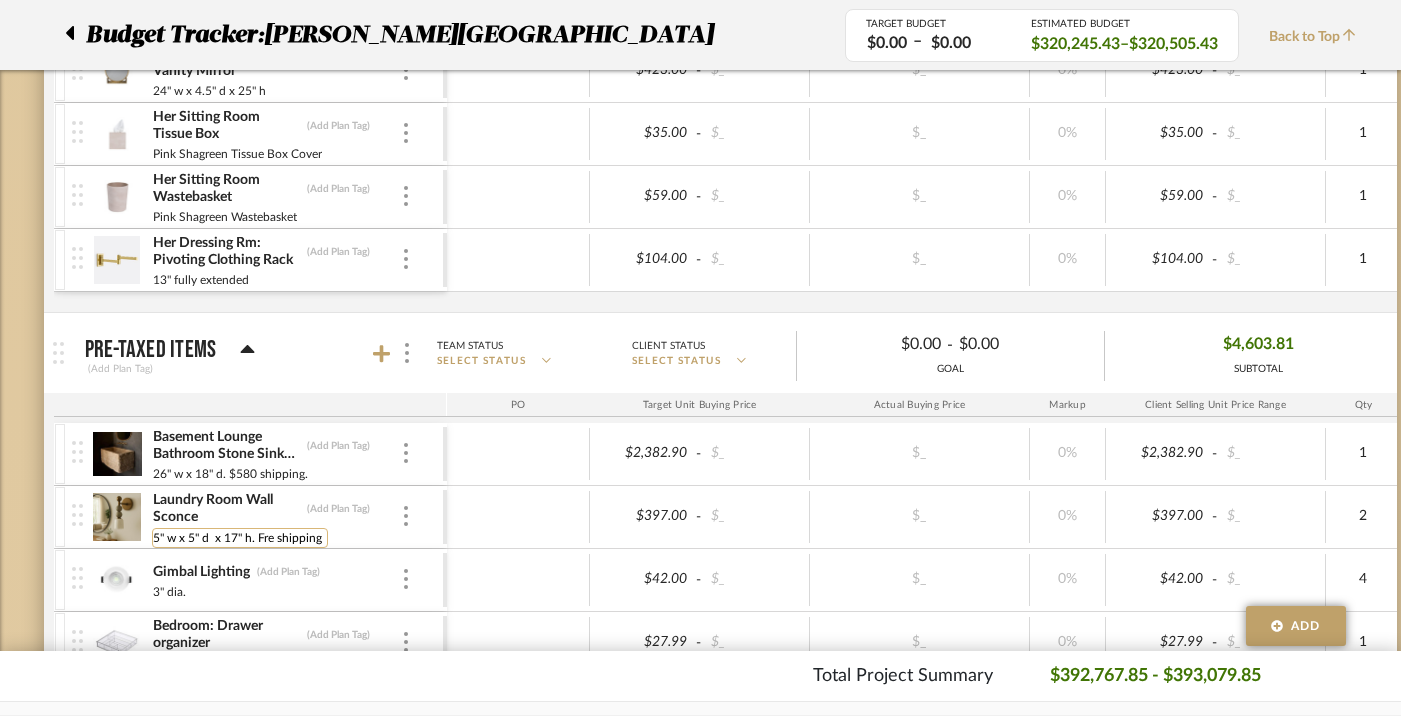 click on "5" w x 5" d  x 17" h. Fre shipping" at bounding box center [240, 538] 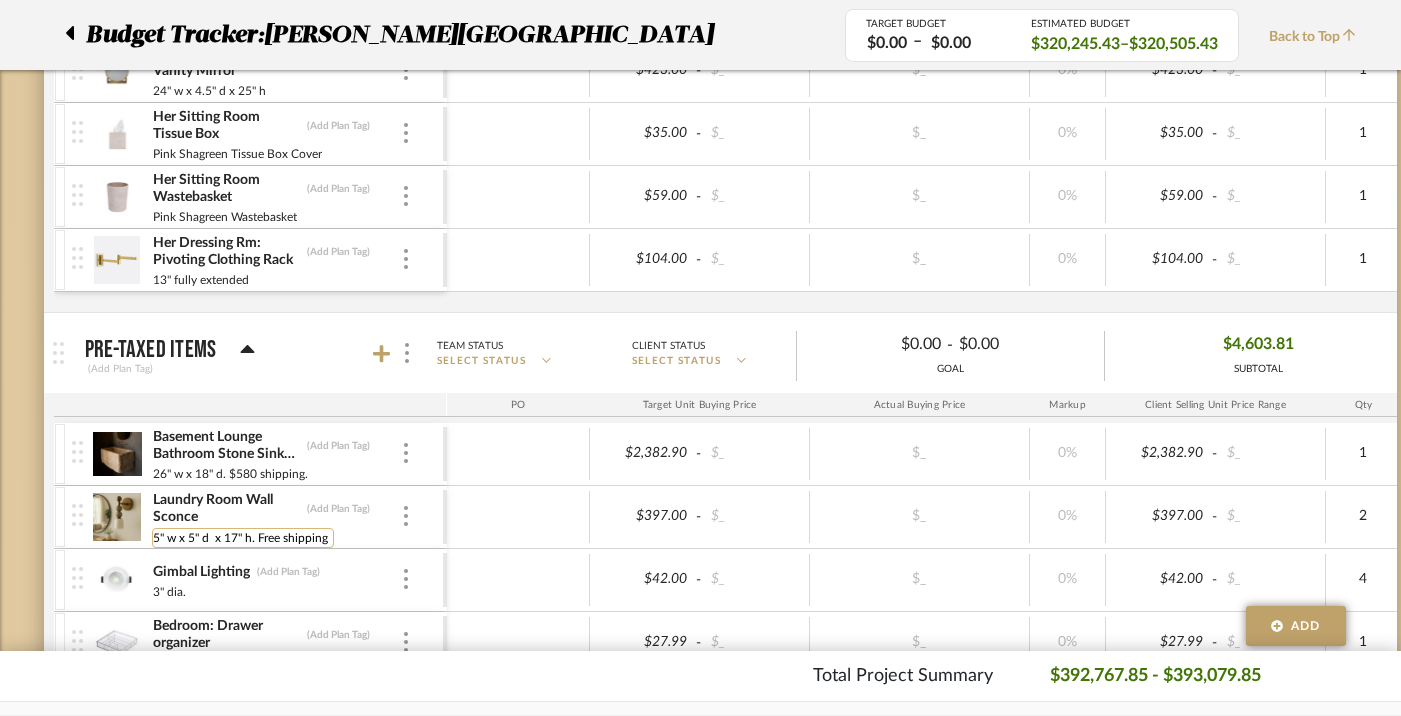 click on "5" w x 5" d  x 17" h. Free shipping" at bounding box center [243, 538] 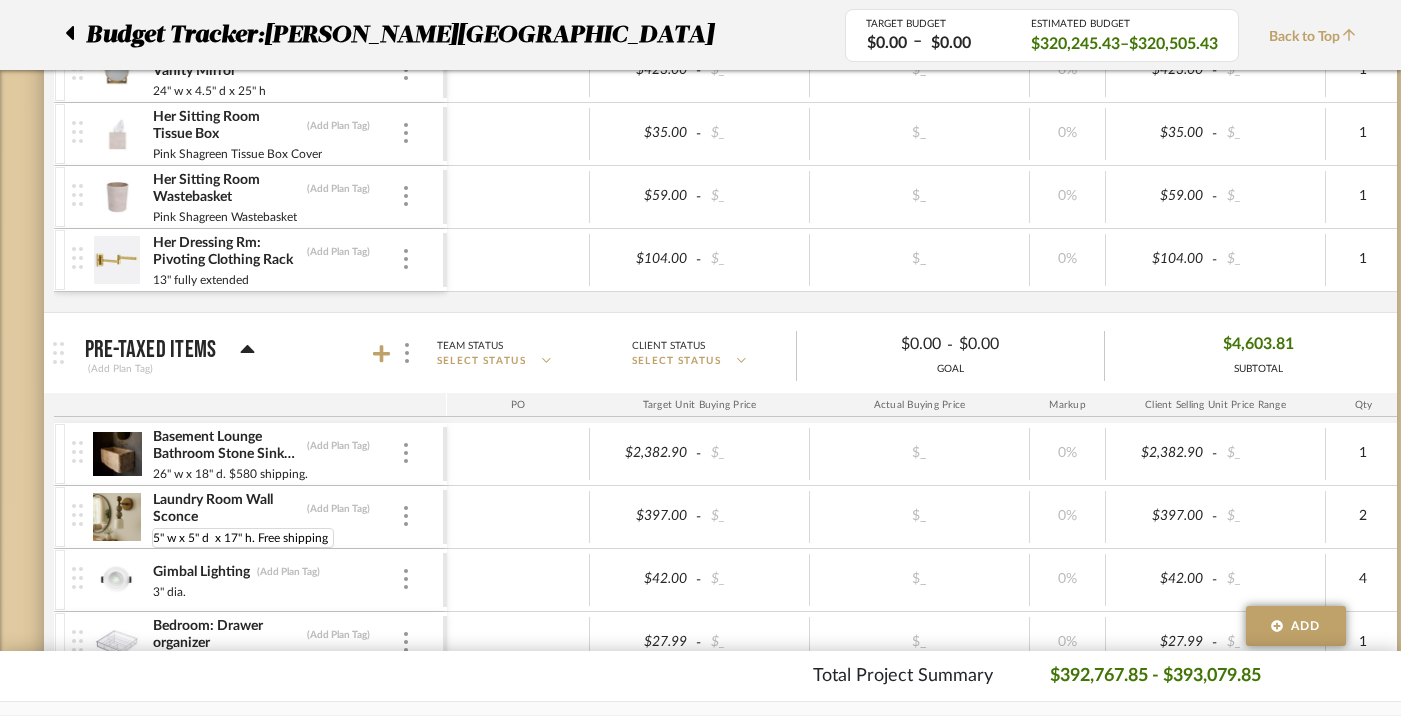 type on "5" w x 5" d  x 17" h. Free shipping." 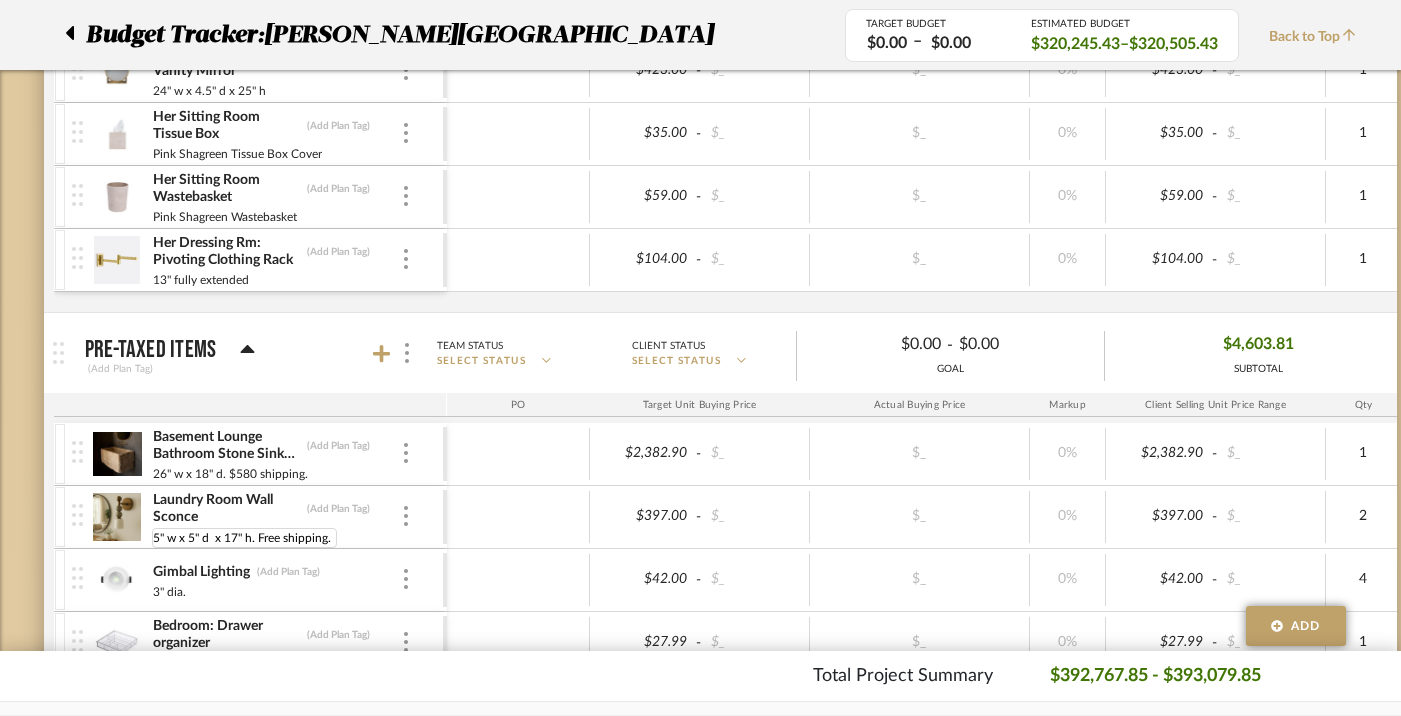 click at bounding box center (518, 517) 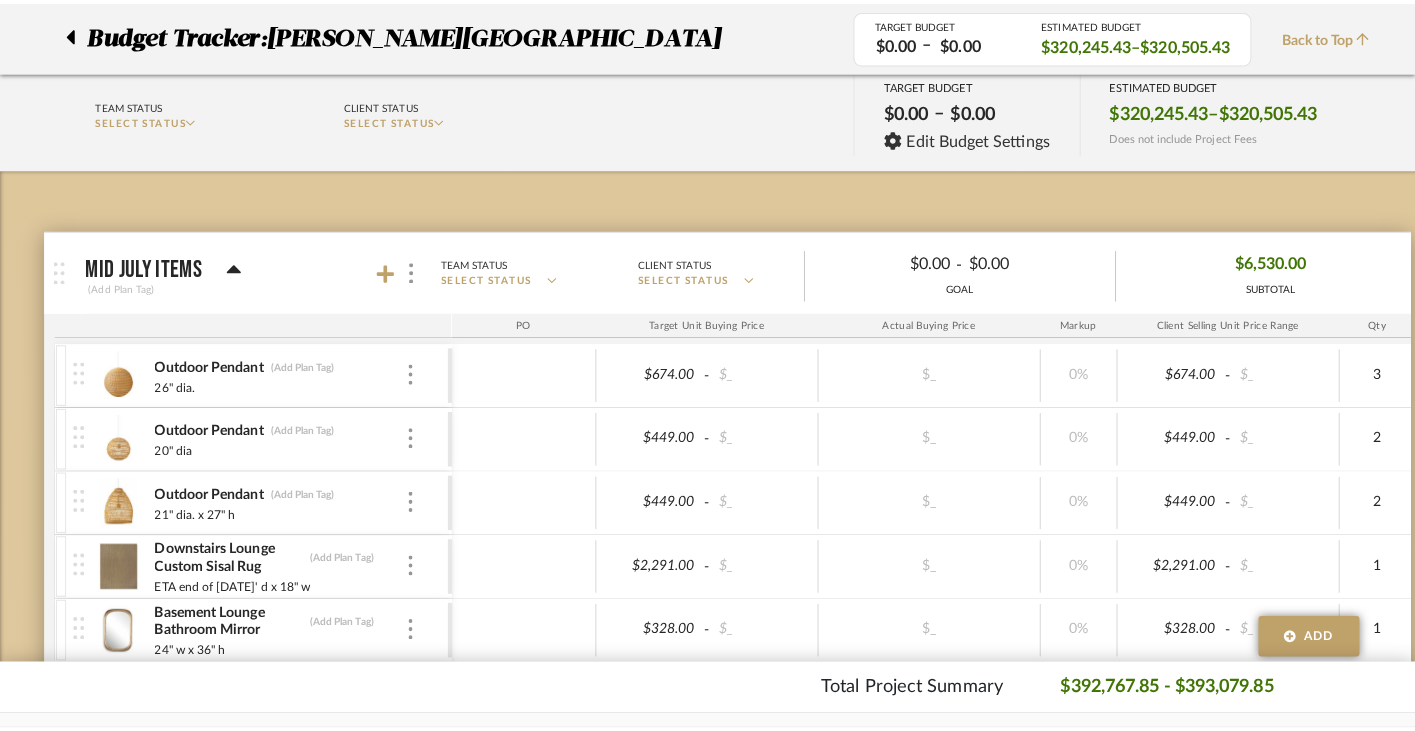 scroll, scrollTop: 0, scrollLeft: 0, axis: both 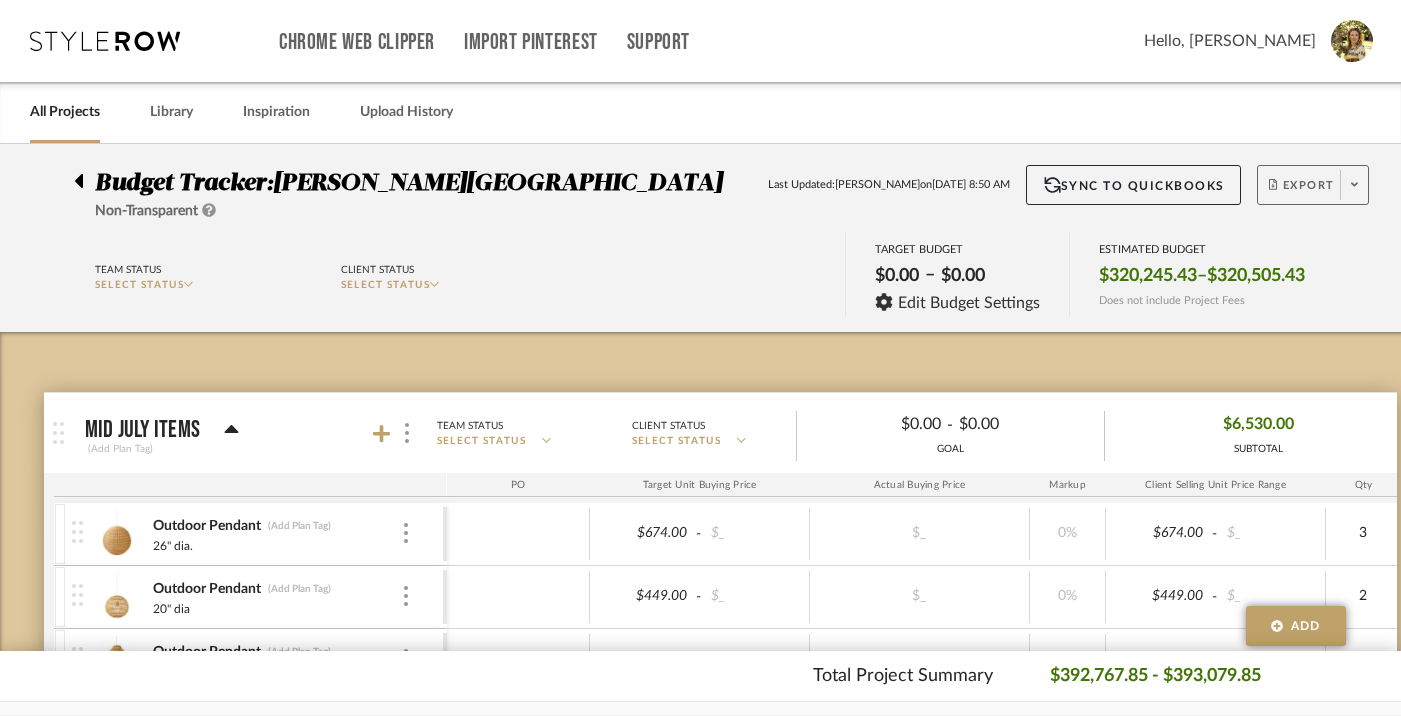 click on "Export" 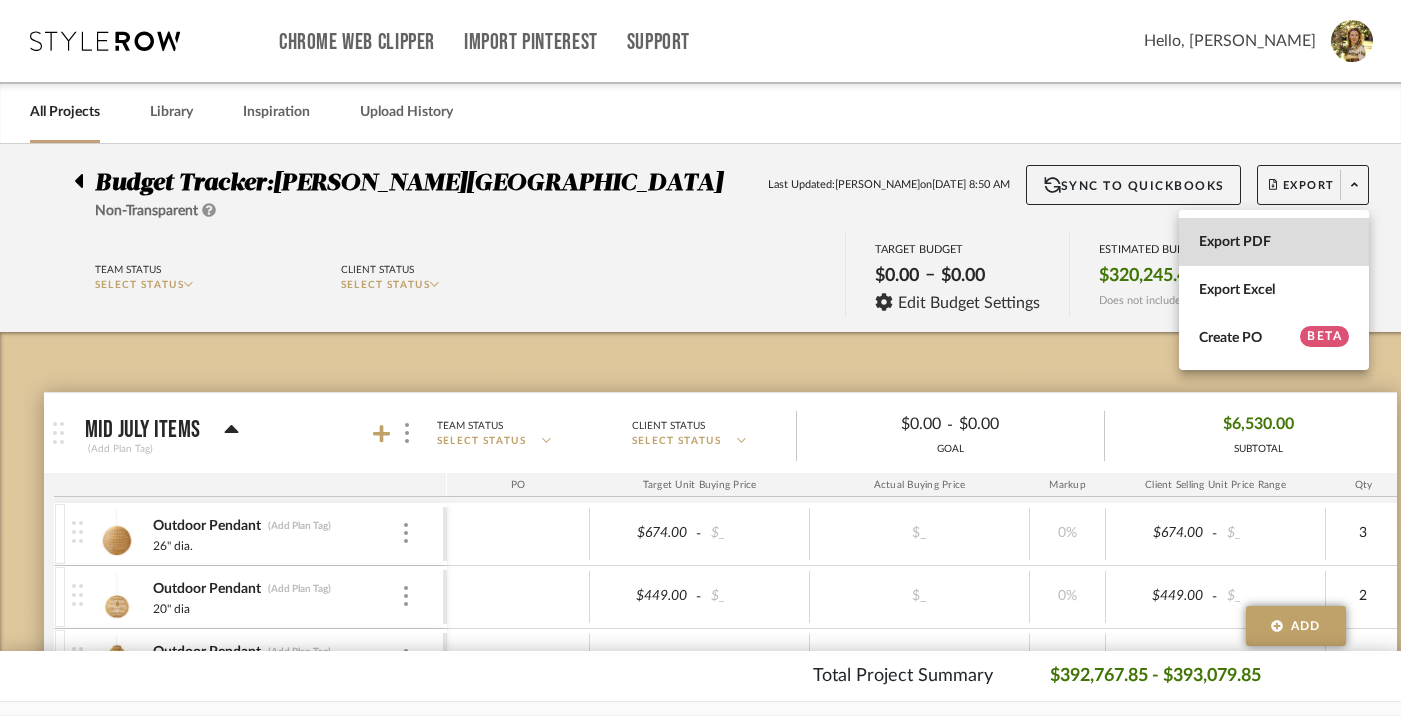 click on "Export PDF" at bounding box center (1274, 242) 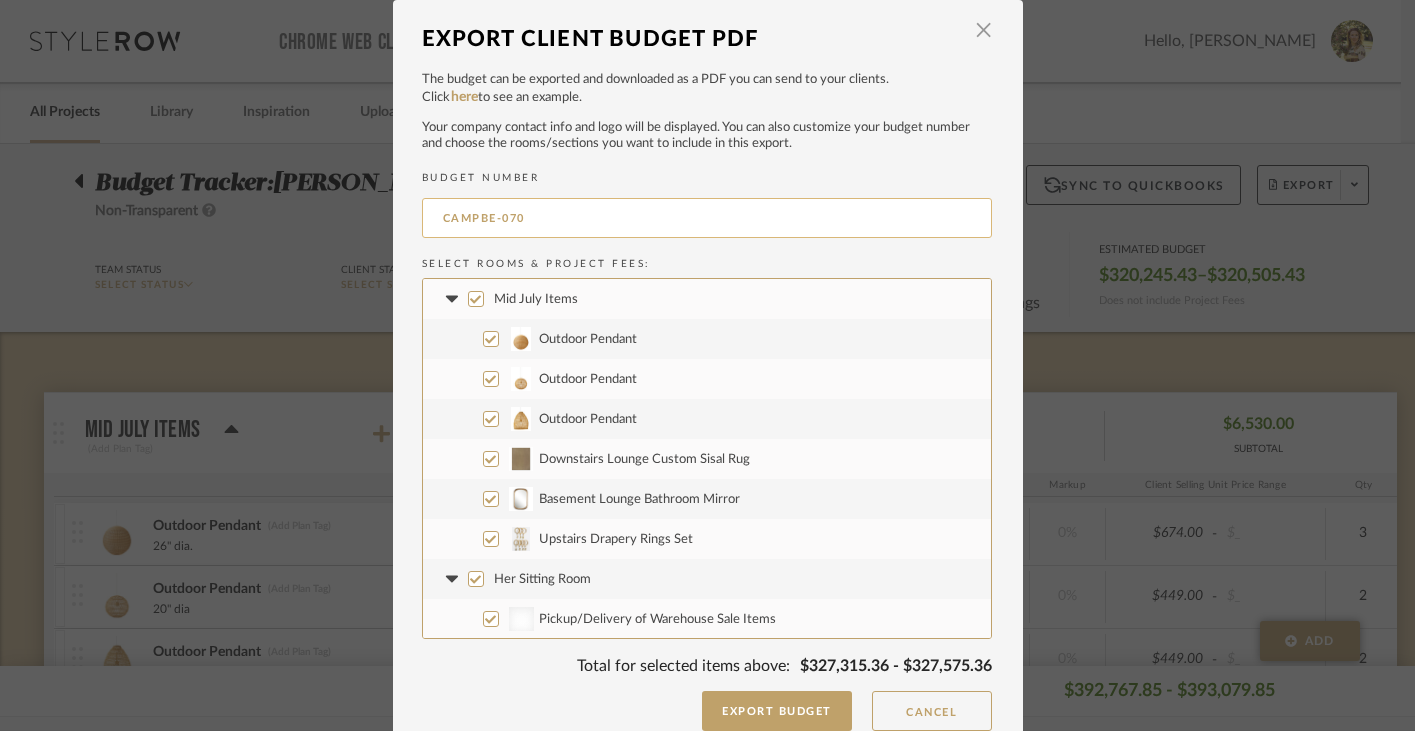 click on "CAMPBE-070" at bounding box center (707, 218) 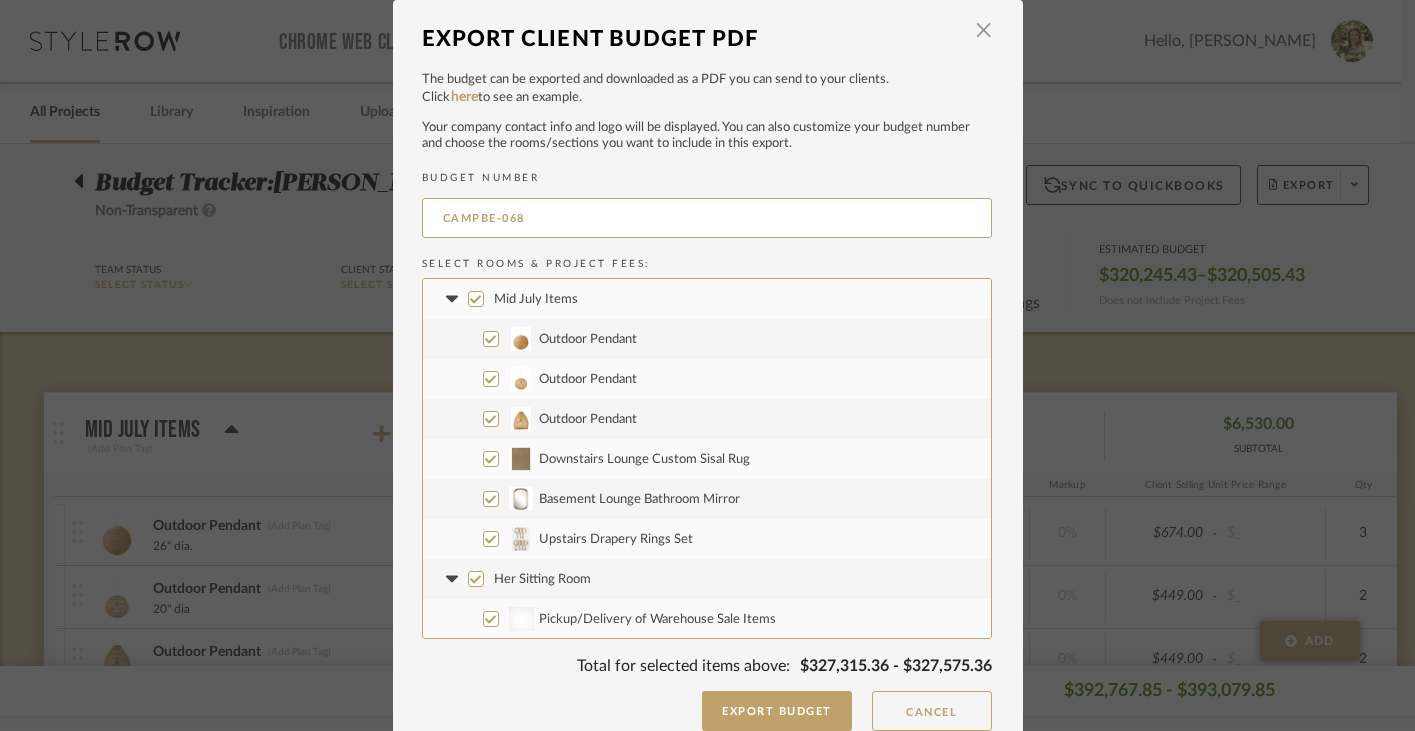 type on "CAMPBE-068" 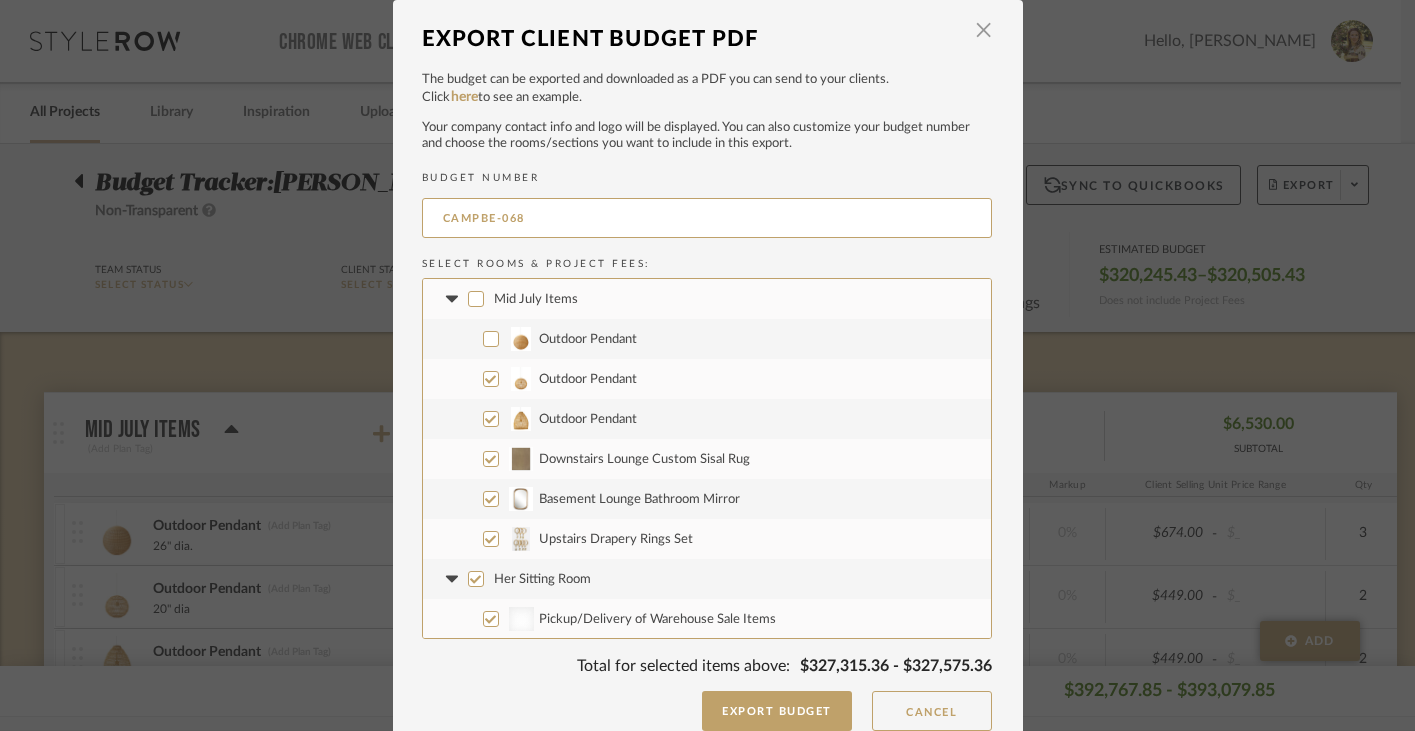 checkbox on "false" 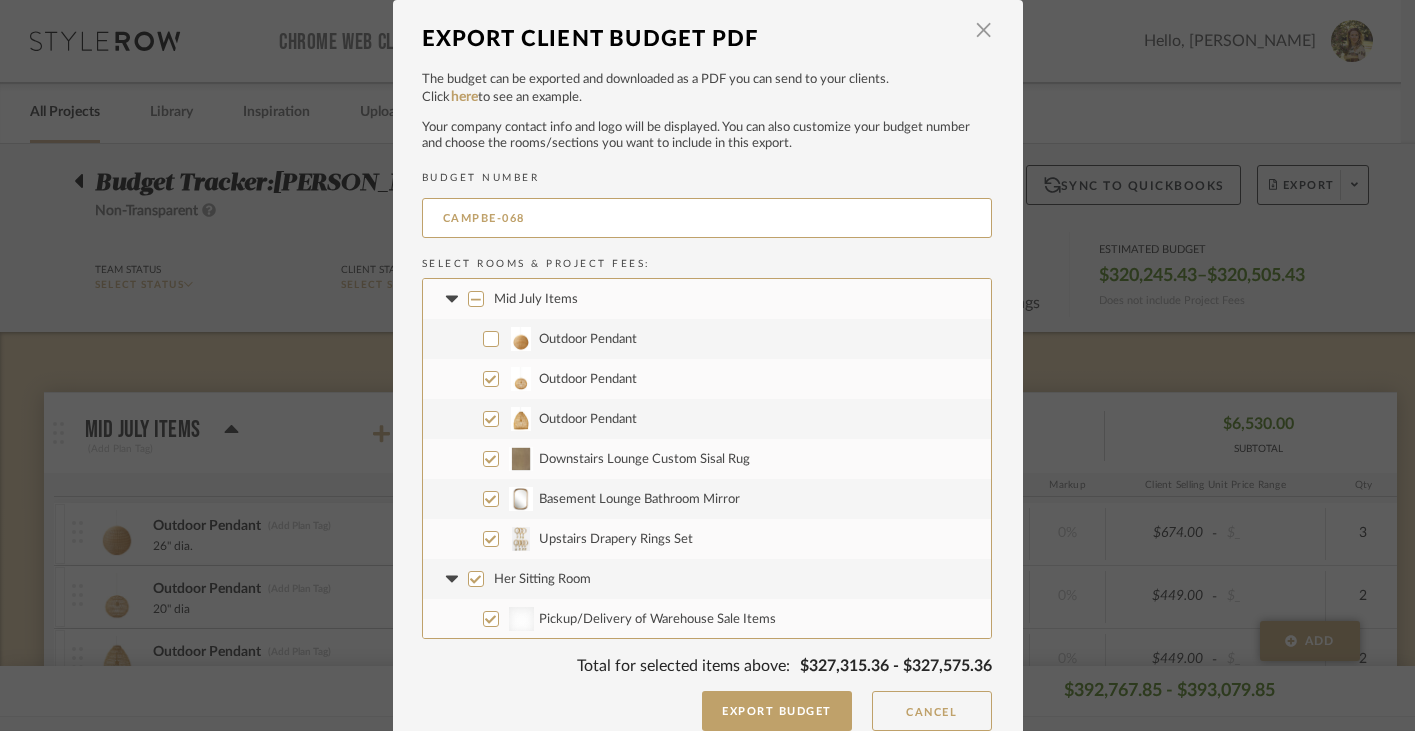 click on "Outdoor Pendant" at bounding box center (707, 379) 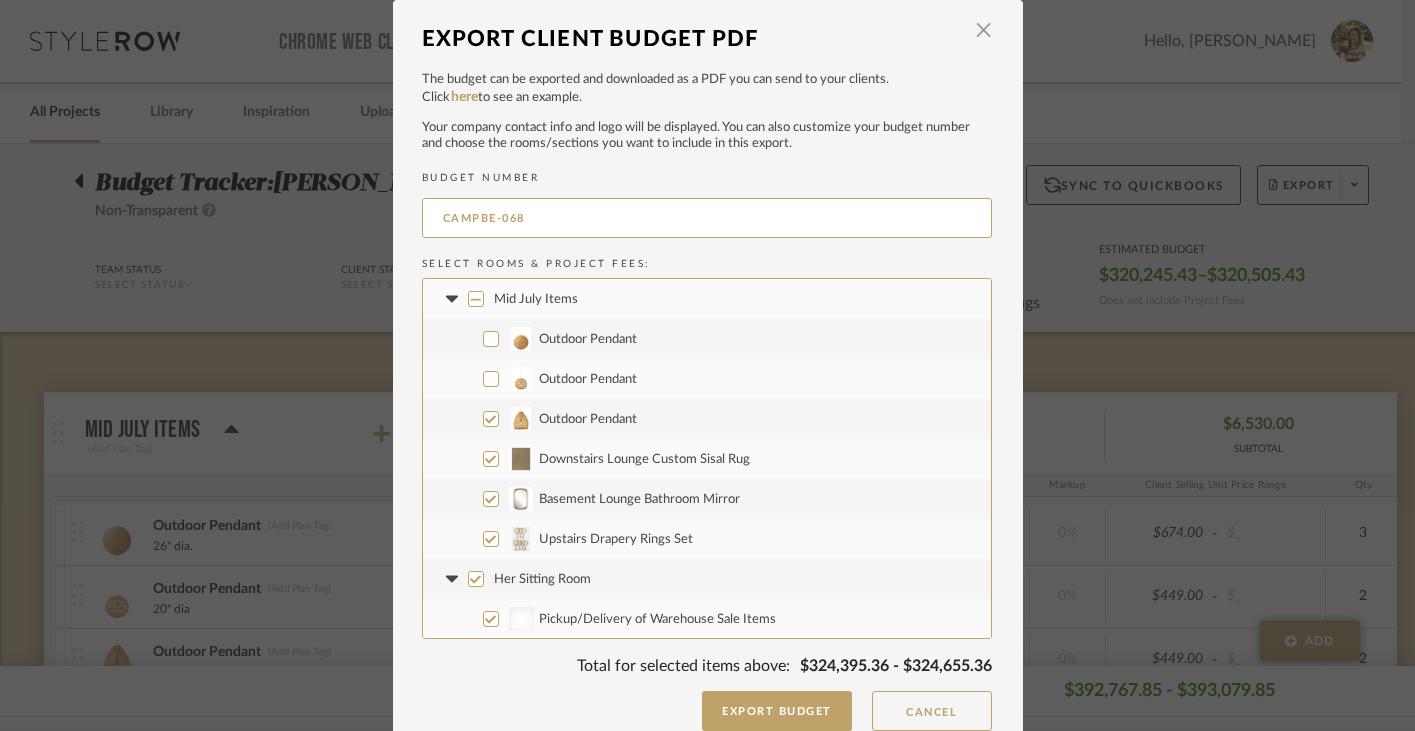 click on "Outdoor Pendant" at bounding box center (588, 419) 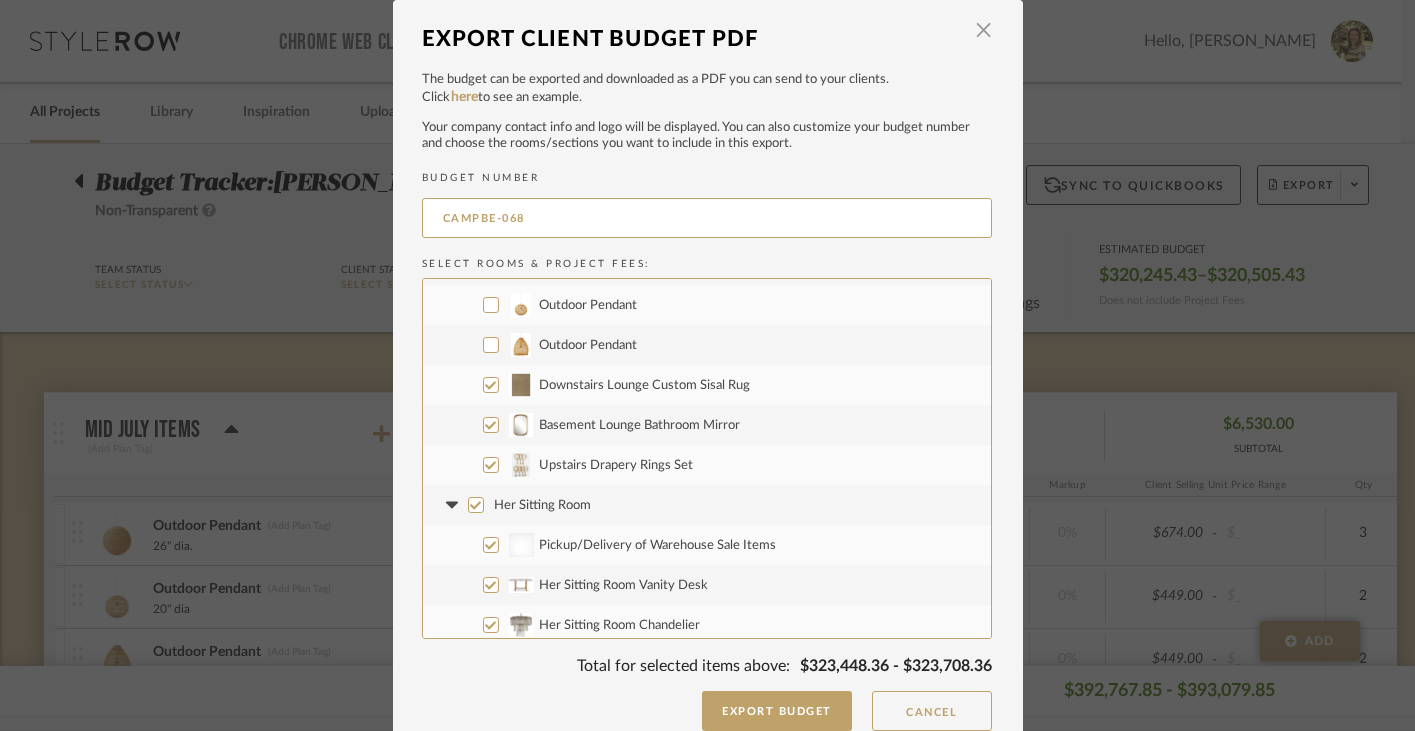 scroll, scrollTop: 174, scrollLeft: 0, axis: vertical 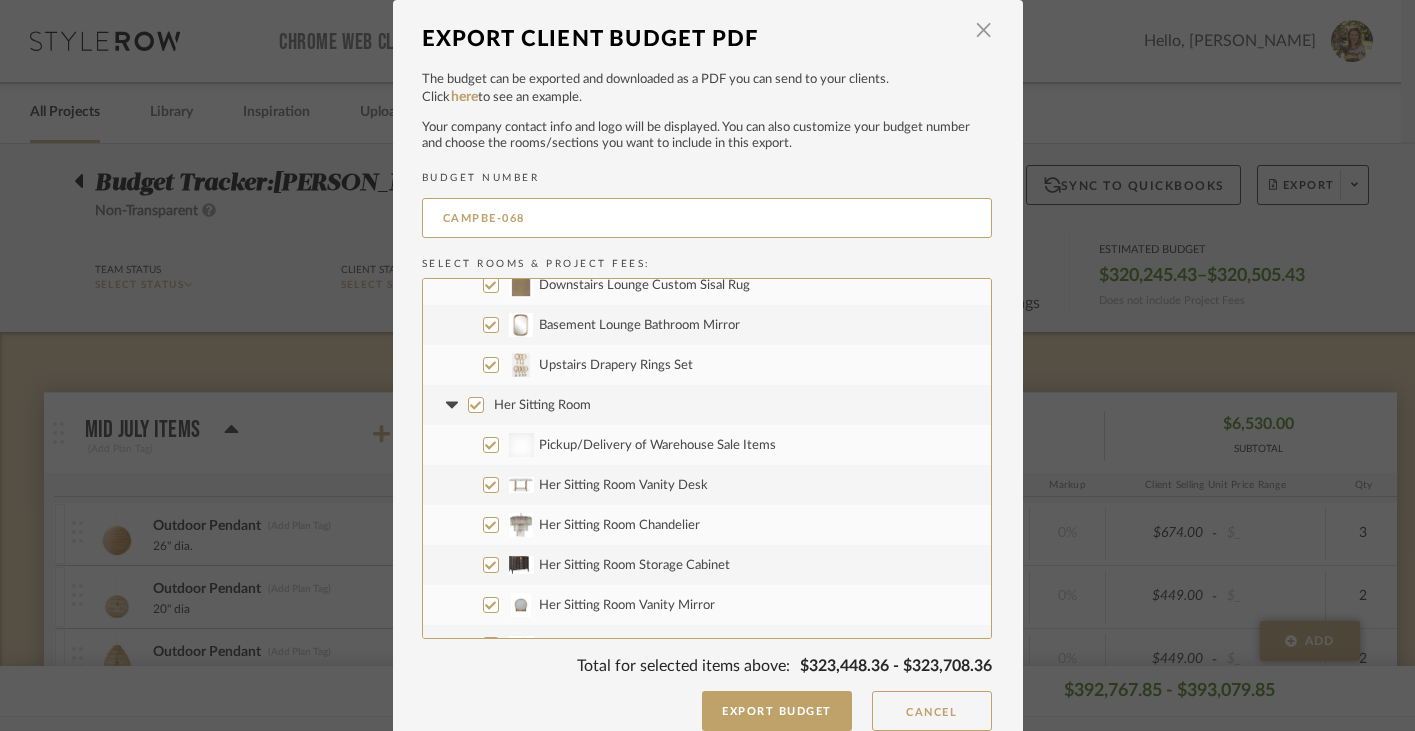 click on "Pickup/Delivery of Warehouse Sale Items" at bounding box center [657, 445] 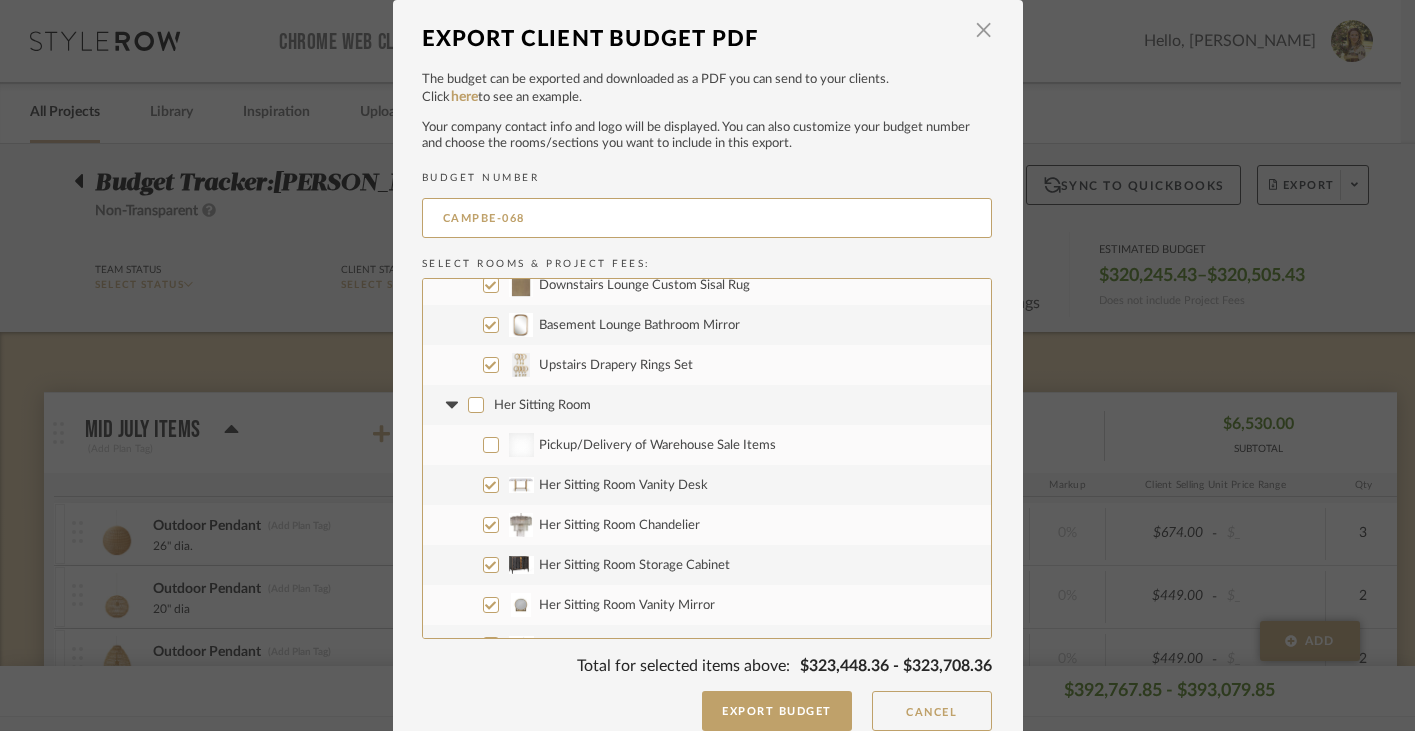 checkbox on "false" 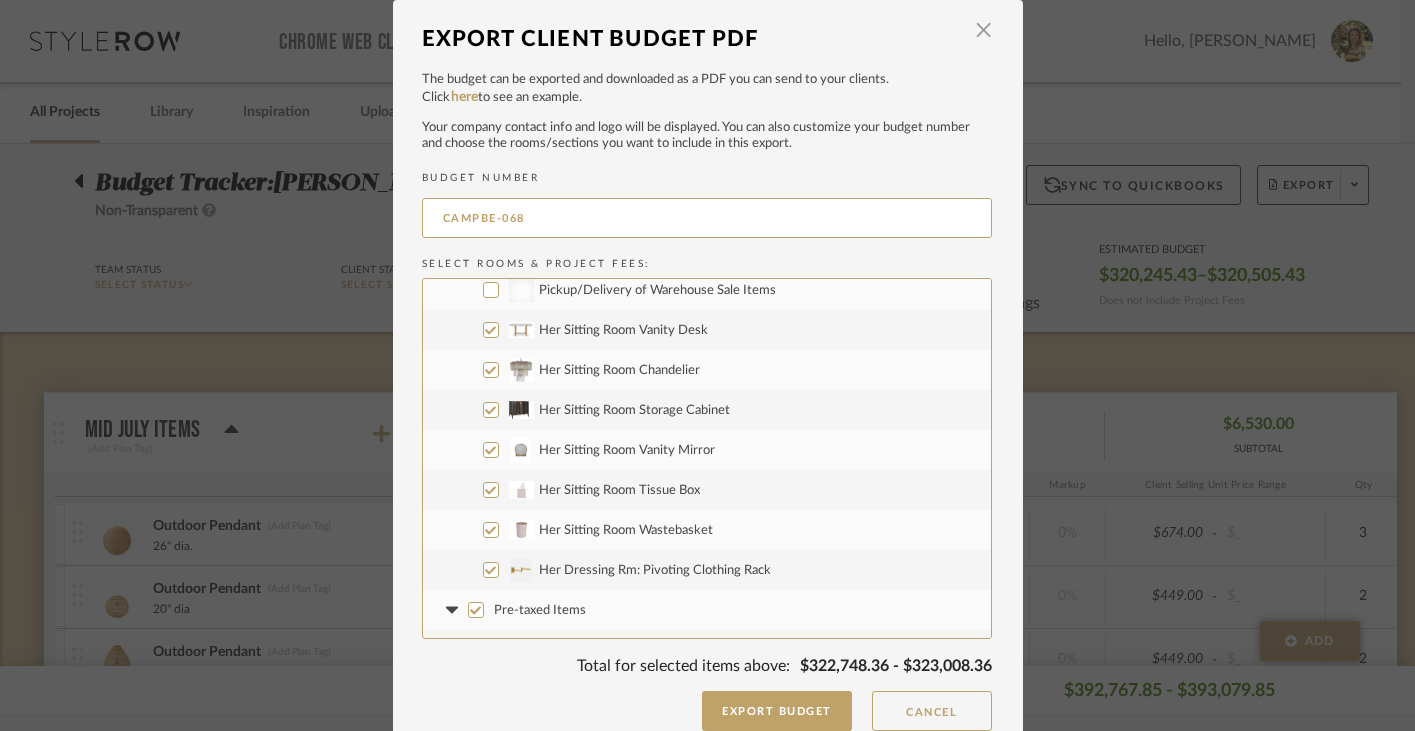scroll, scrollTop: 841, scrollLeft: 0, axis: vertical 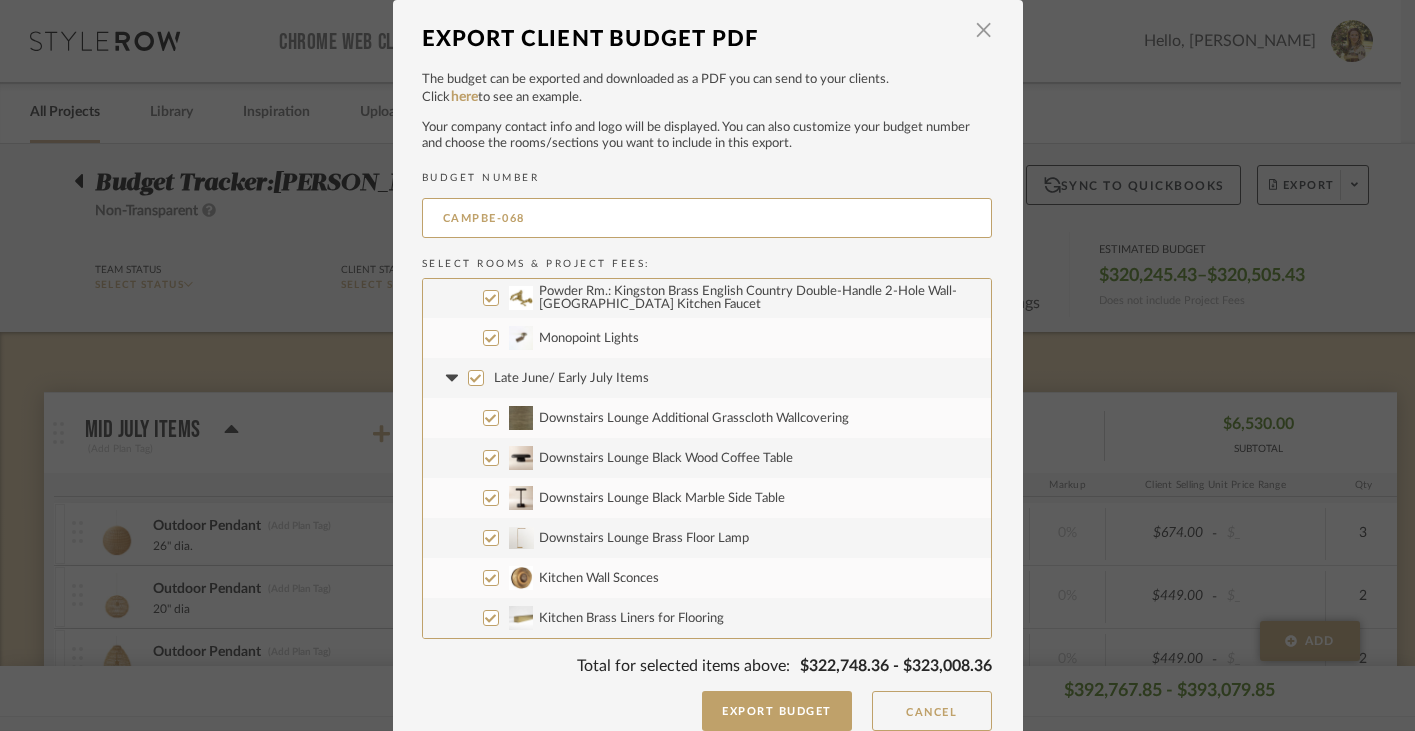click on "Late June/ Early July Items" at bounding box center (476, 378) 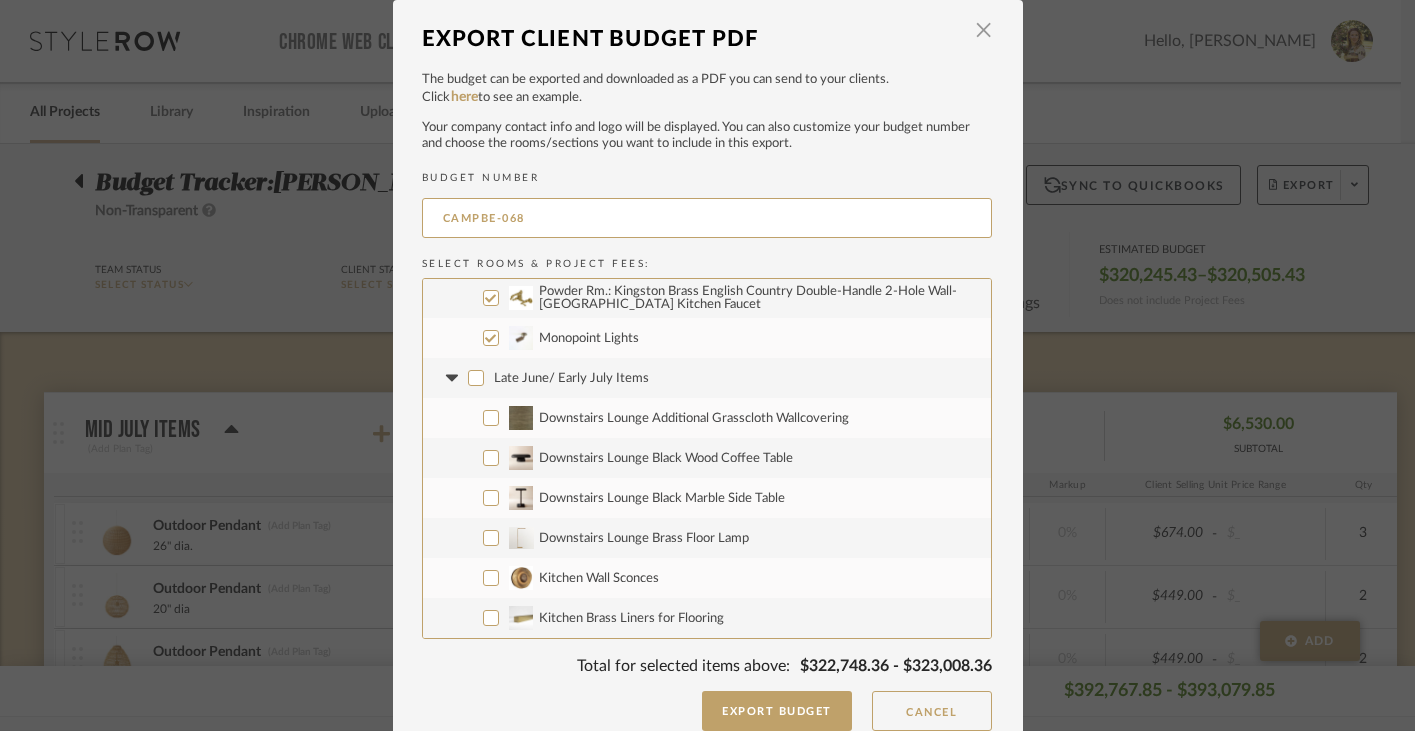 checkbox on "false" 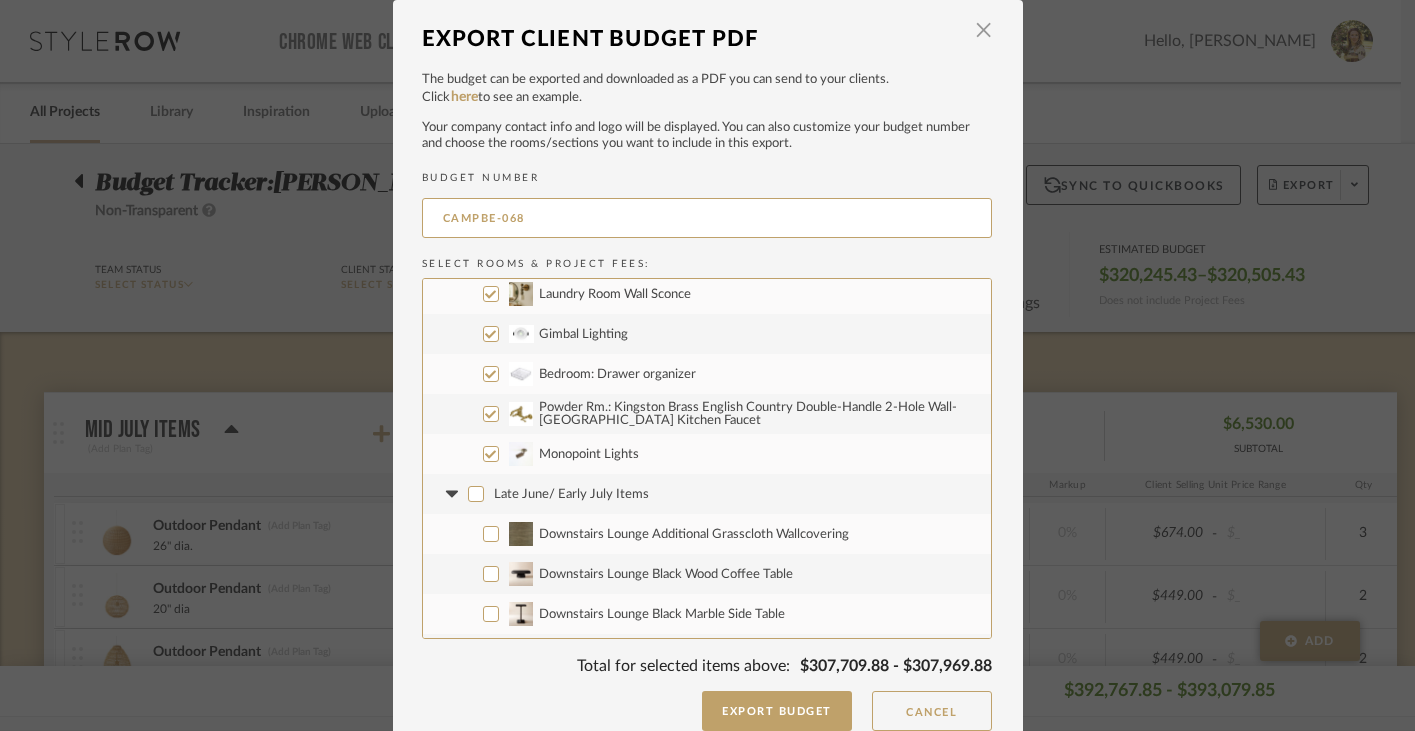 scroll, scrollTop: 660, scrollLeft: 0, axis: vertical 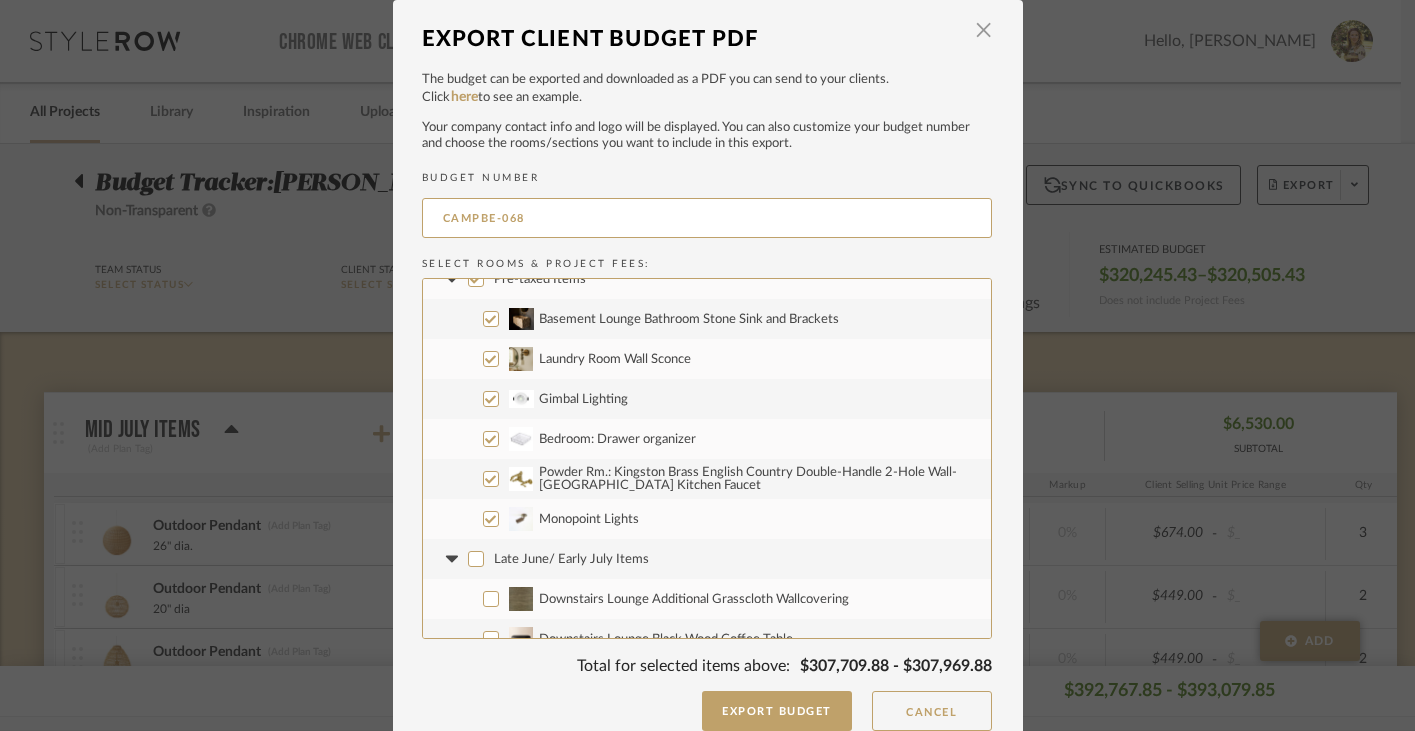 click on "Gimbal Lighting" at bounding box center (491, 399) 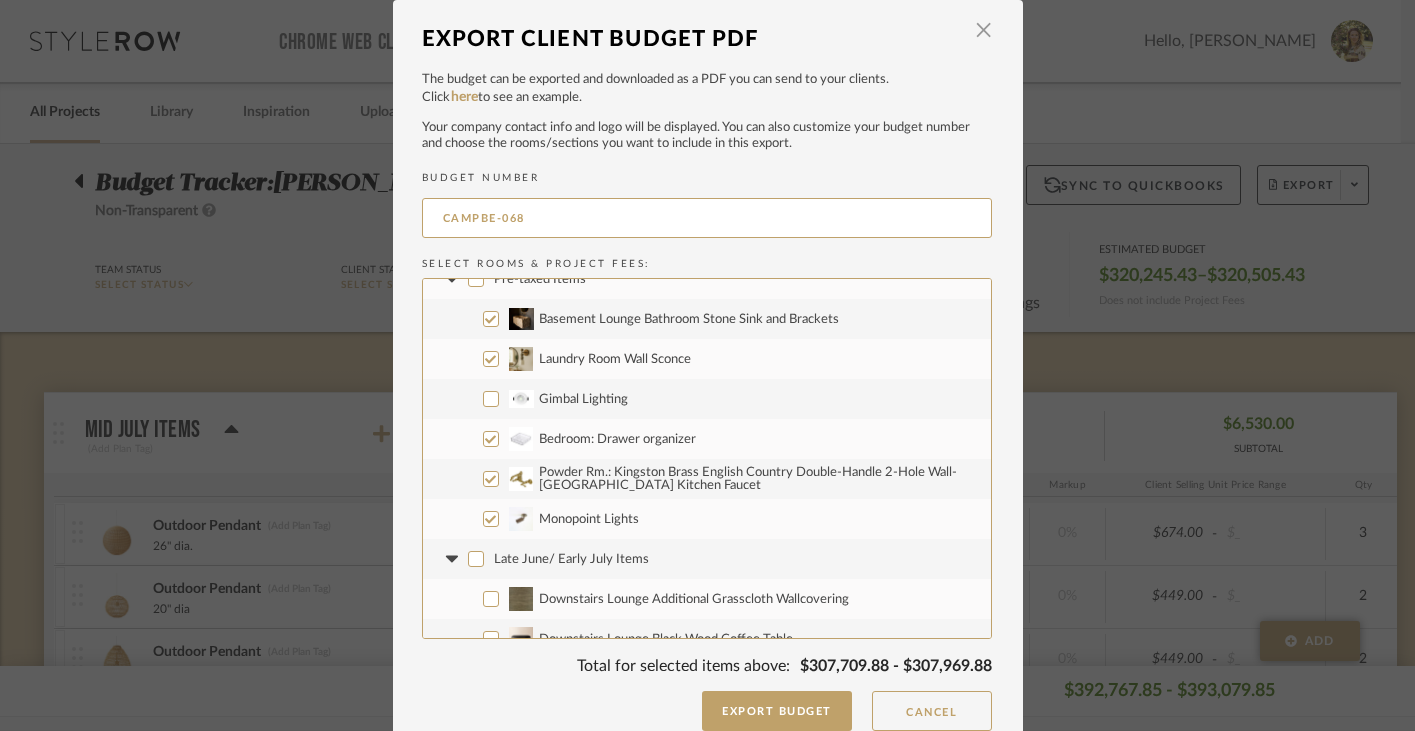 checkbox on "false" 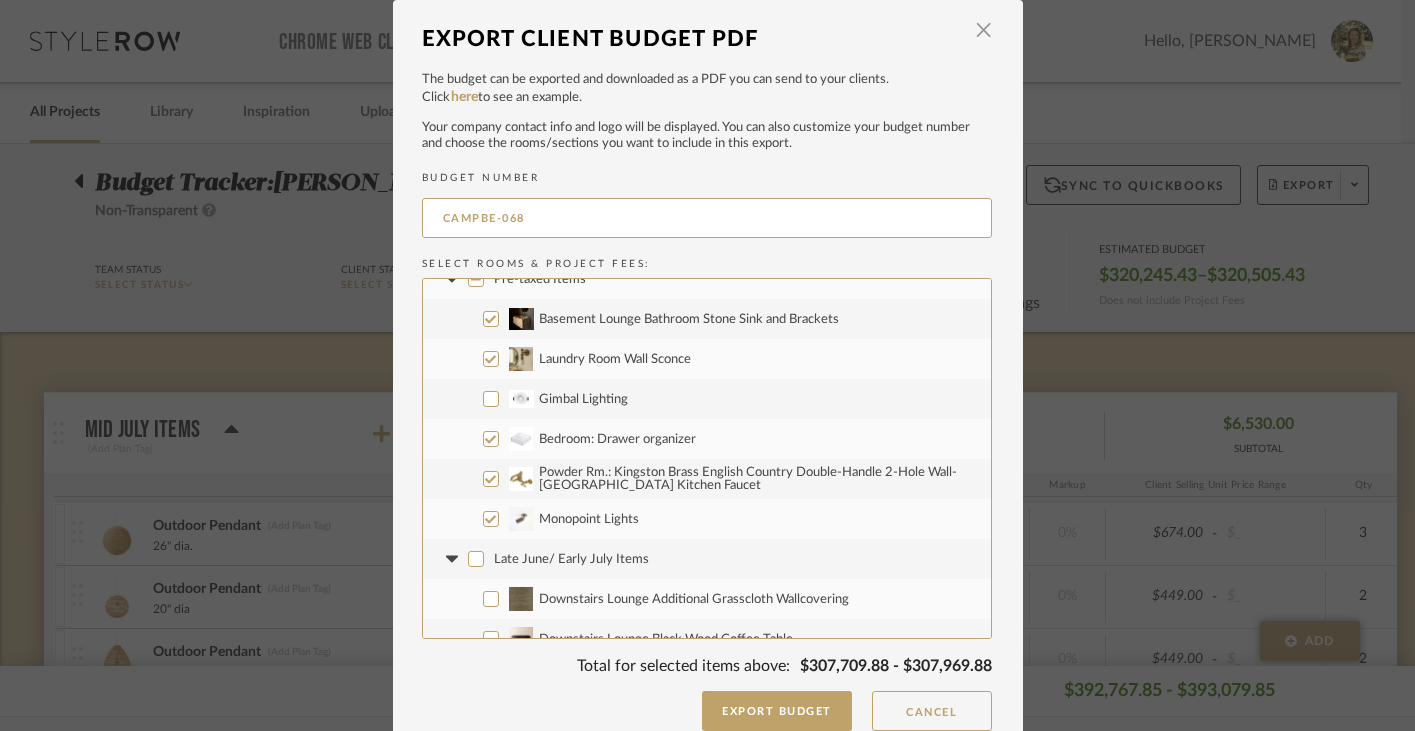 click on "Bedroom: Drawer organizer" at bounding box center [707, 439] 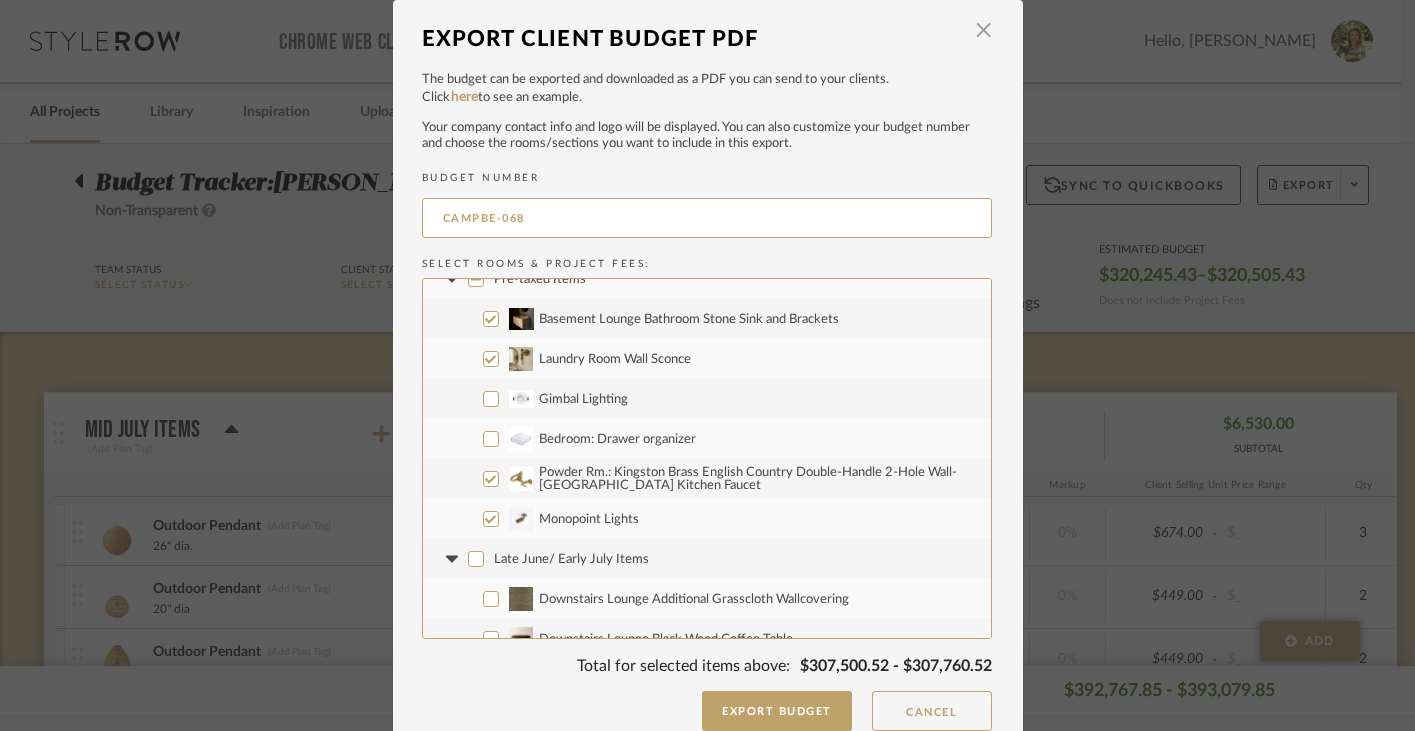 click on "Powder Rm.: Kingston Brass English Country Double-Handle 2-Hole Wall-[GEOGRAPHIC_DATA] Kitchen Faucet" at bounding box center (491, 479) 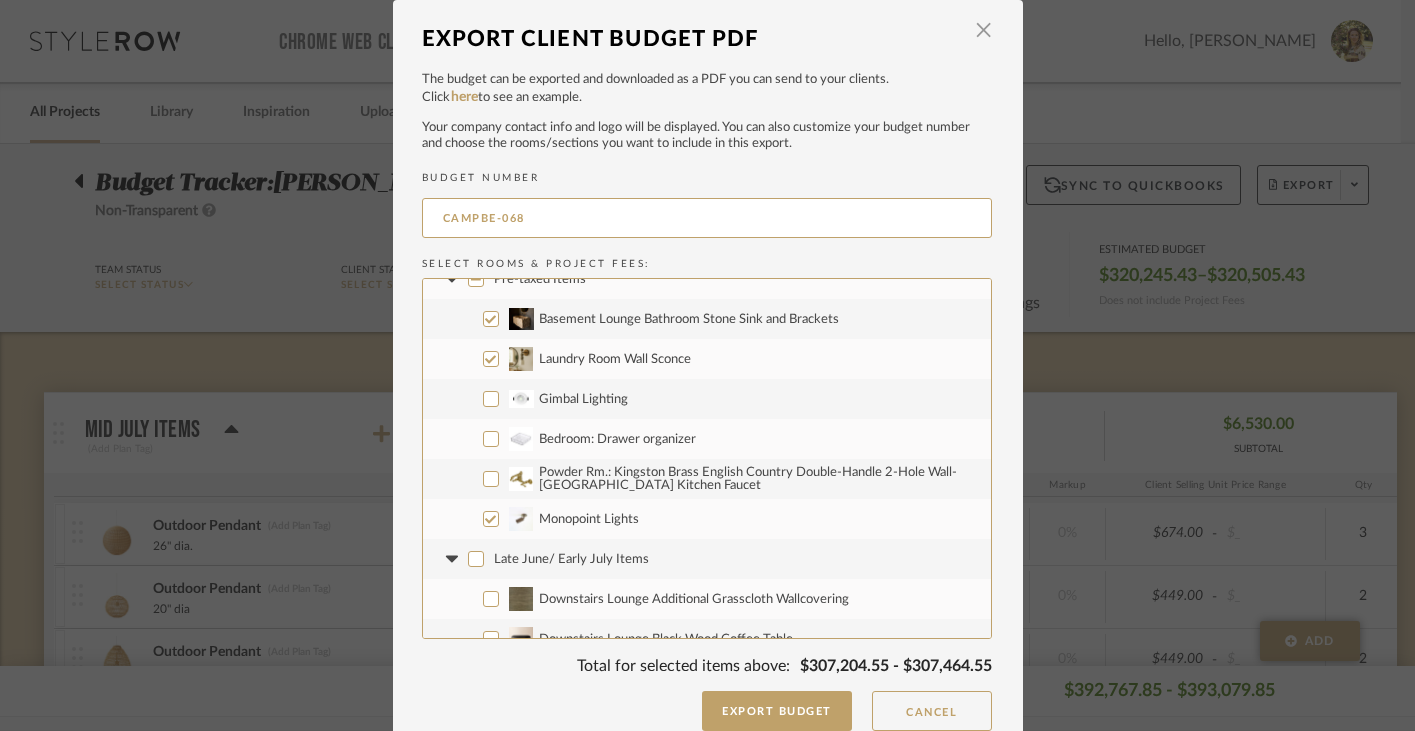 click on "Monopoint Lights" at bounding box center [491, 519] 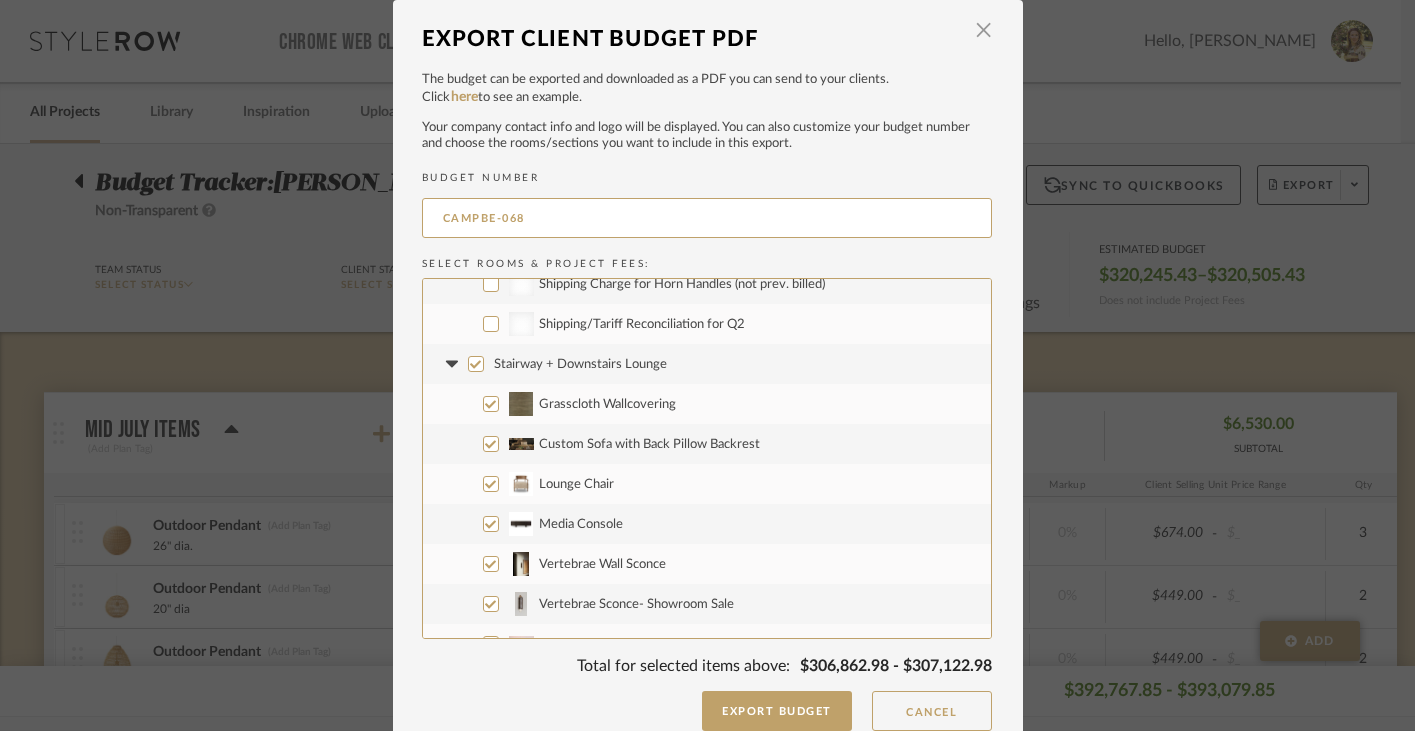 scroll, scrollTop: 1268, scrollLeft: 0, axis: vertical 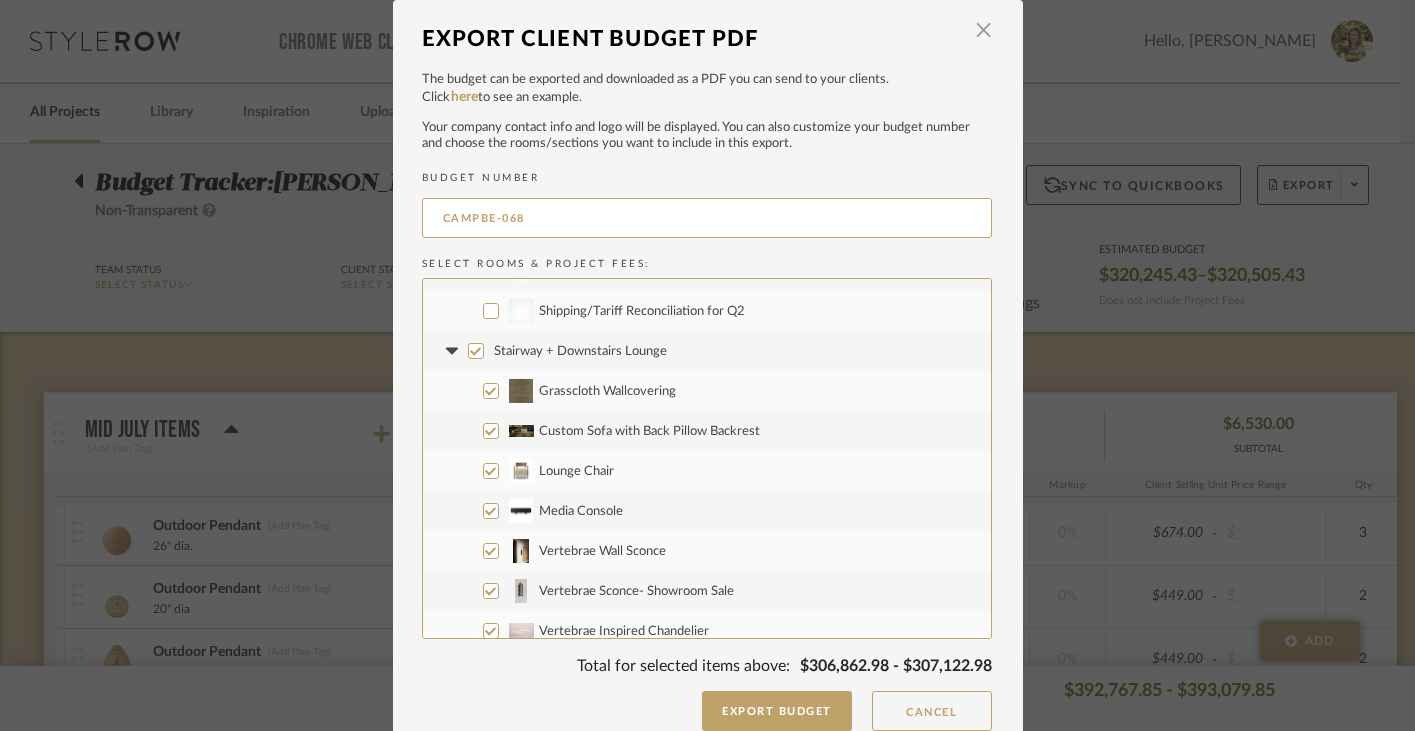 drag, startPoint x: 470, startPoint y: 350, endPoint x: 459, endPoint y: 351, distance: 11.045361 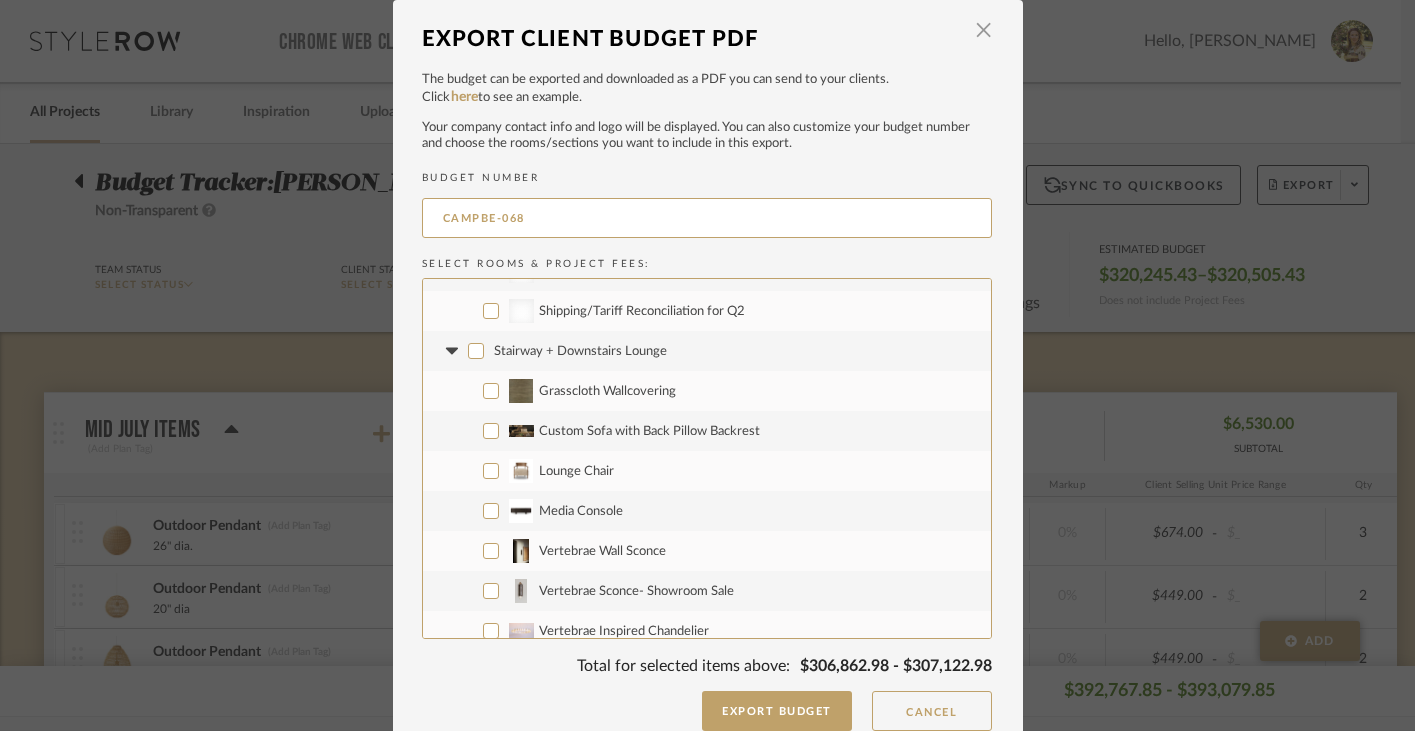 checkbox on "false" 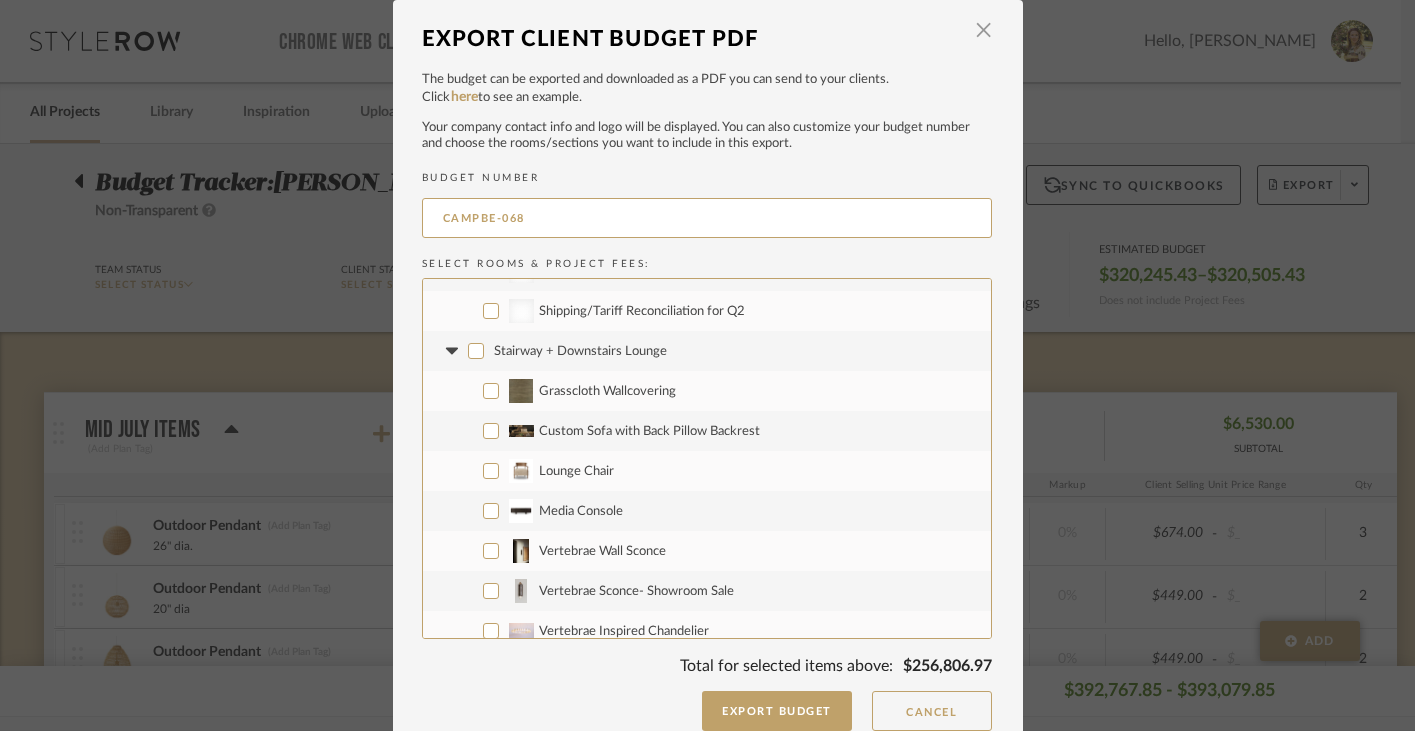click 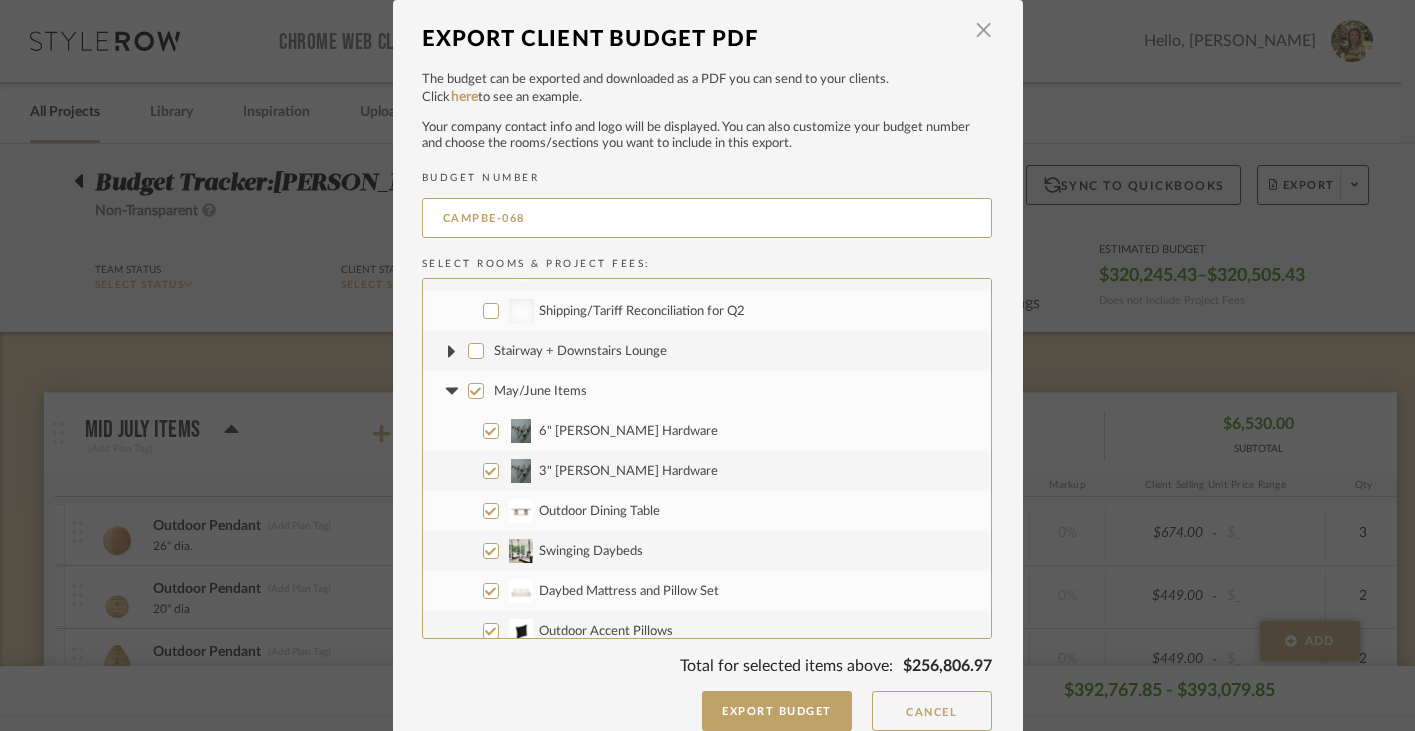 click on "May/June Items" at bounding box center (476, 391) 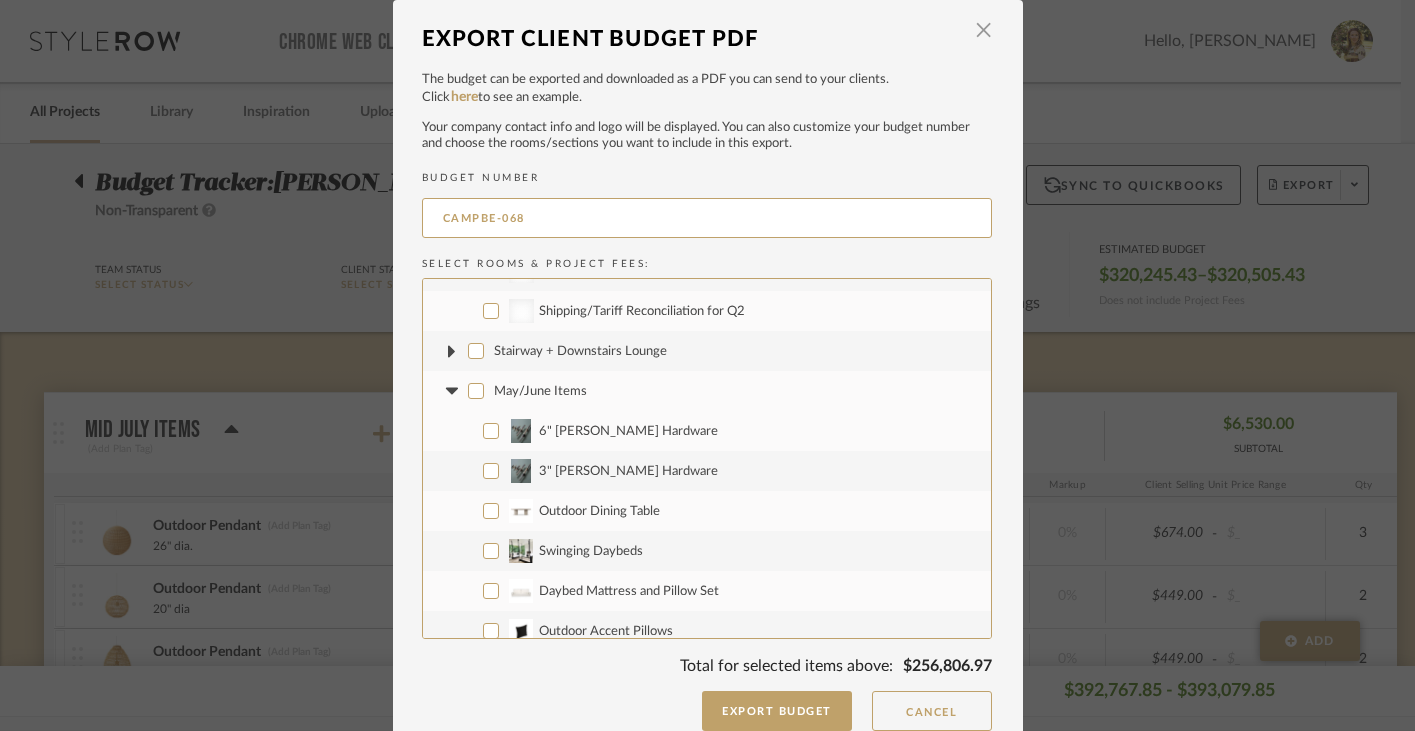 checkbox on "false" 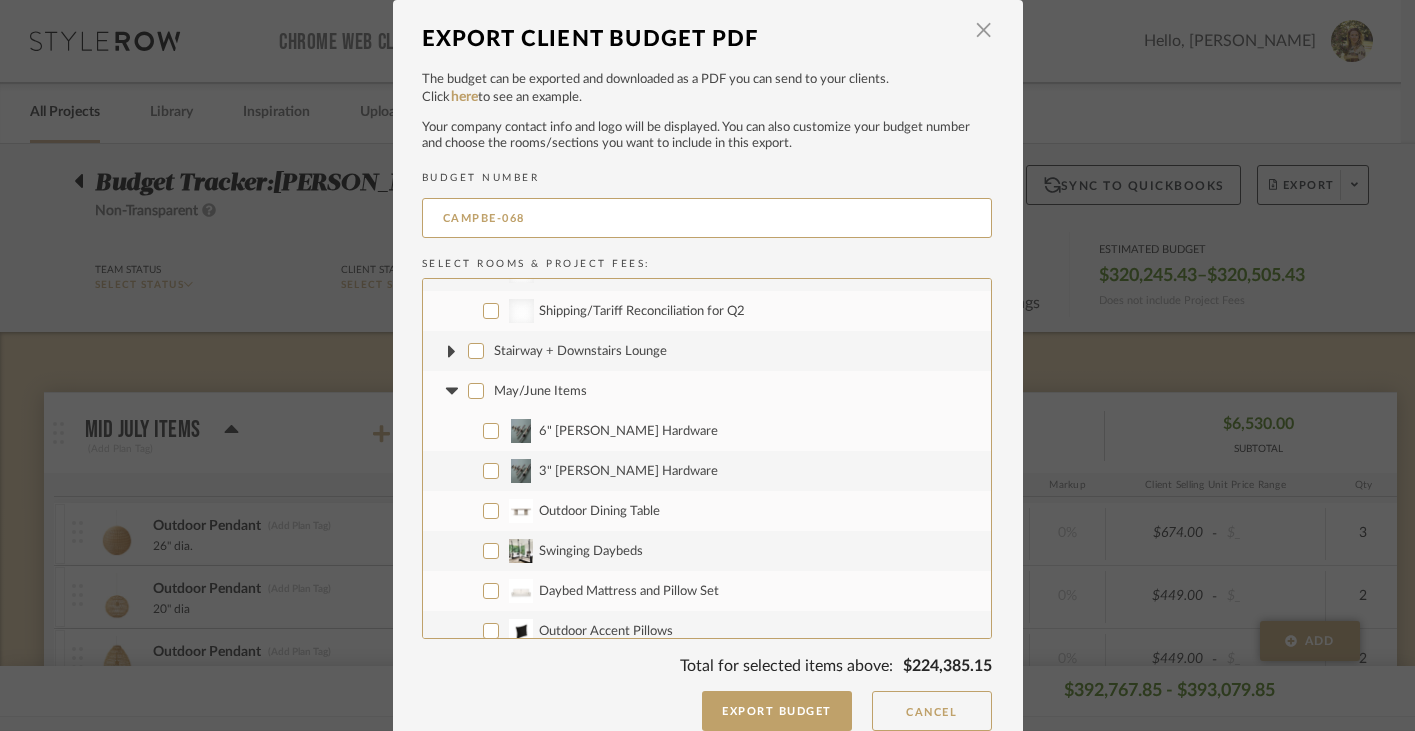click 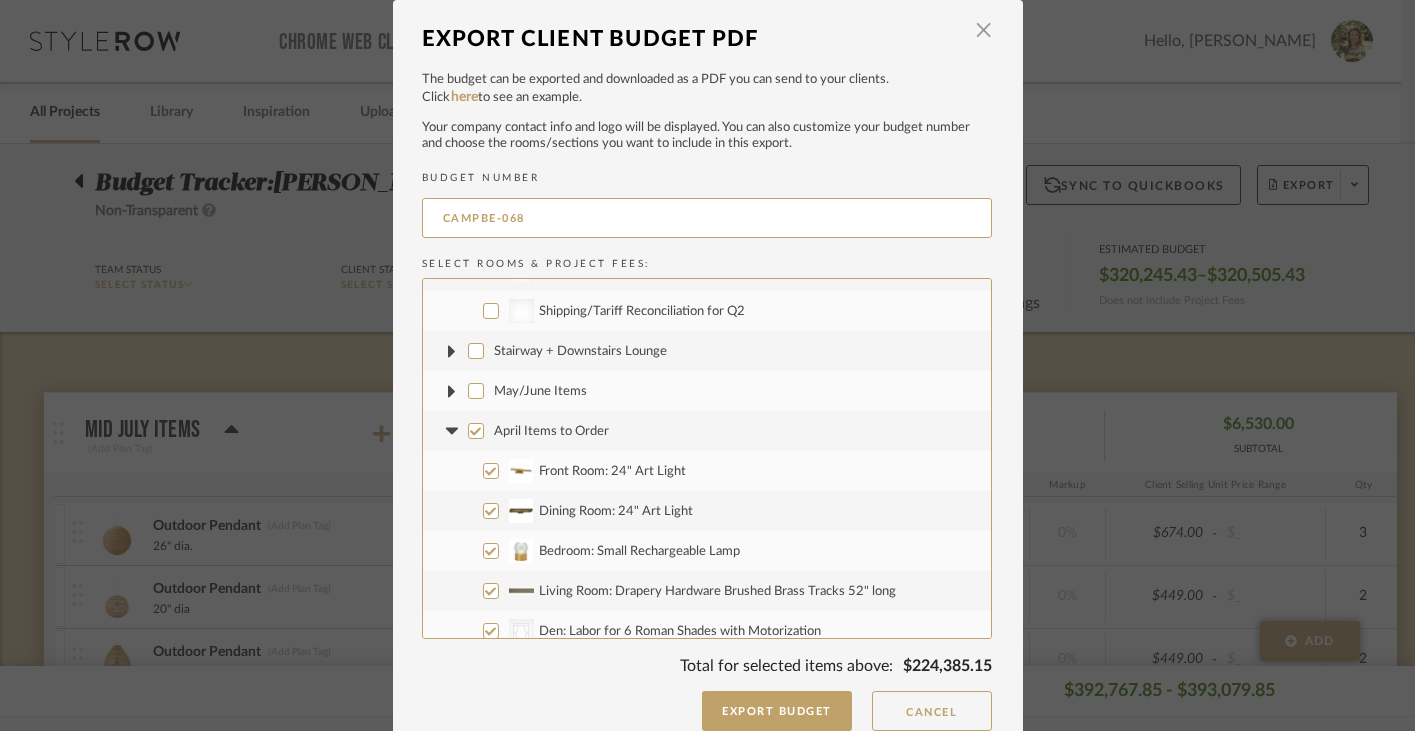 click on "April Items to Order" at bounding box center (476, 431) 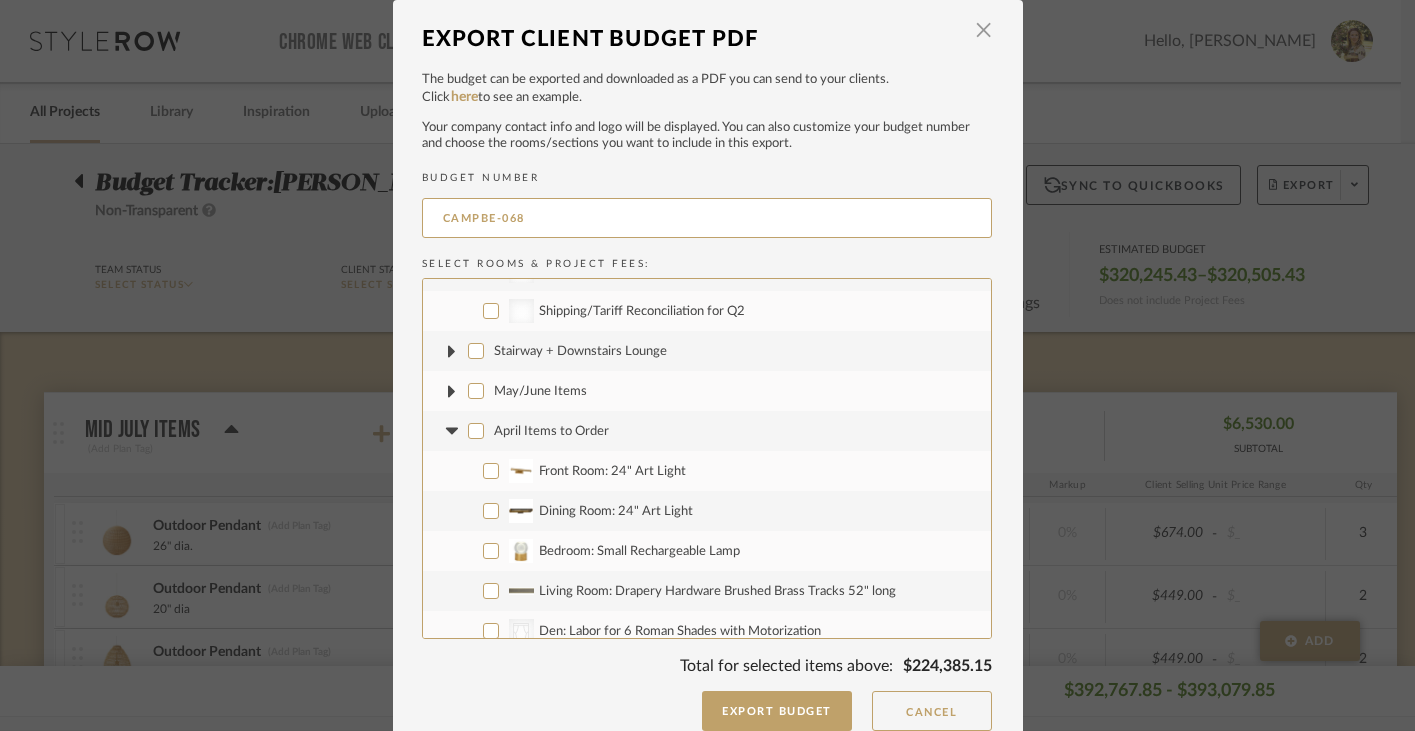 checkbox on "false" 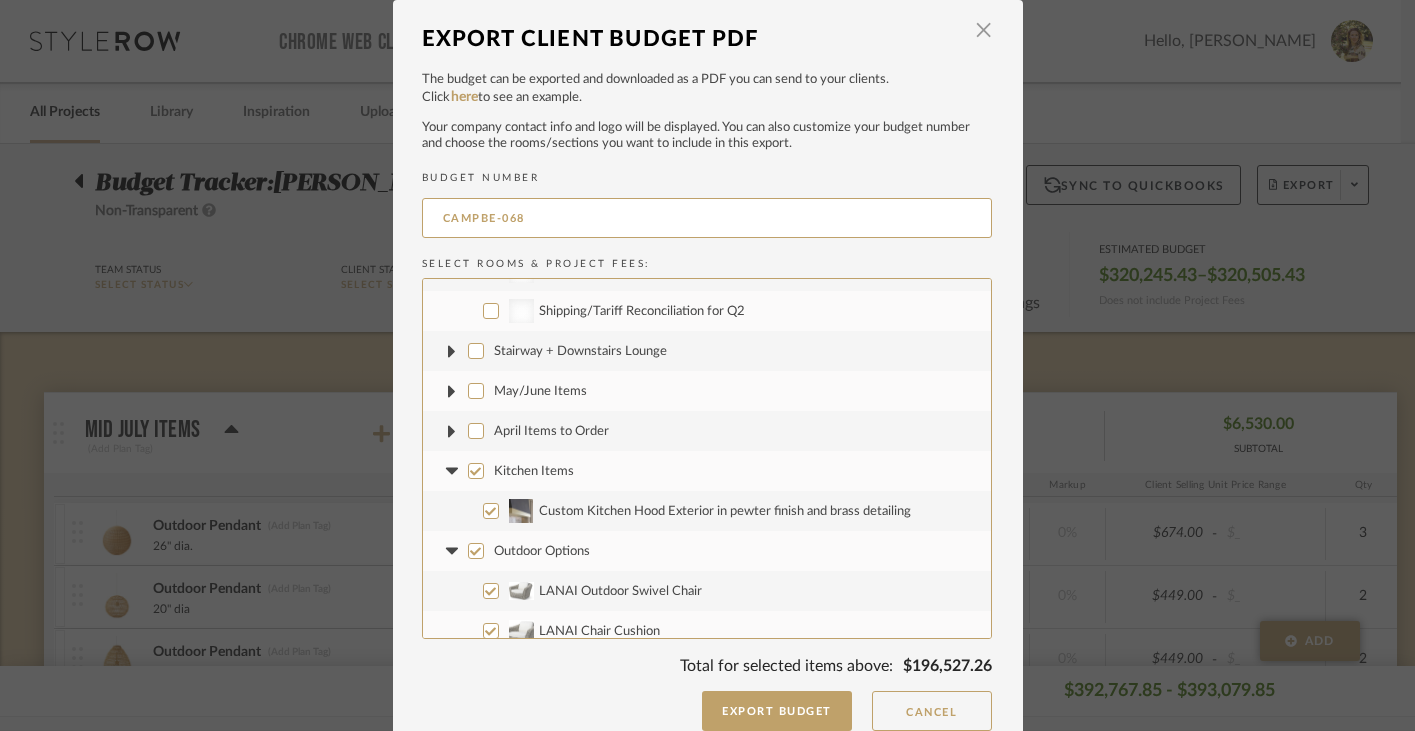 click on "Kitchen Items" at bounding box center [476, 471] 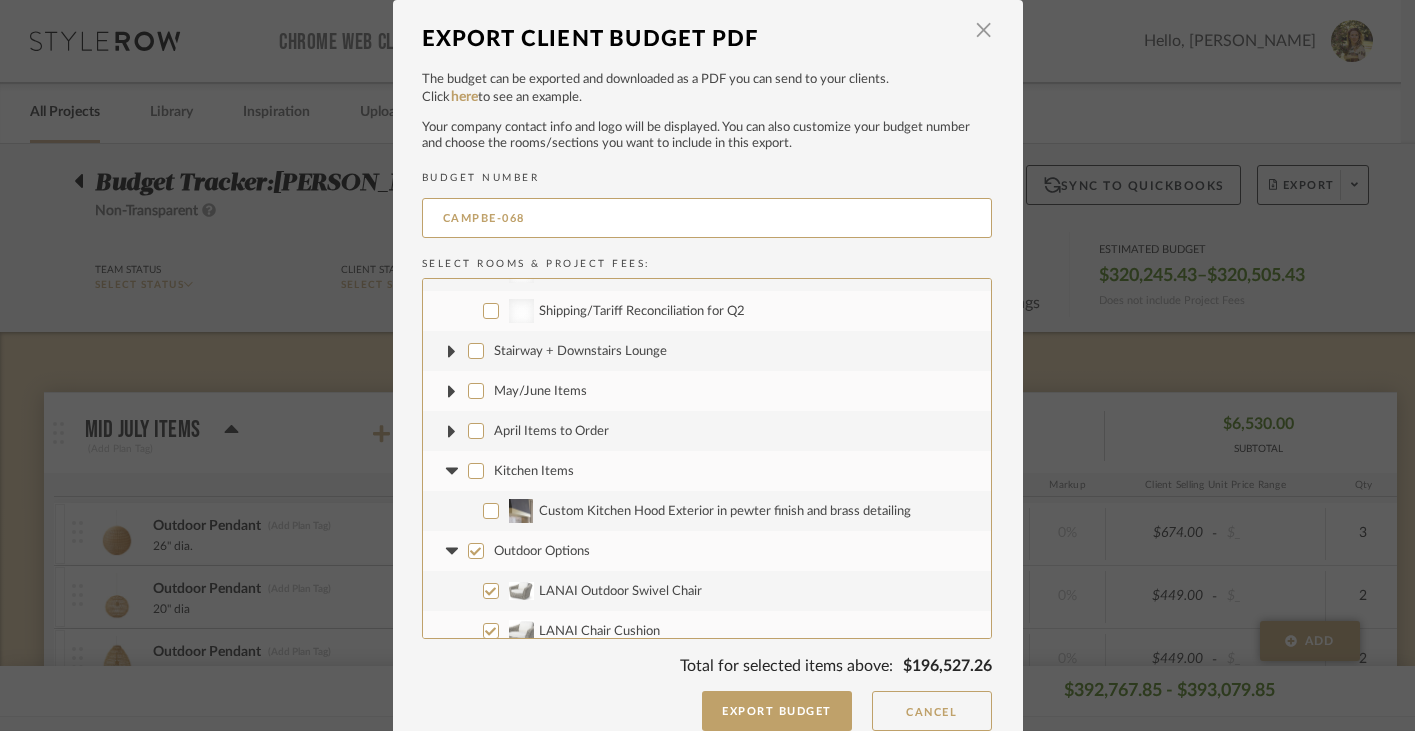 click on "Kitchen Items" at bounding box center (707, 471) 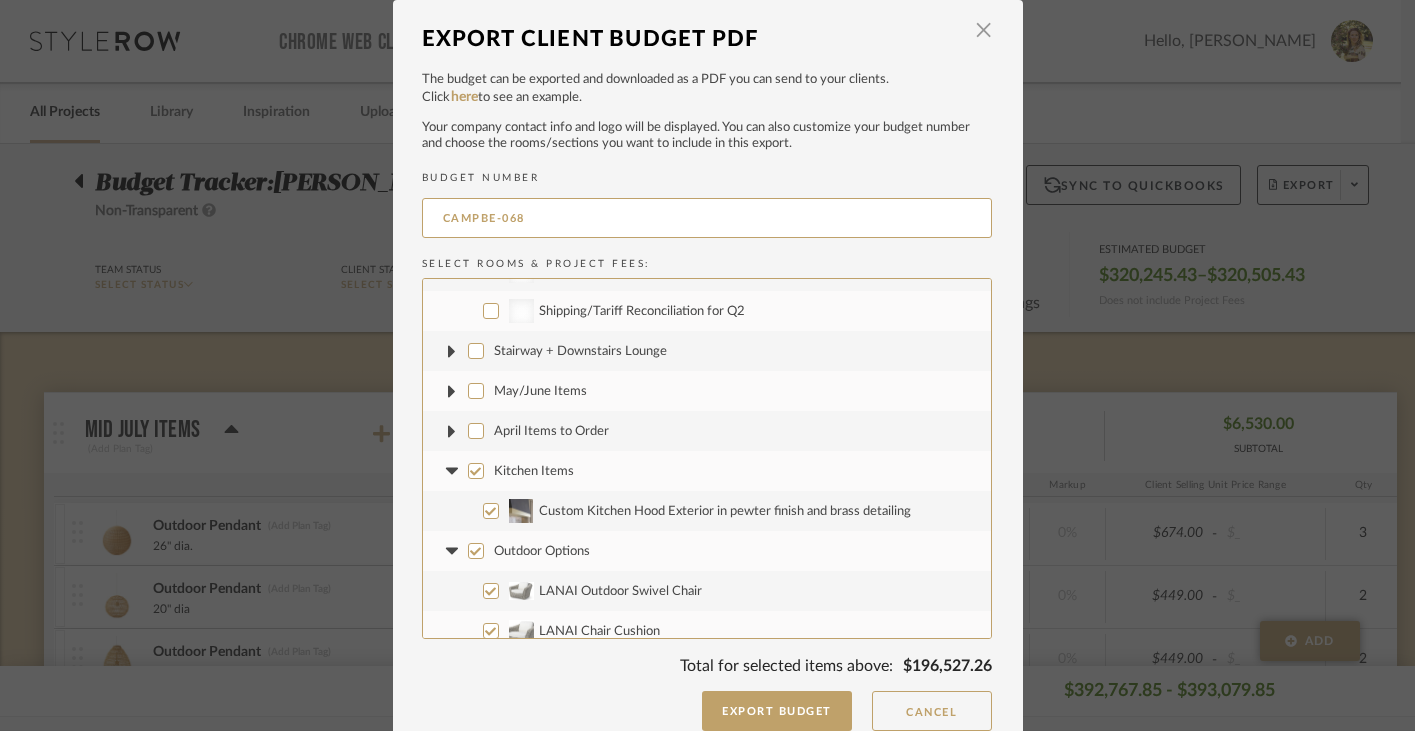 click on "Kitchen Items" at bounding box center [476, 471] 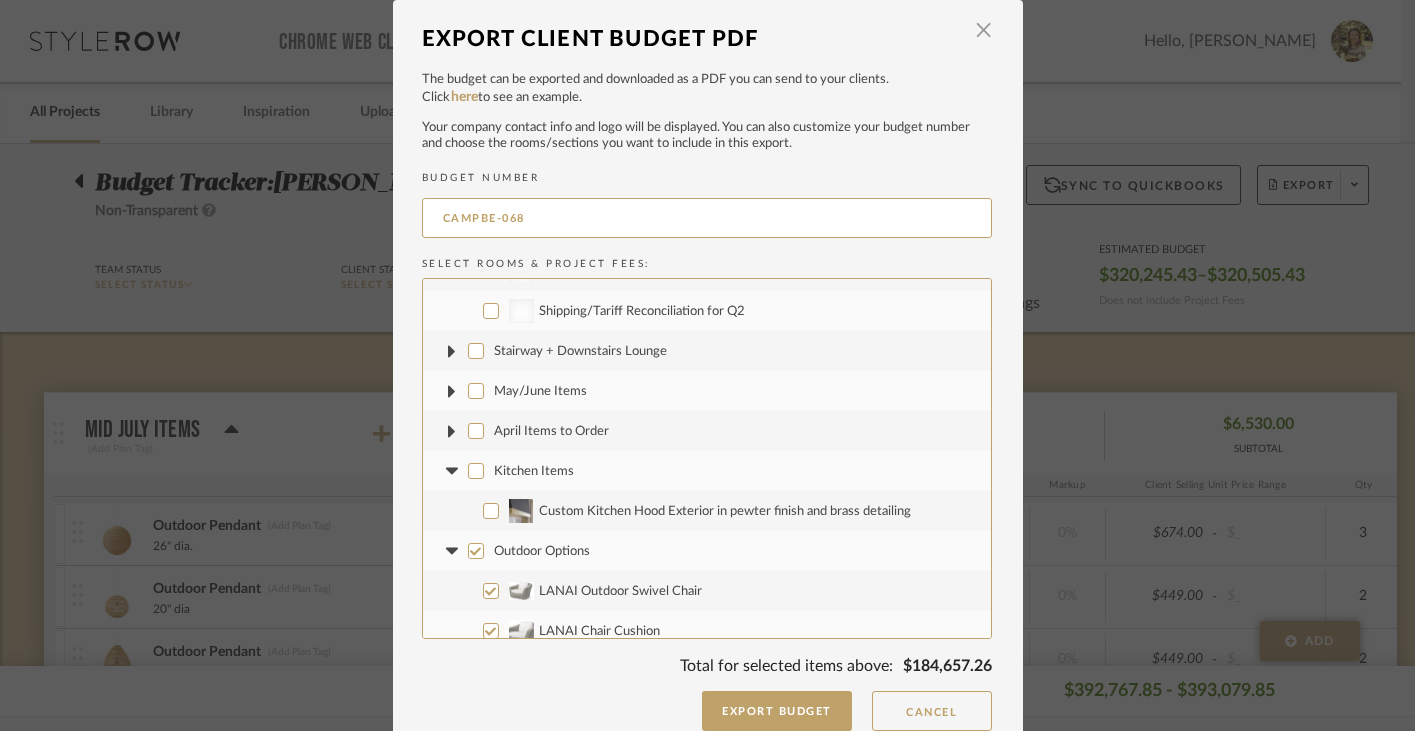 click 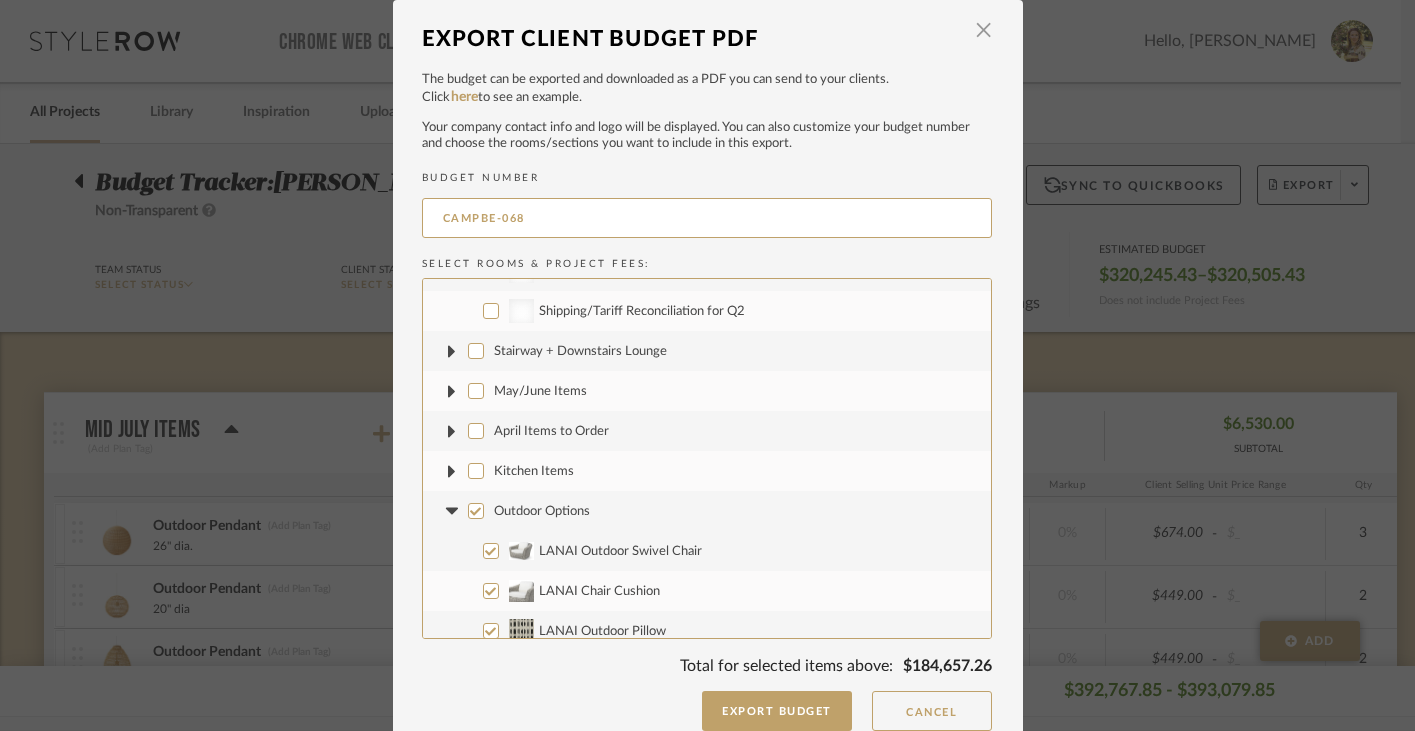 click on "Outdoor Options" at bounding box center (476, 511) 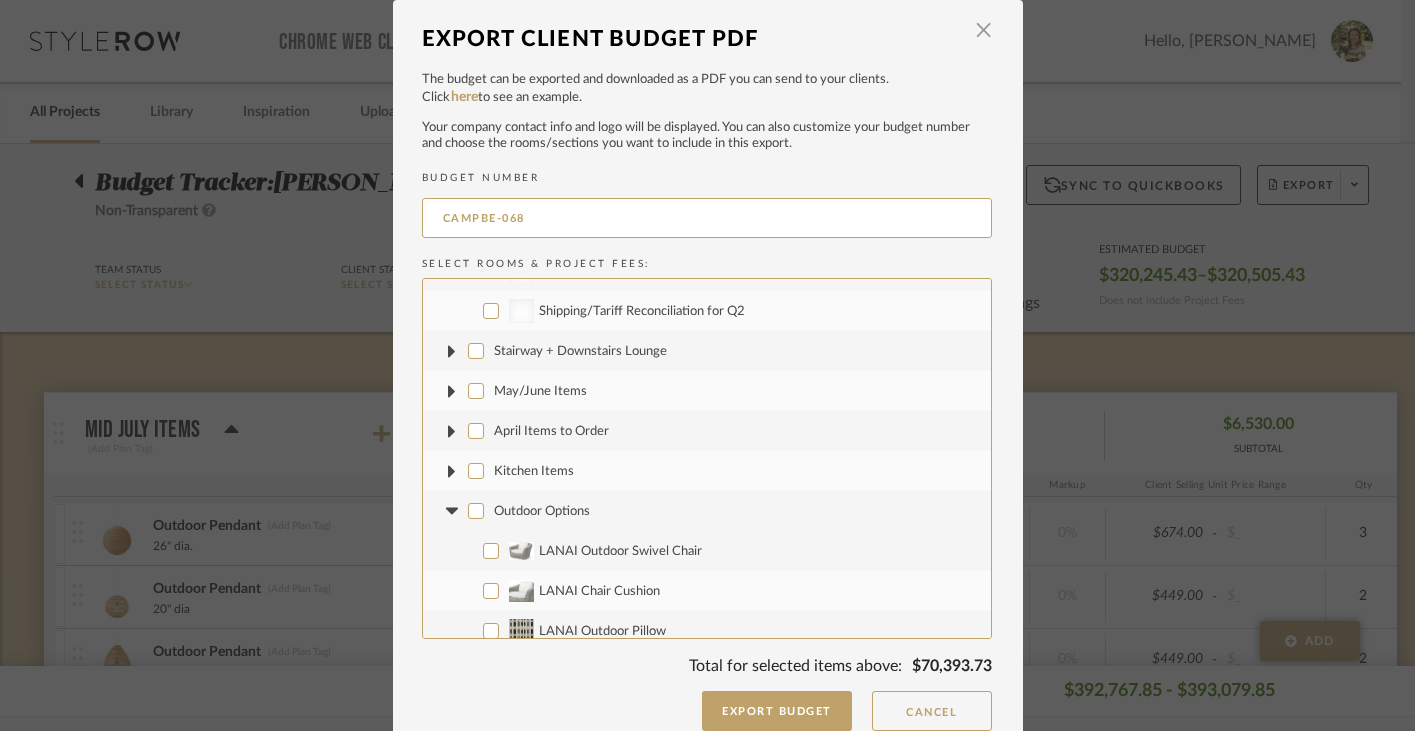 click 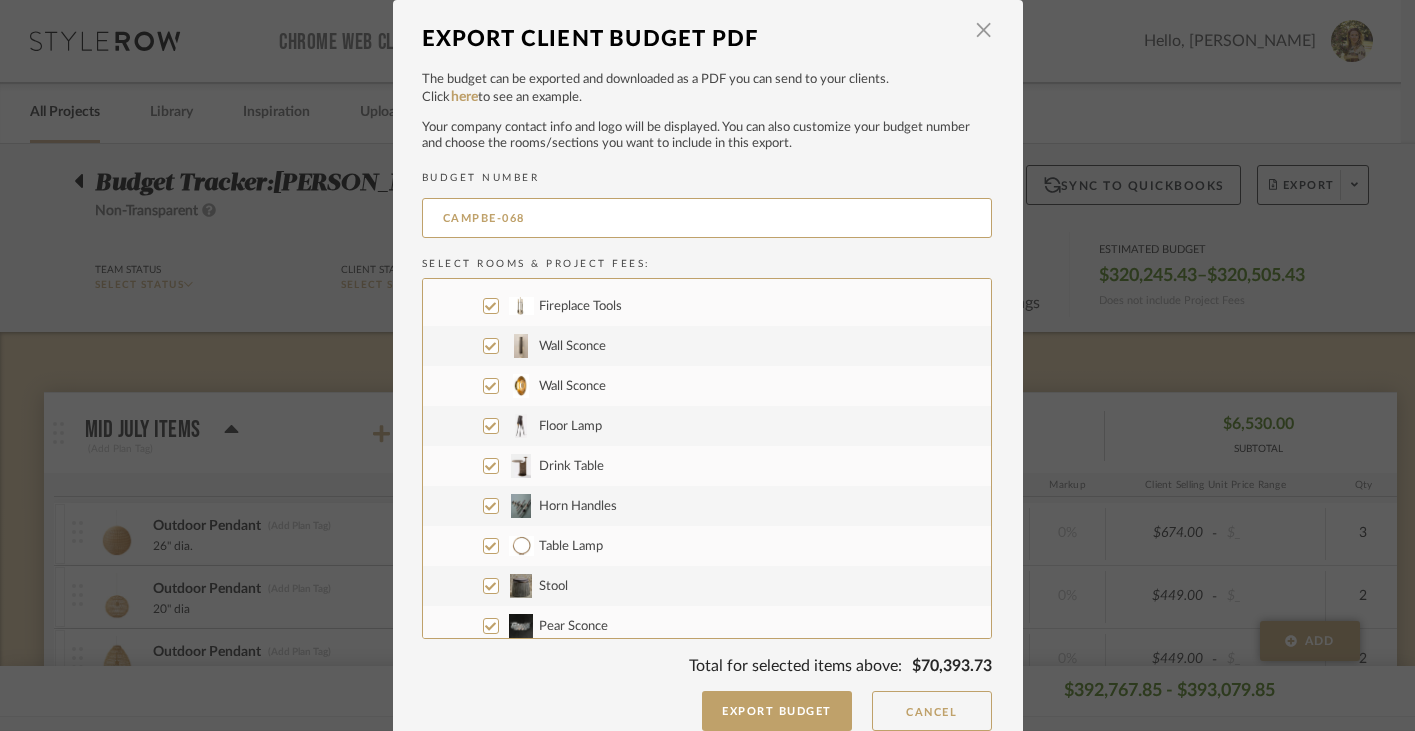 scroll, scrollTop: 1457, scrollLeft: 0, axis: vertical 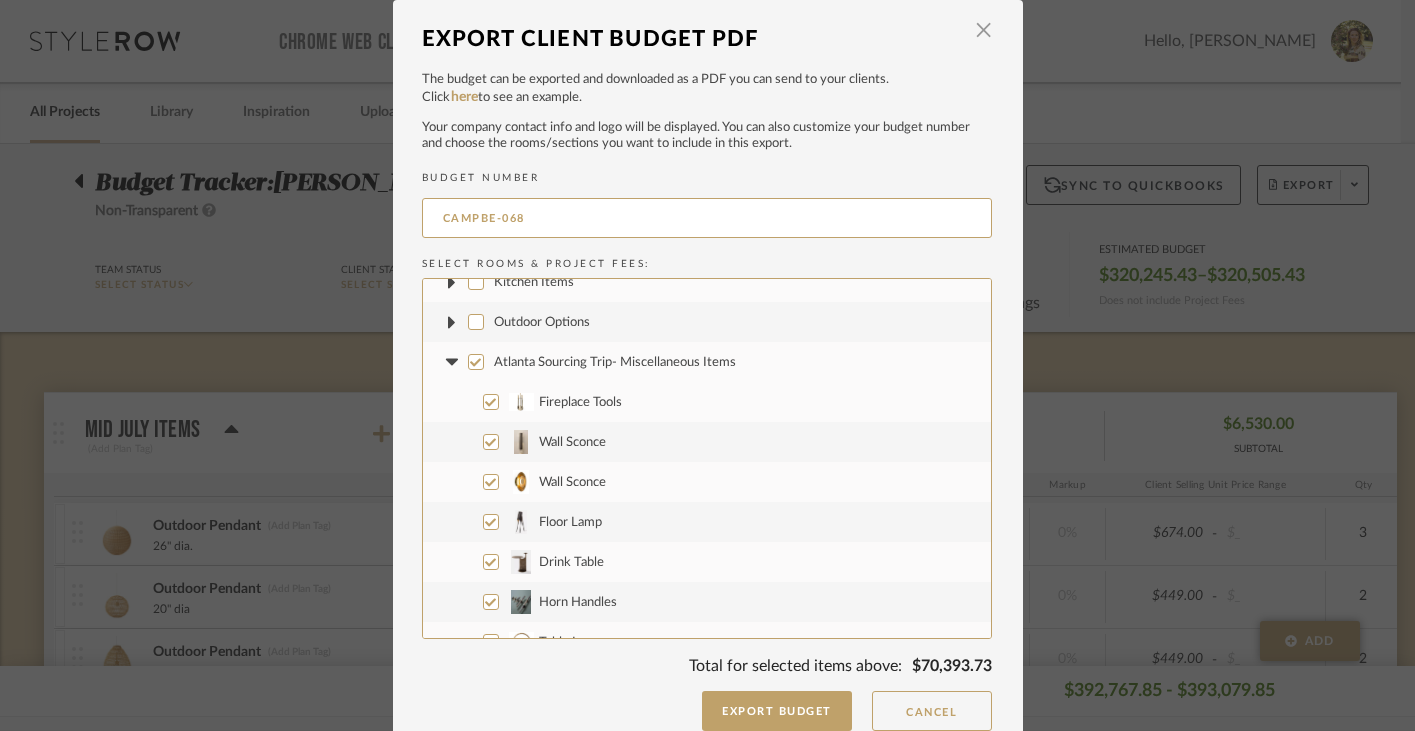 click on "Atlanta Sourcing Trip- Miscellaneous Items" at bounding box center [476, 362] 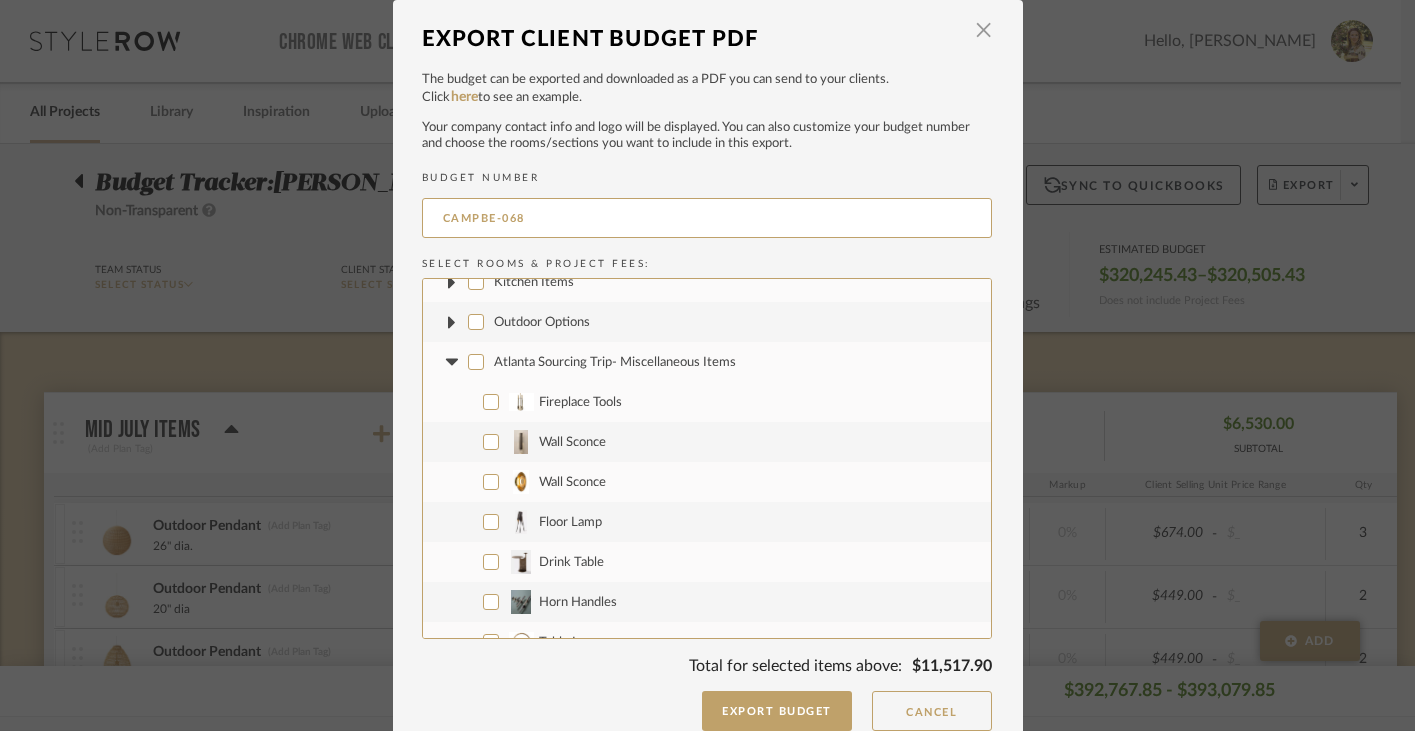 click 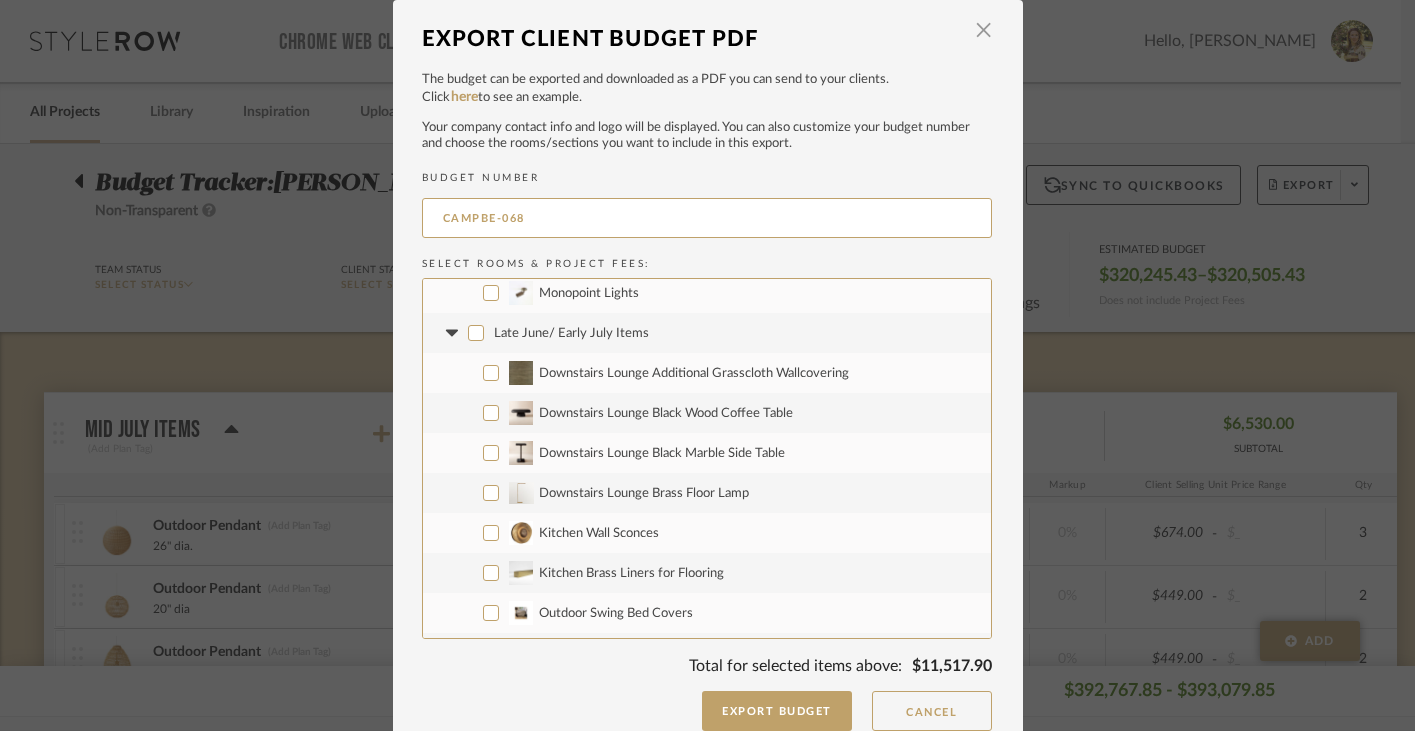 scroll, scrollTop: 778, scrollLeft: 0, axis: vertical 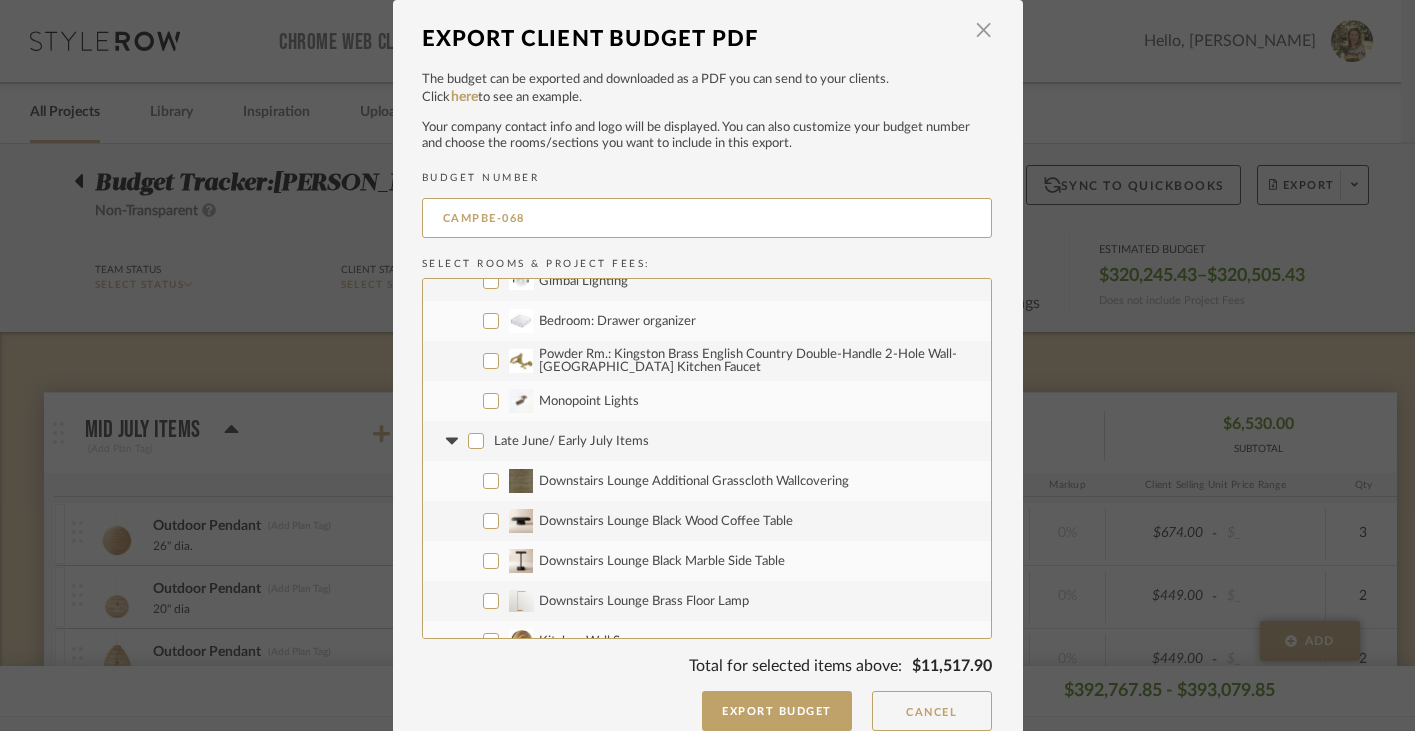 click 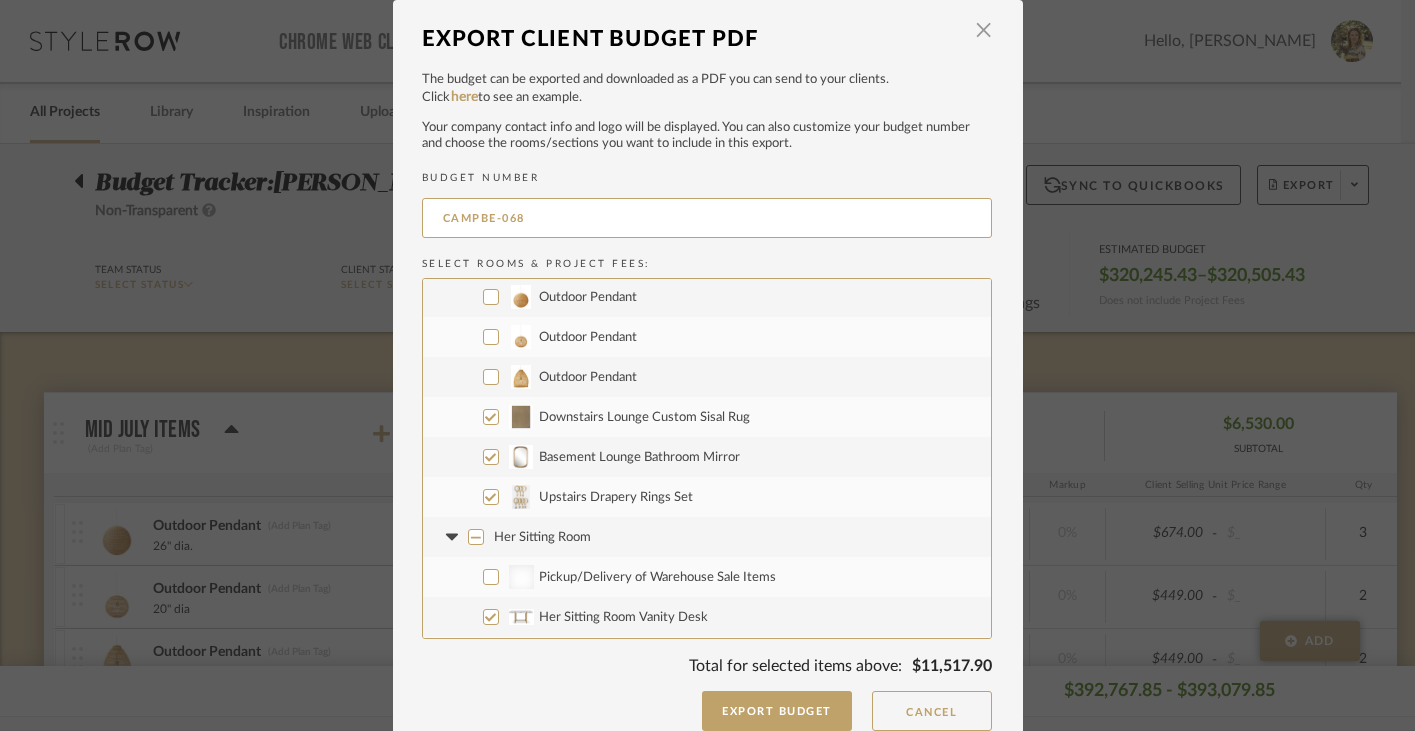 scroll, scrollTop: 0, scrollLeft: 0, axis: both 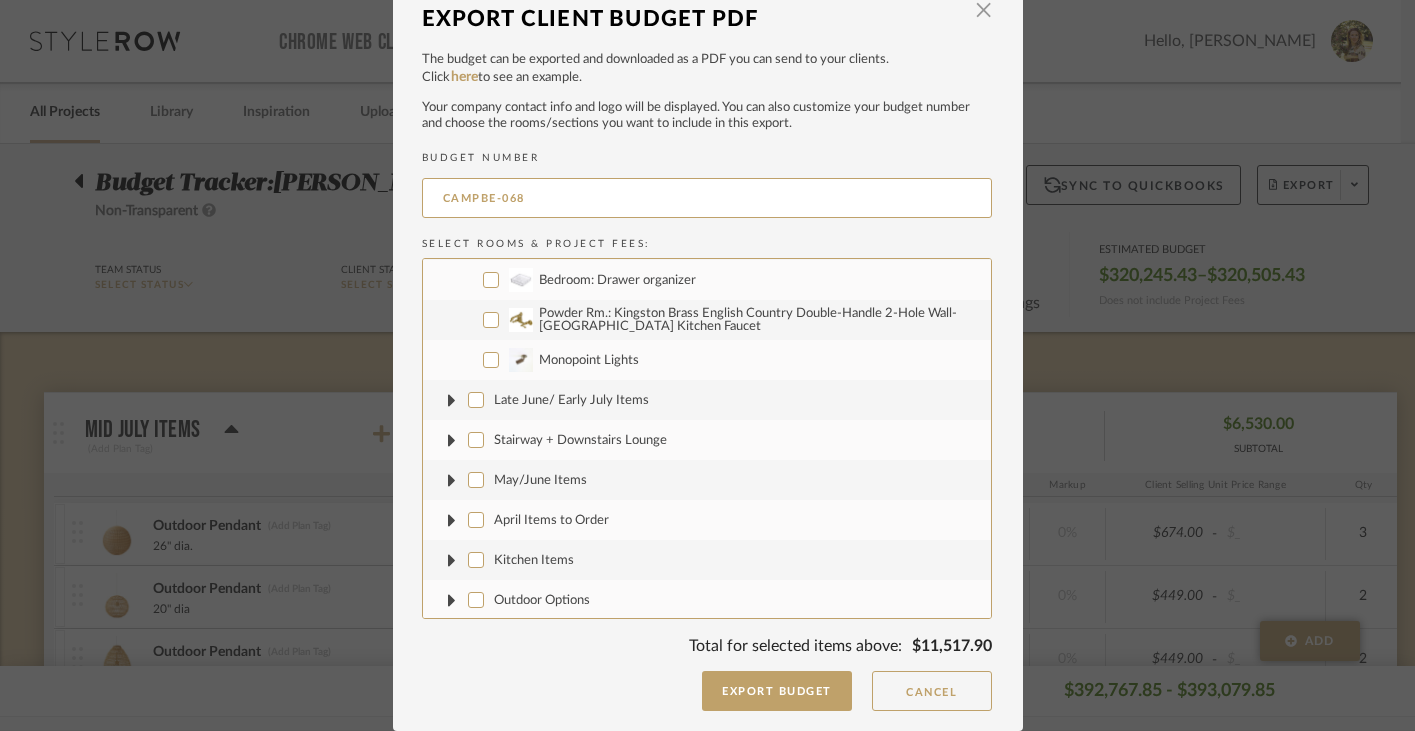 click on "Export Budget" at bounding box center (777, 691) 